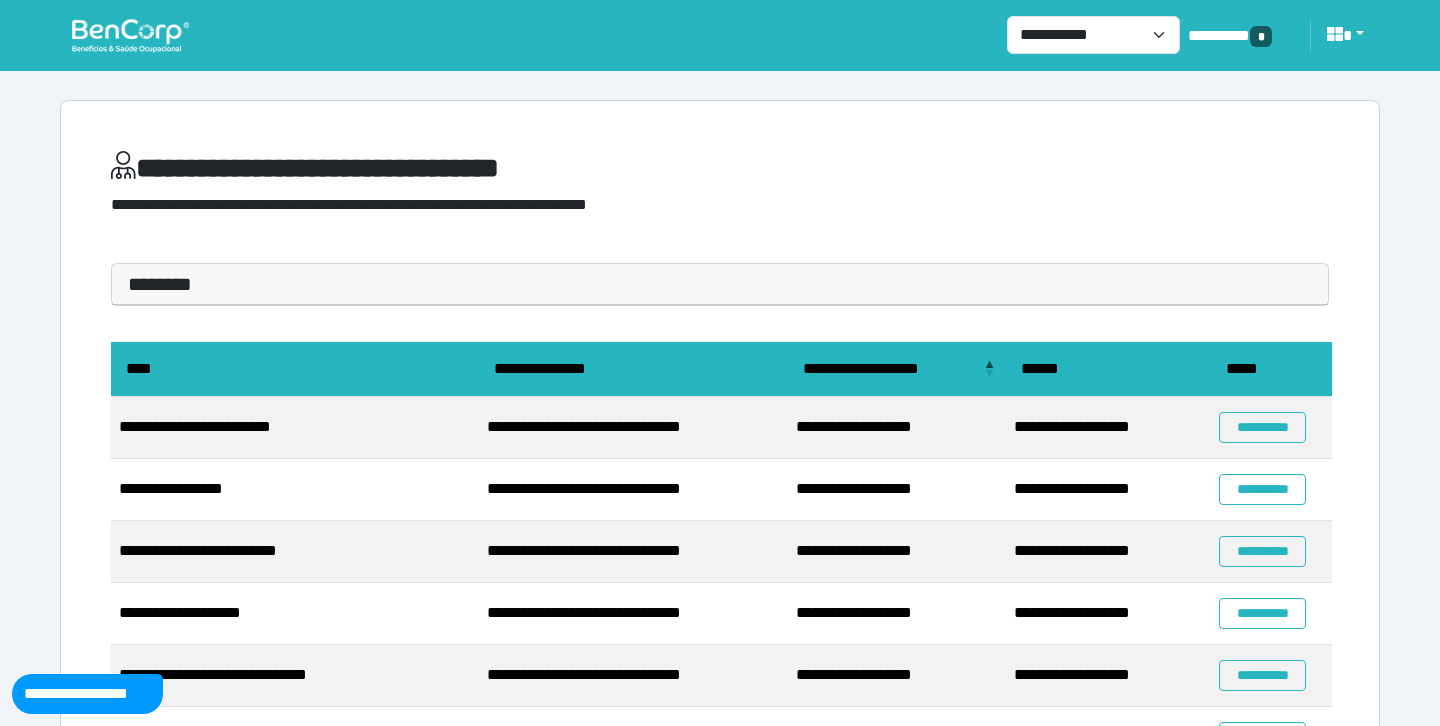 scroll, scrollTop: 0, scrollLeft: 0, axis: both 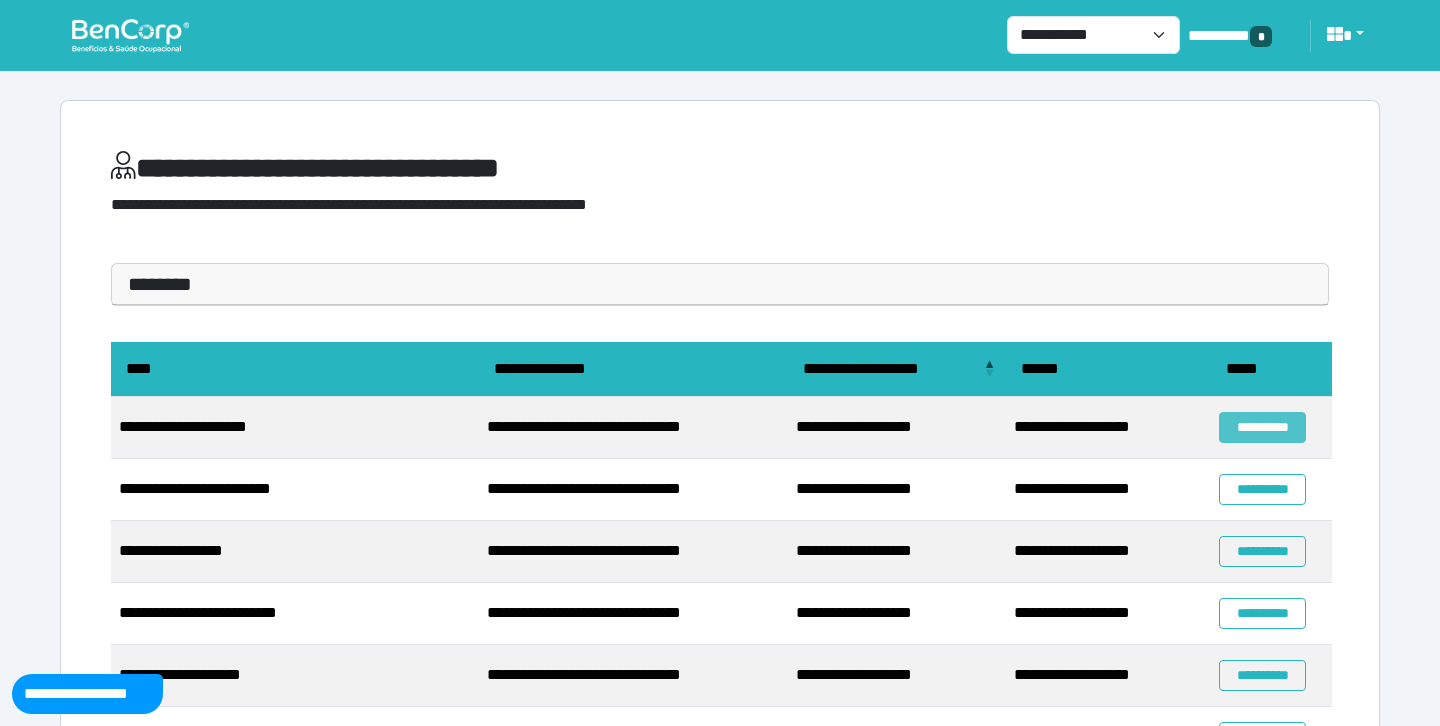 click on "**********" at bounding box center (1262, 427) 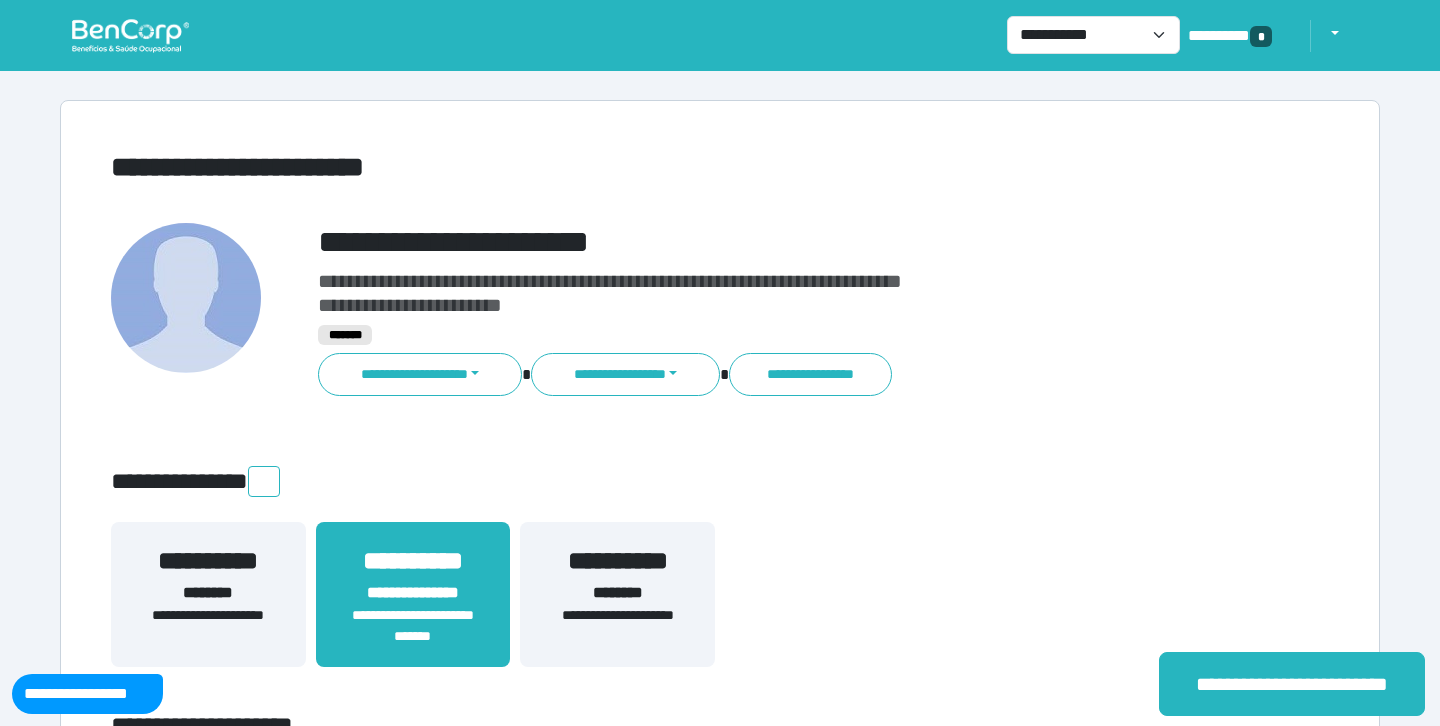 scroll, scrollTop: 0, scrollLeft: 0, axis: both 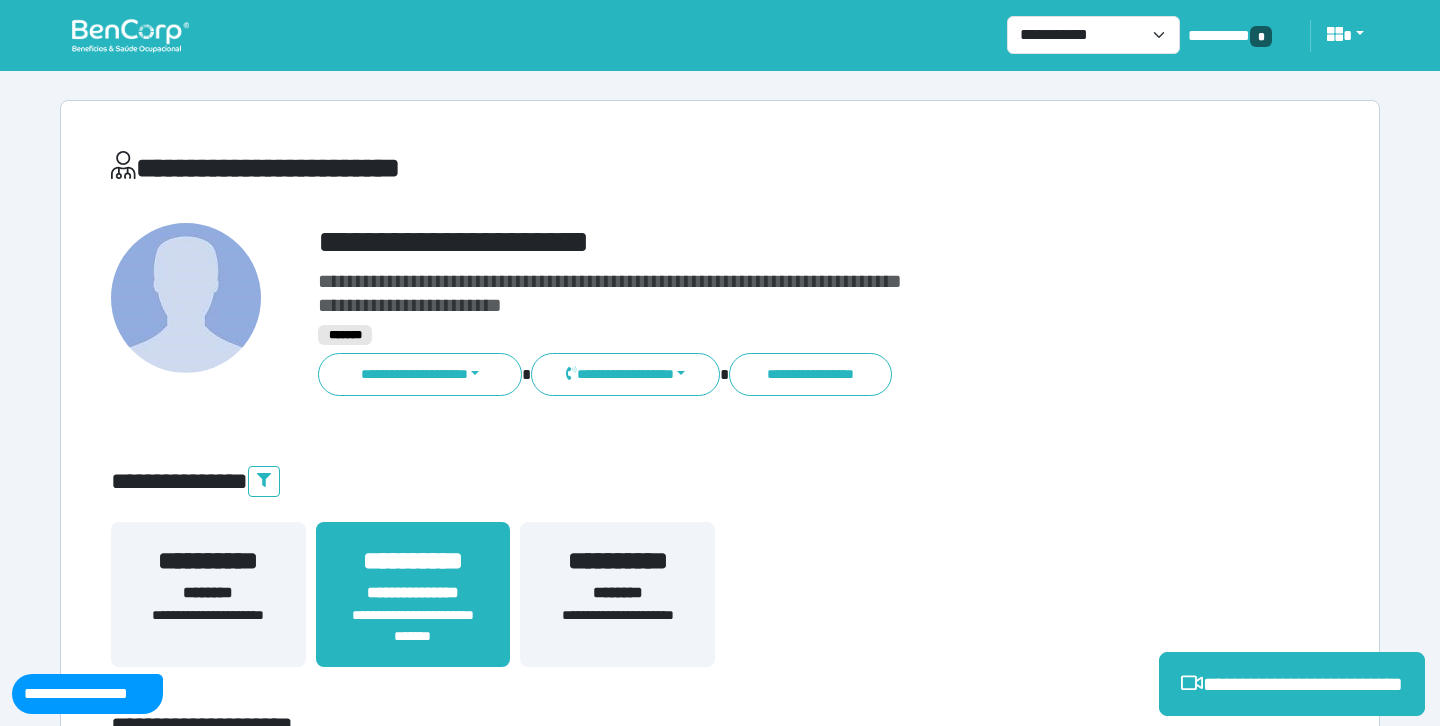click on "**********" at bounding box center (772, 242) 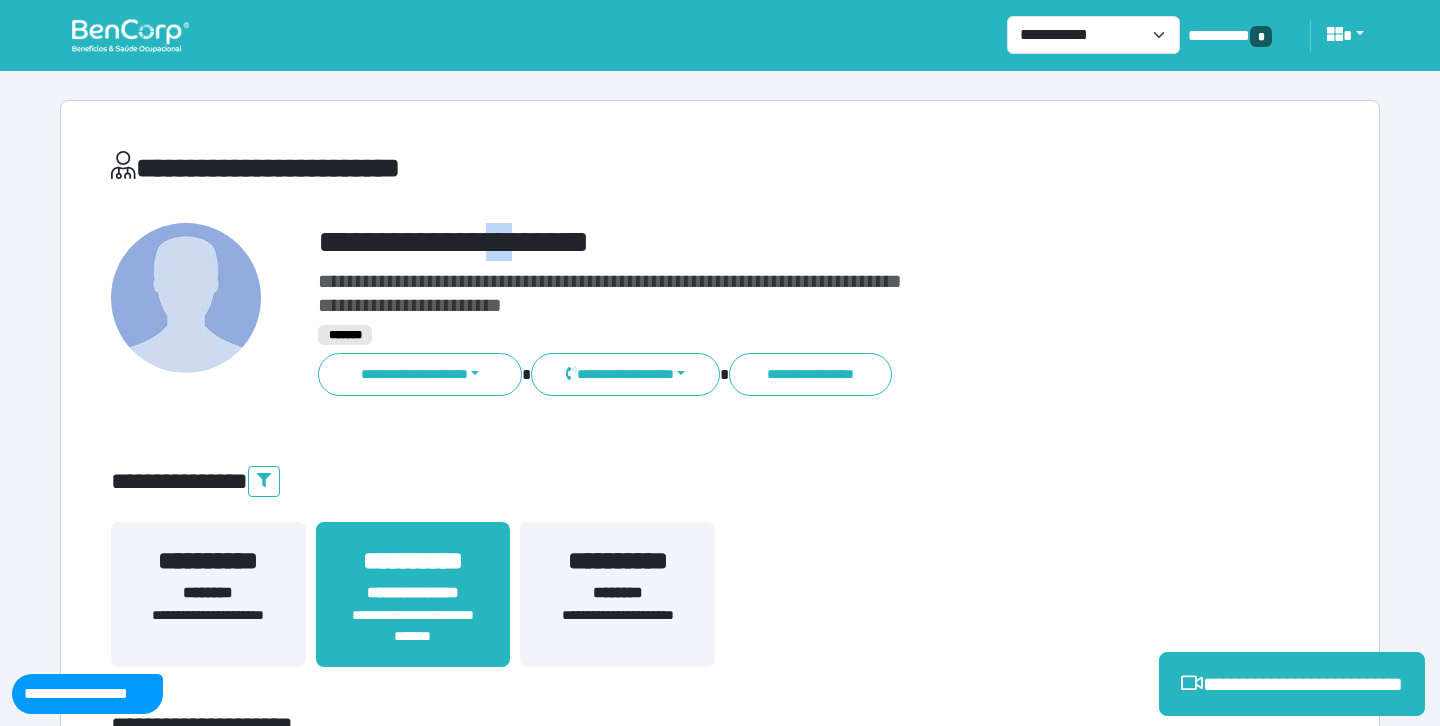 click on "**********" at bounding box center [772, 242] 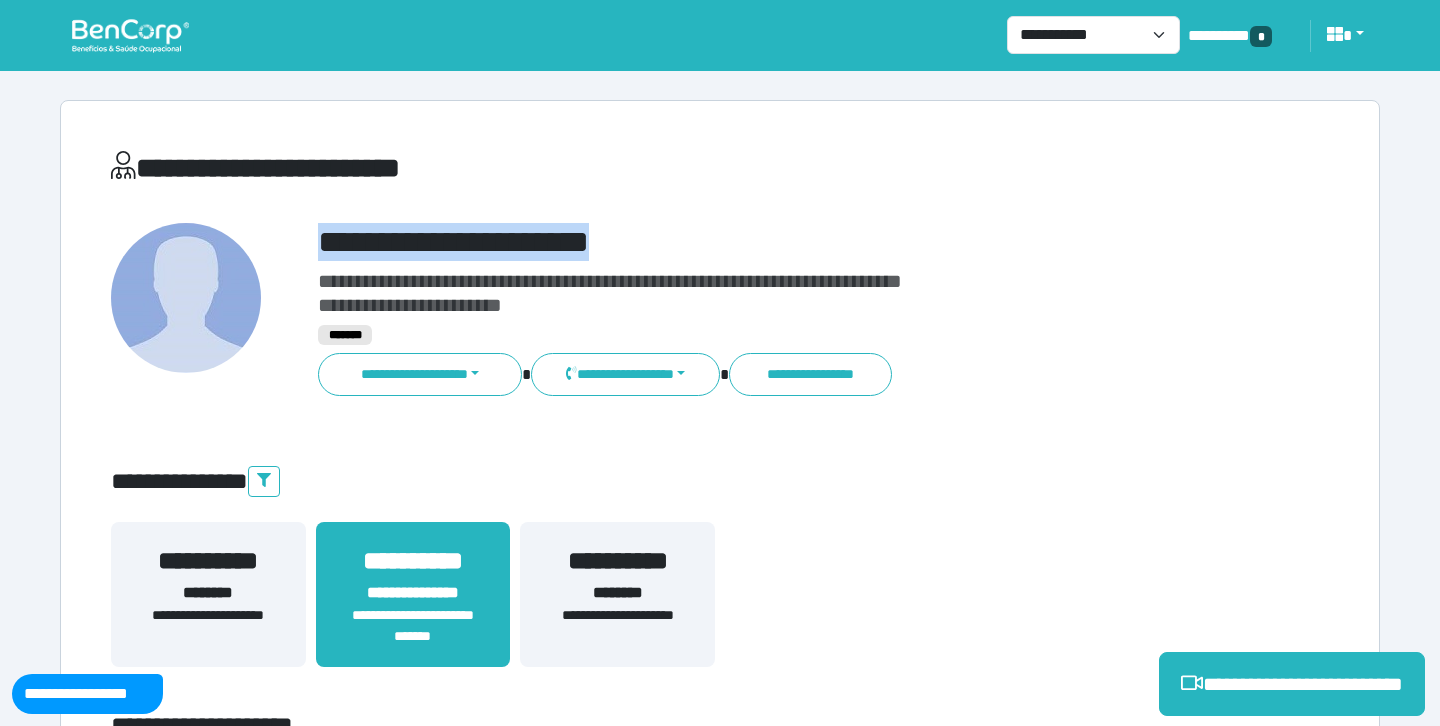 click on "**********" at bounding box center (772, 242) 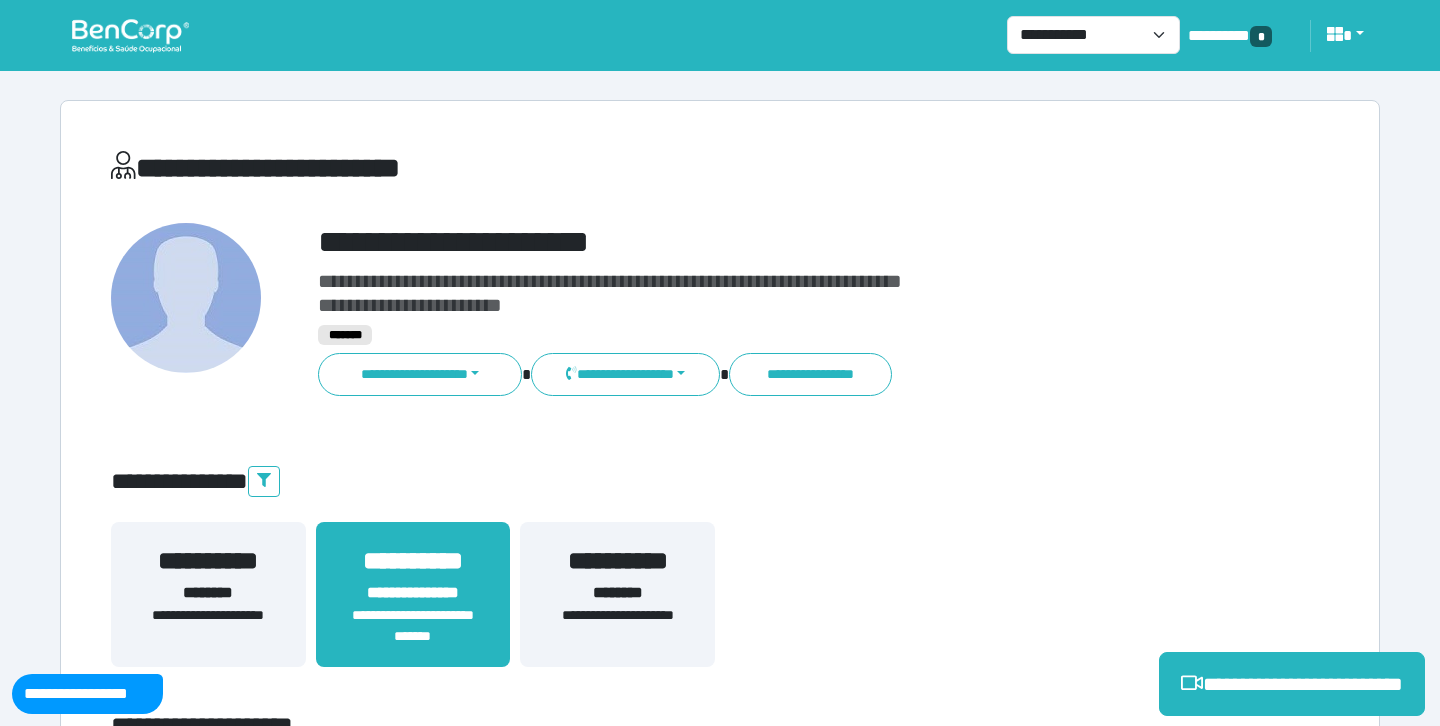 click on "**********" at bounding box center [720, 4269] 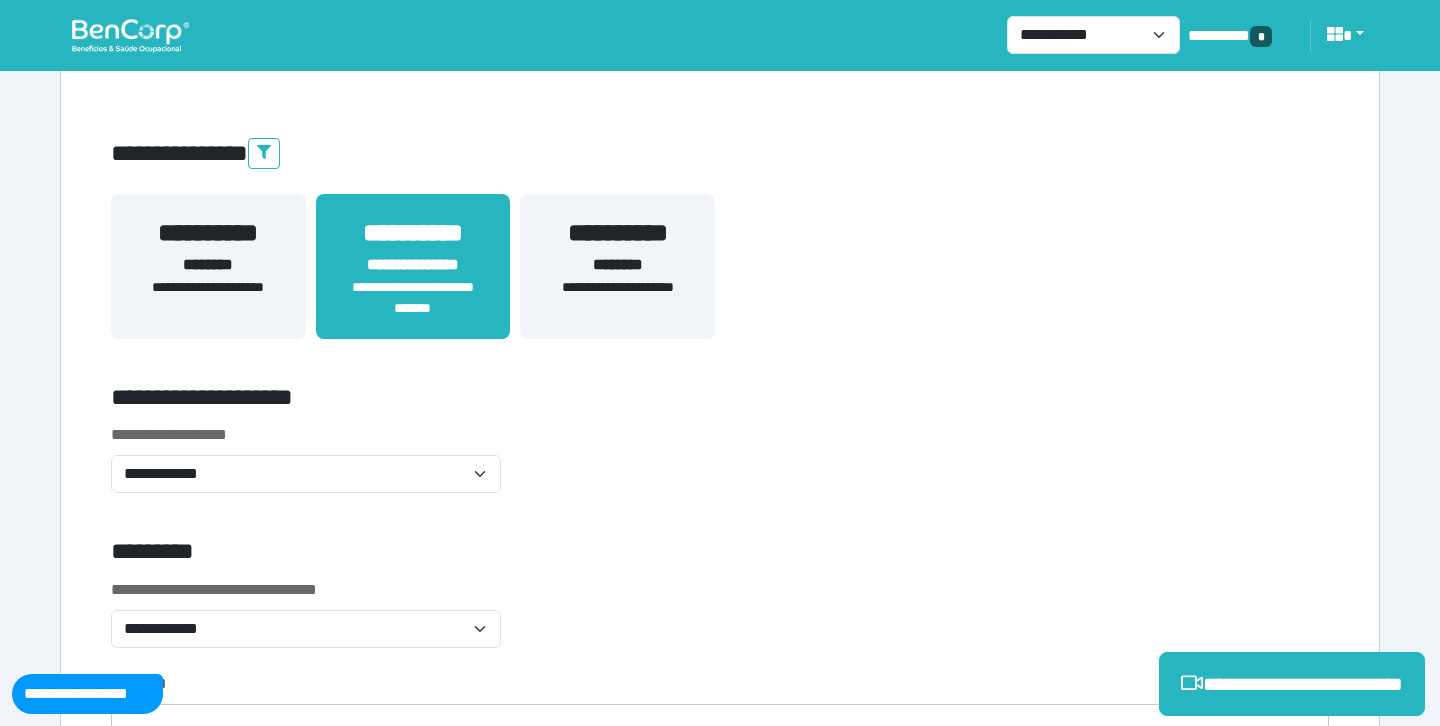 scroll, scrollTop: 364, scrollLeft: 0, axis: vertical 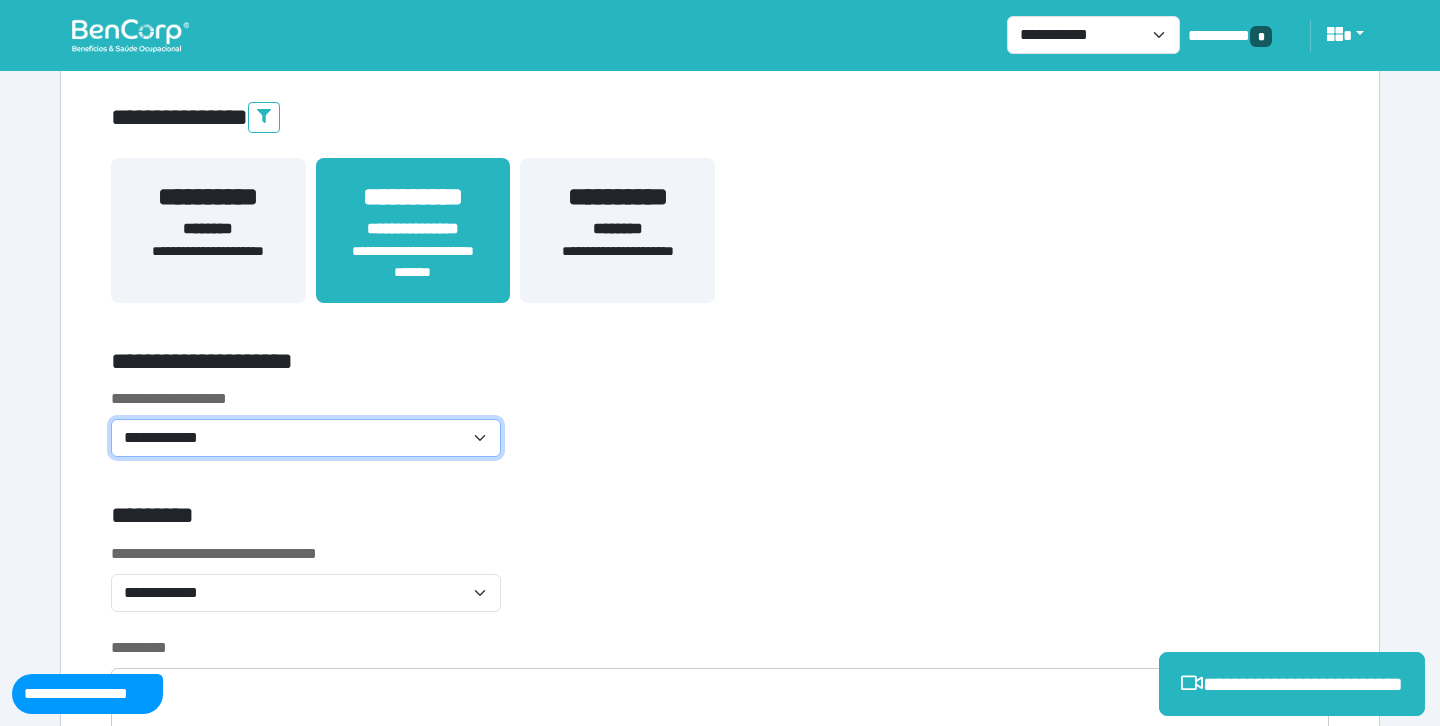 click on "**********" at bounding box center [306, 438] 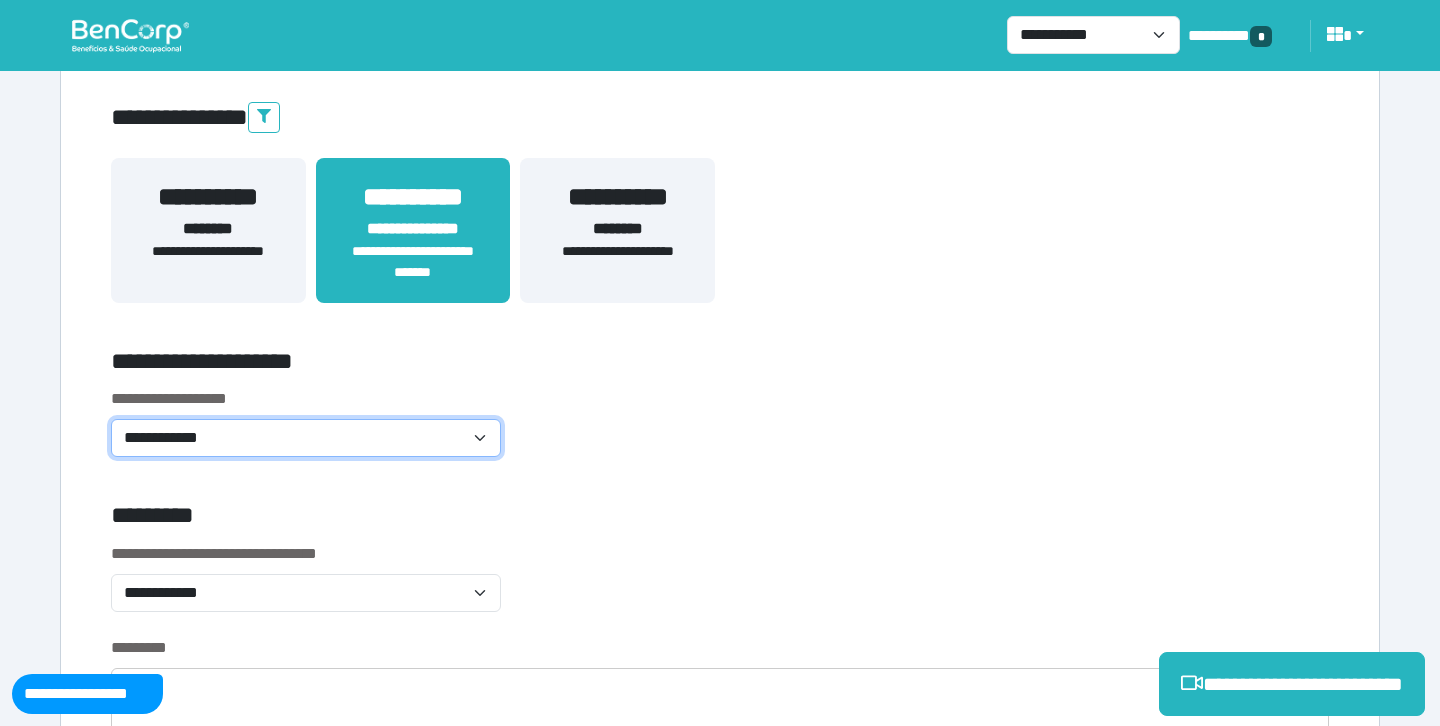 select on "**********" 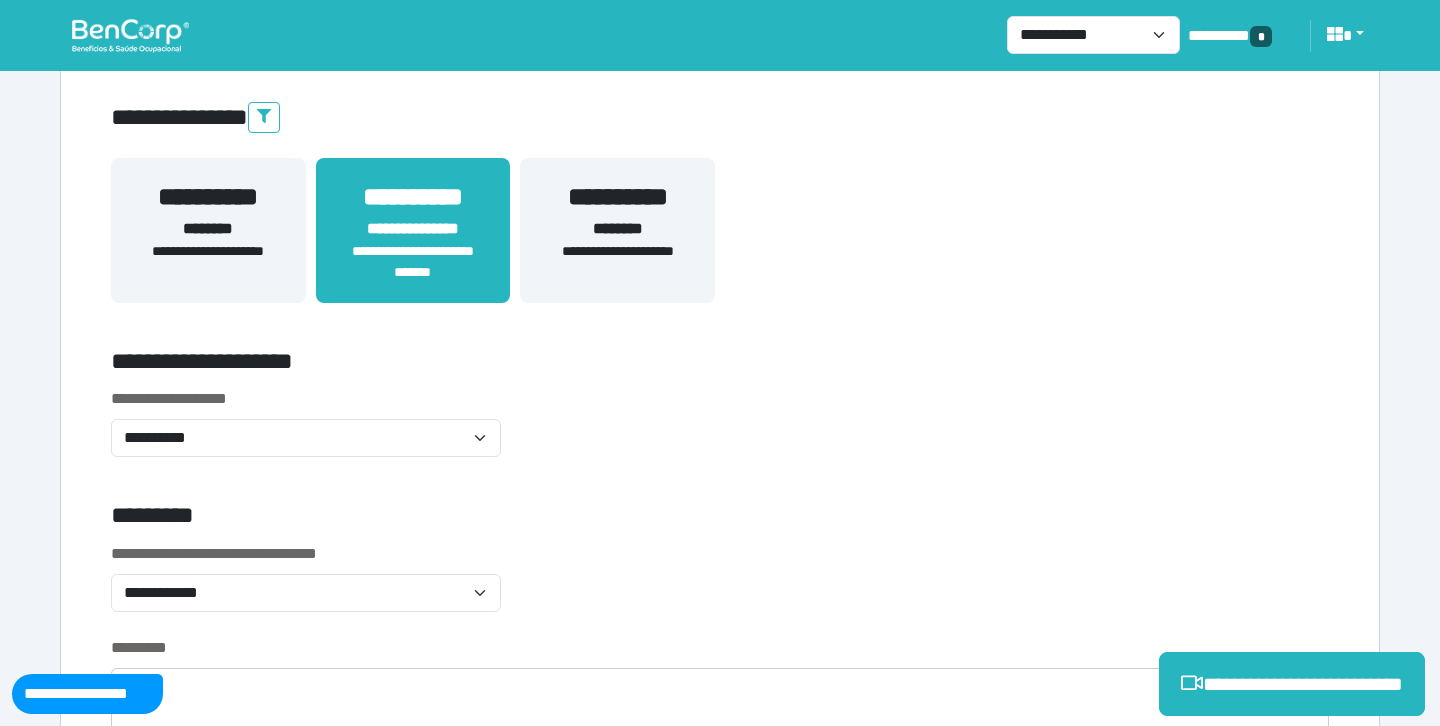 click on "*********" at bounding box center [513, 519] 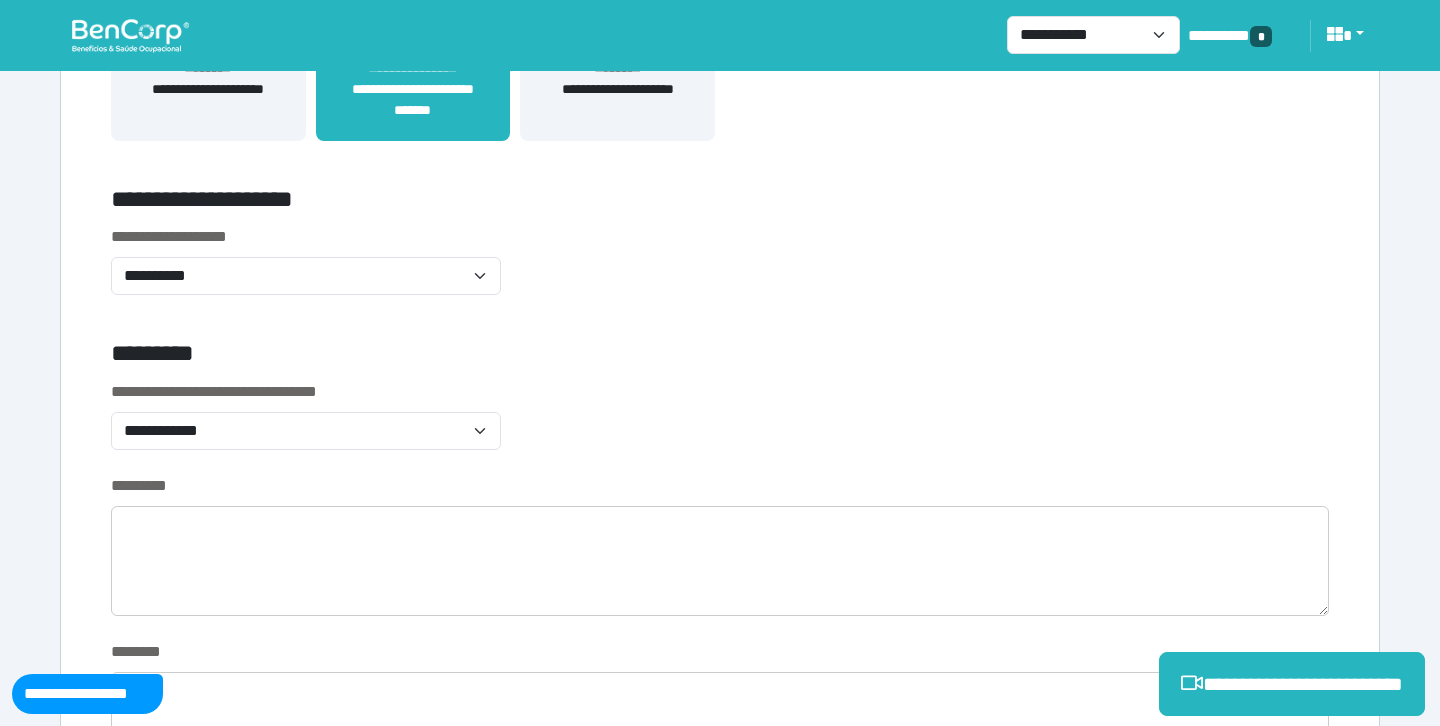 scroll, scrollTop: 715, scrollLeft: 0, axis: vertical 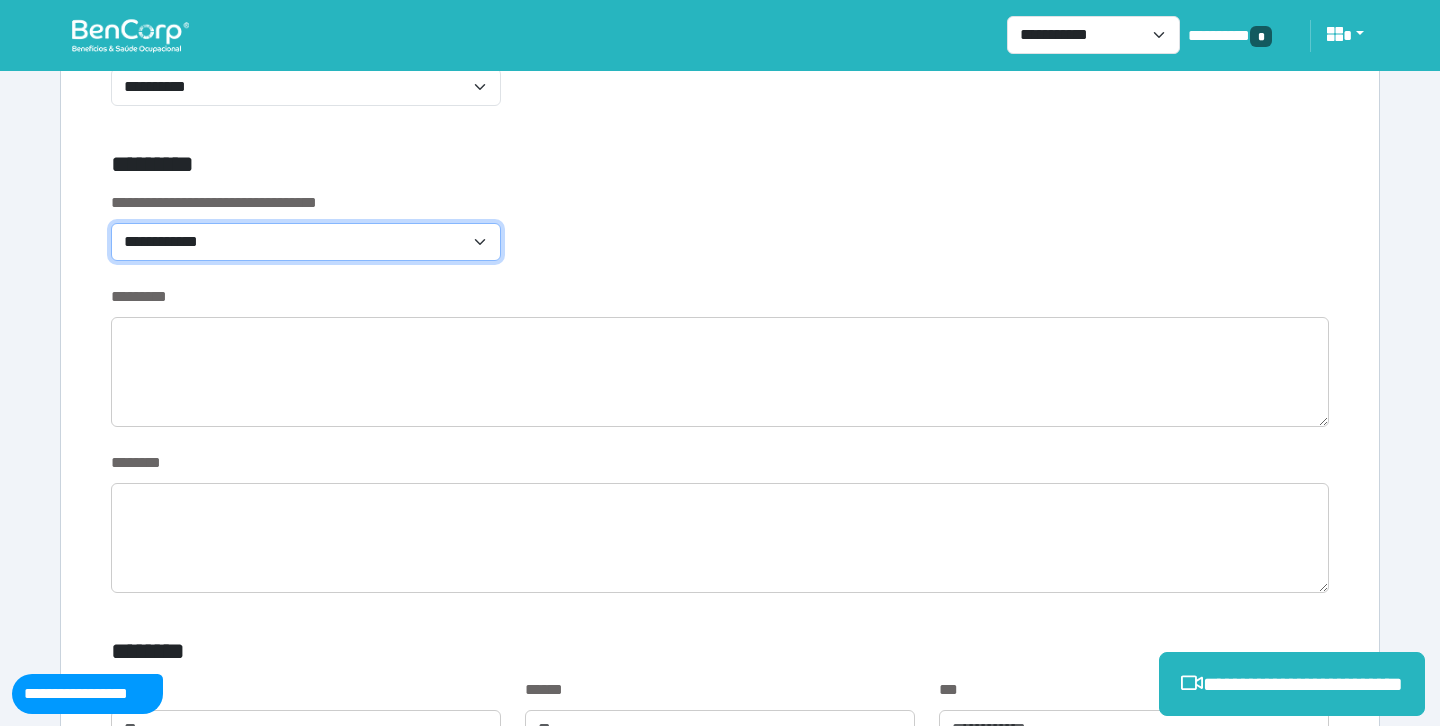 click on "**********" at bounding box center [306, 242] 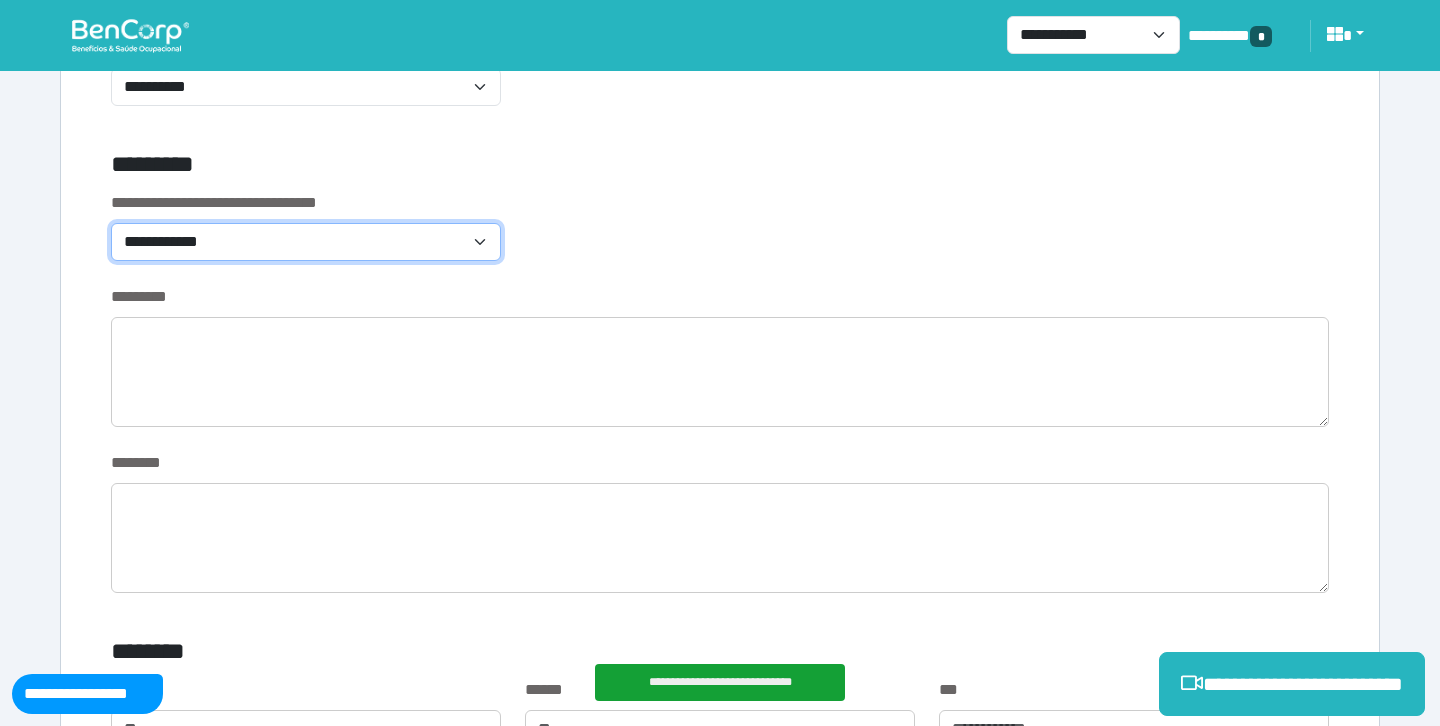 select on "*******" 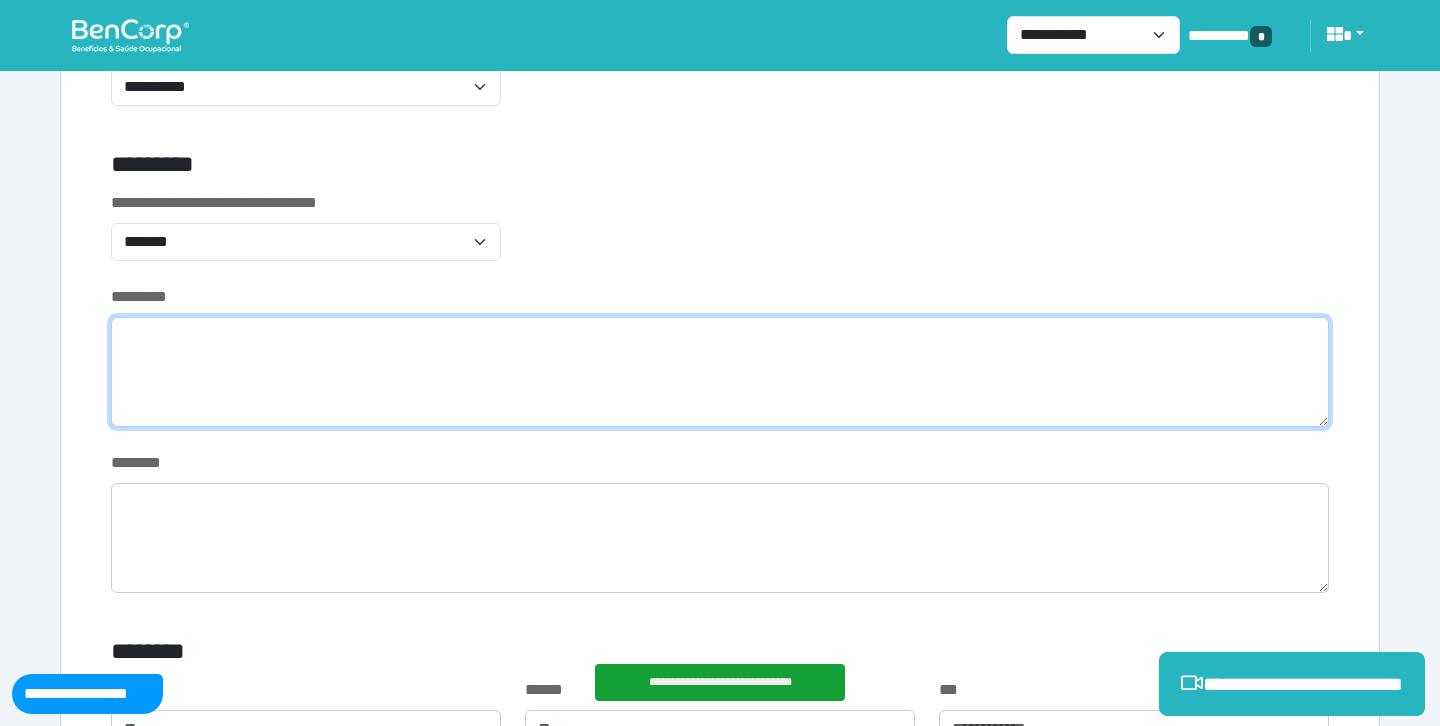 click at bounding box center [720, 372] 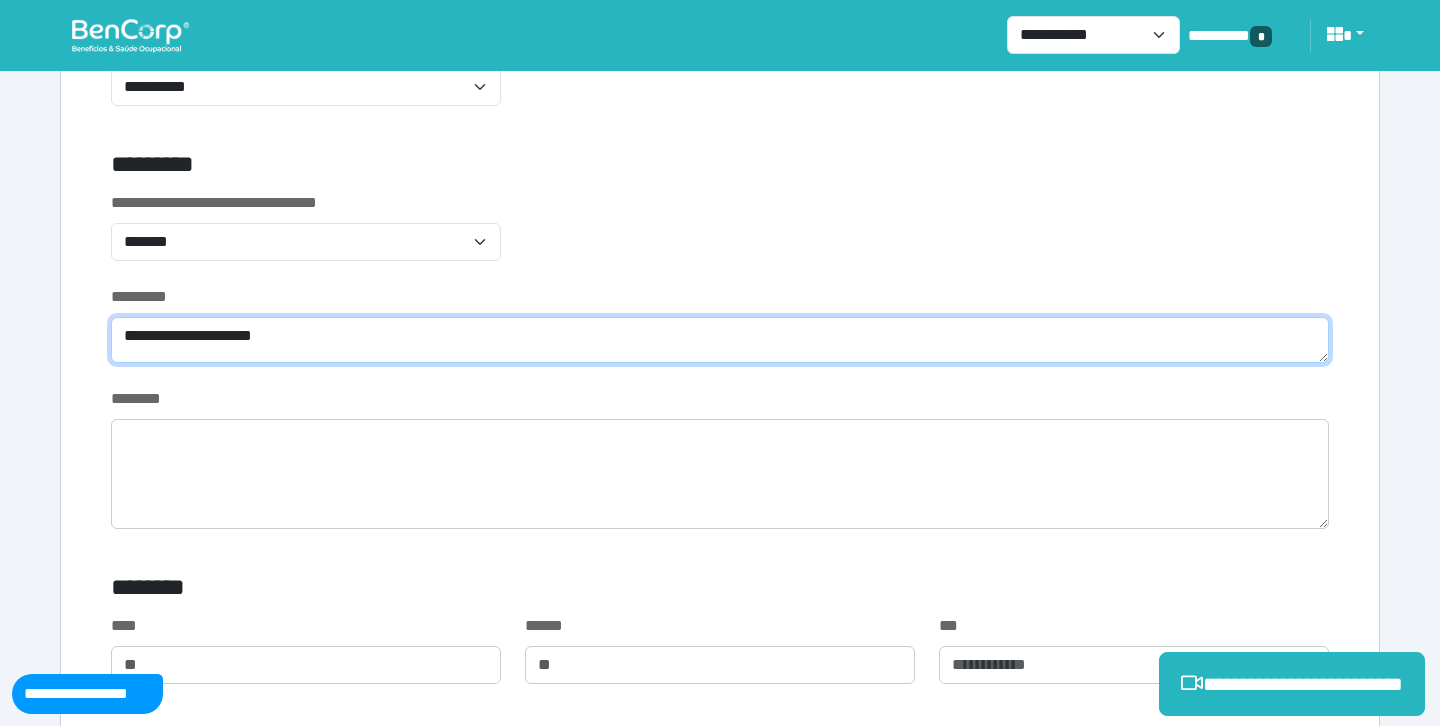 type on "**********" 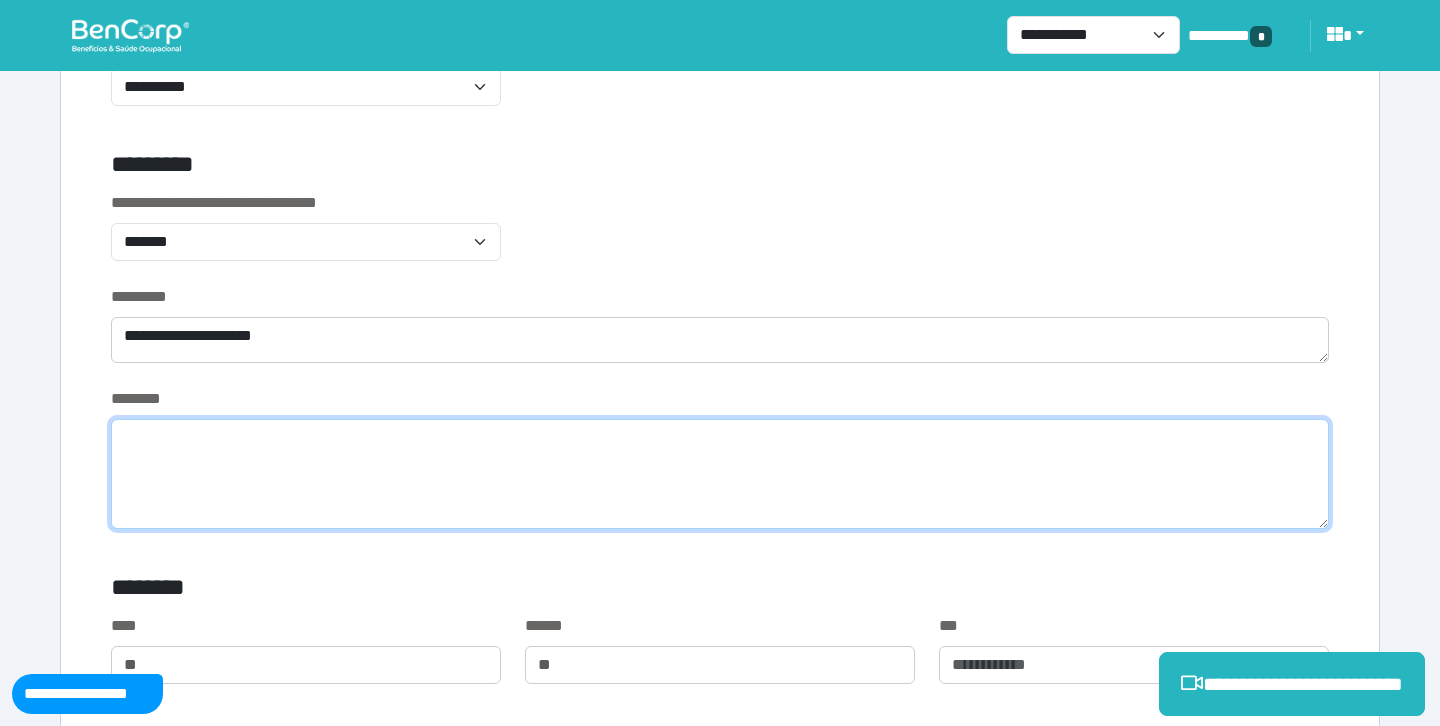 click at bounding box center (720, 474) 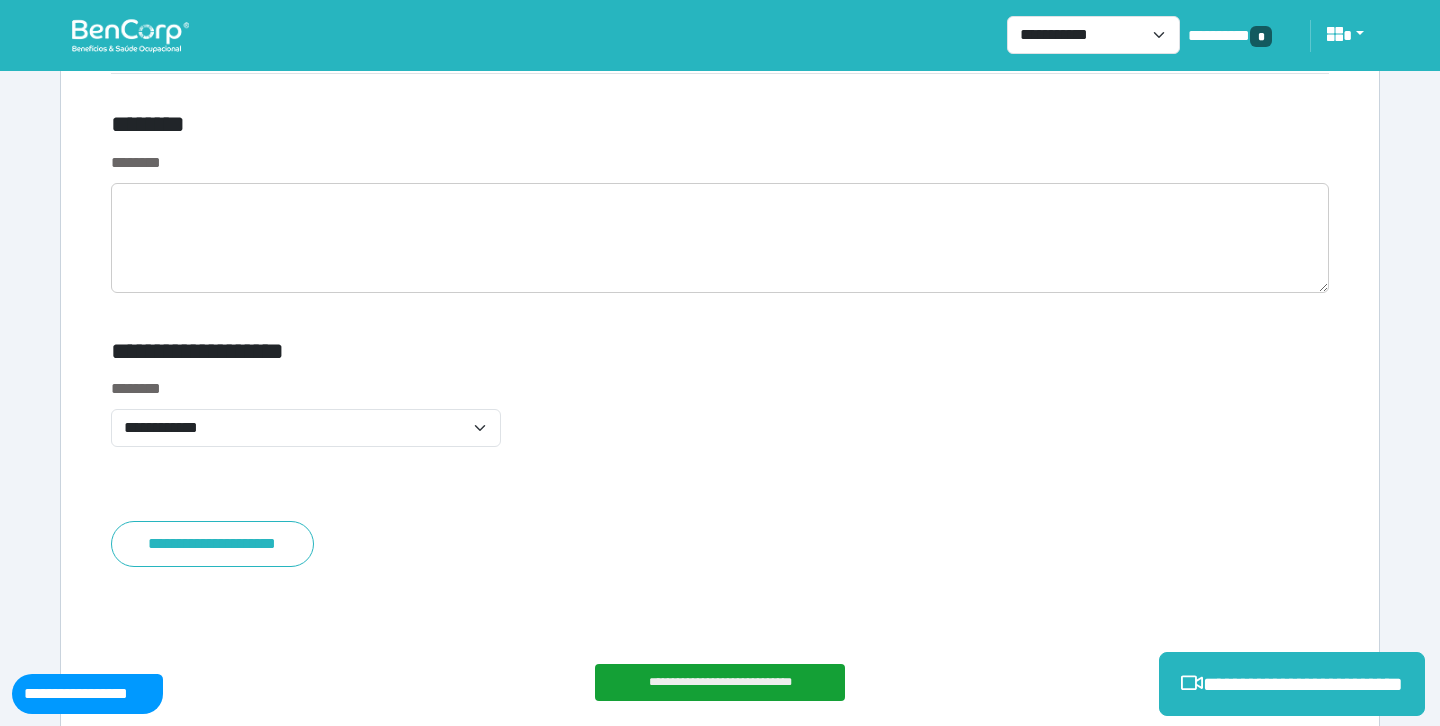 scroll, scrollTop: 7578, scrollLeft: 0, axis: vertical 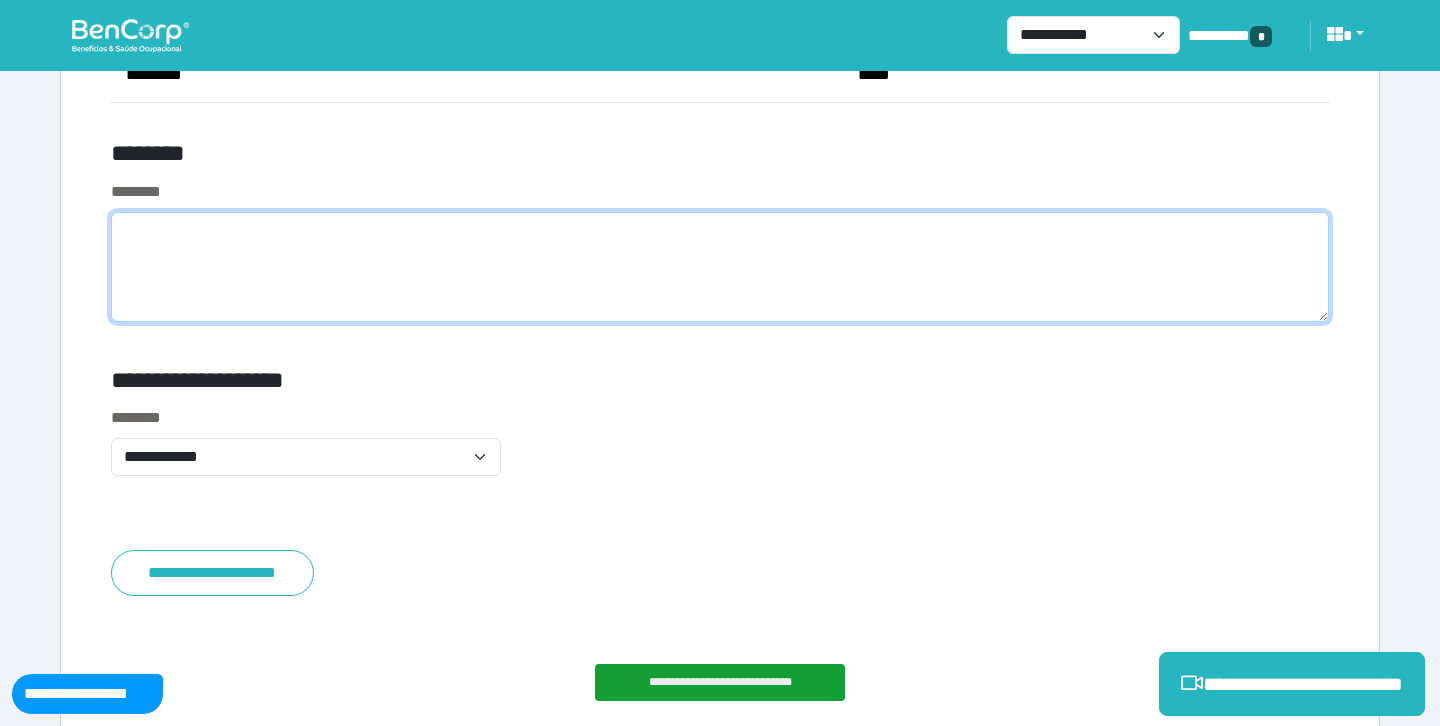 click at bounding box center (720, 267) 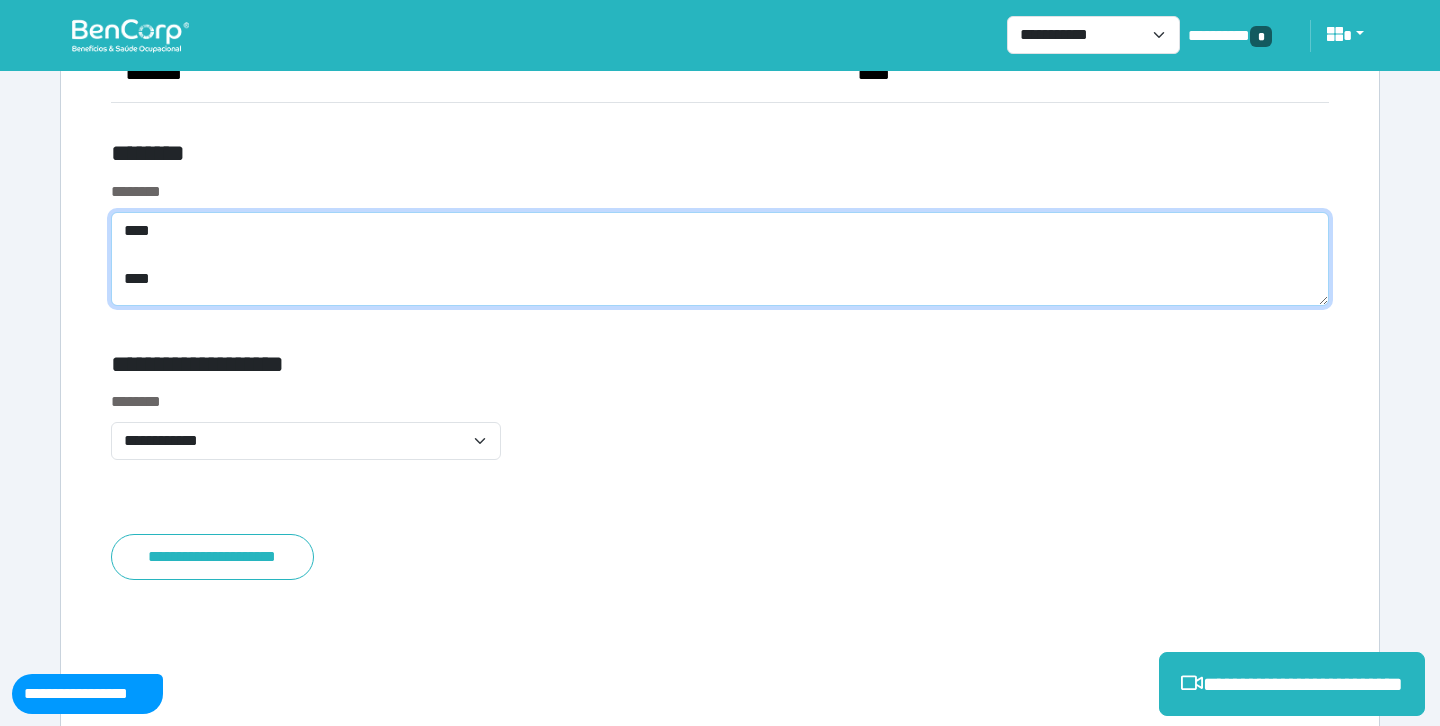 scroll, scrollTop: 0, scrollLeft: 0, axis: both 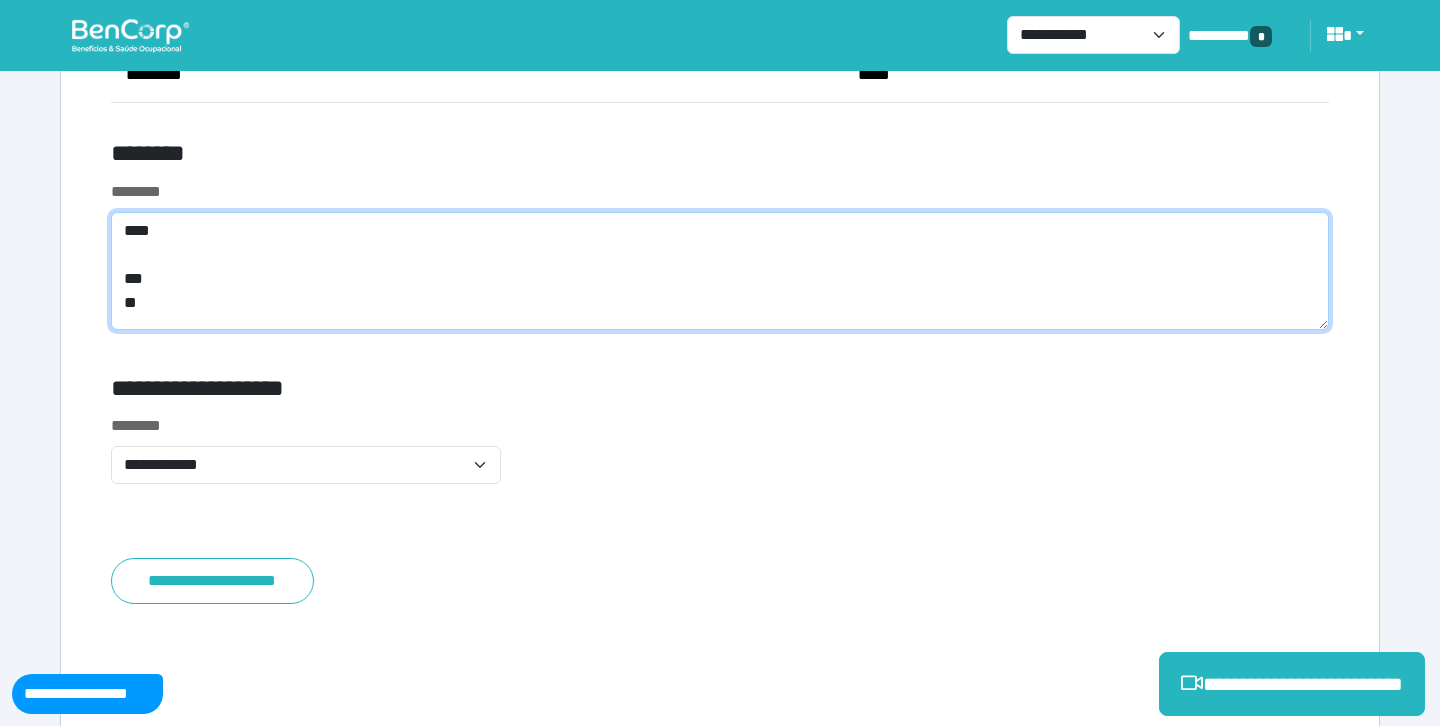 click on "****
***
**" at bounding box center (720, 271) 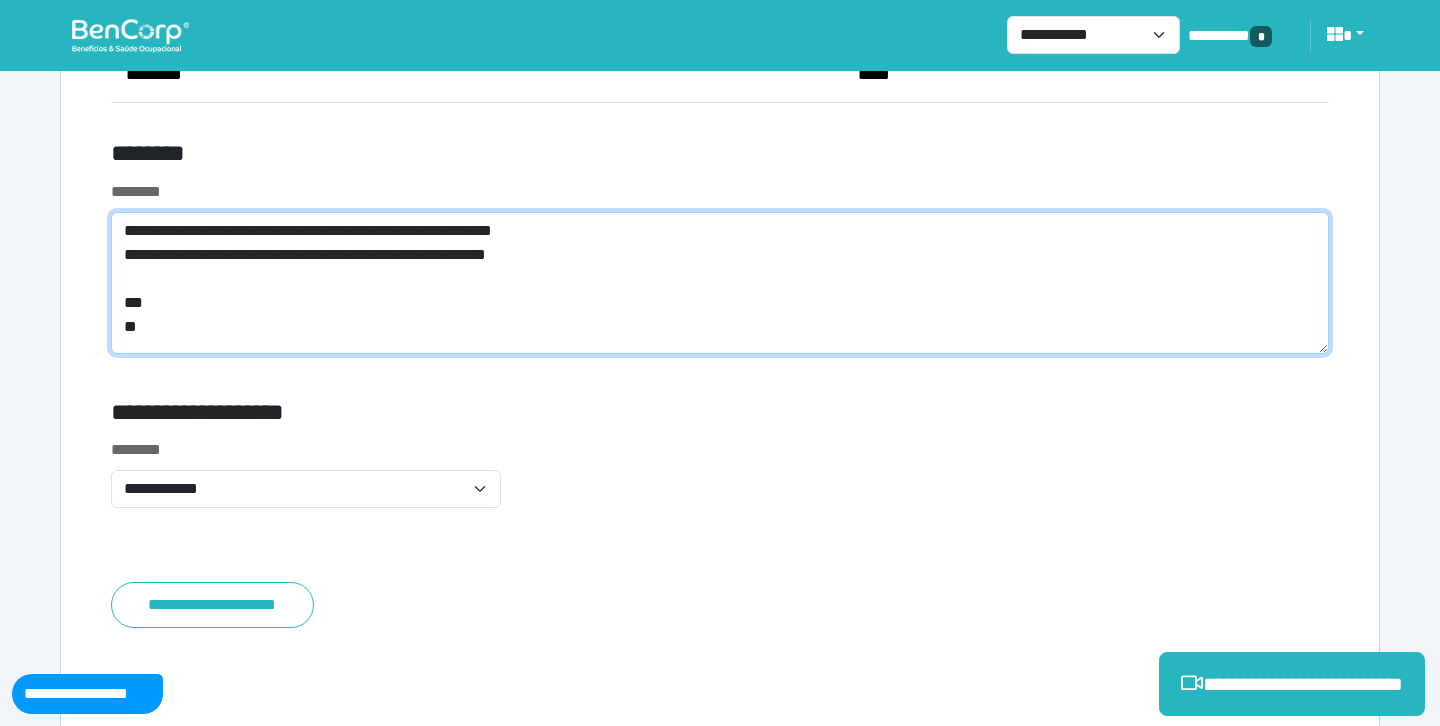 click on "**********" at bounding box center [720, 283] 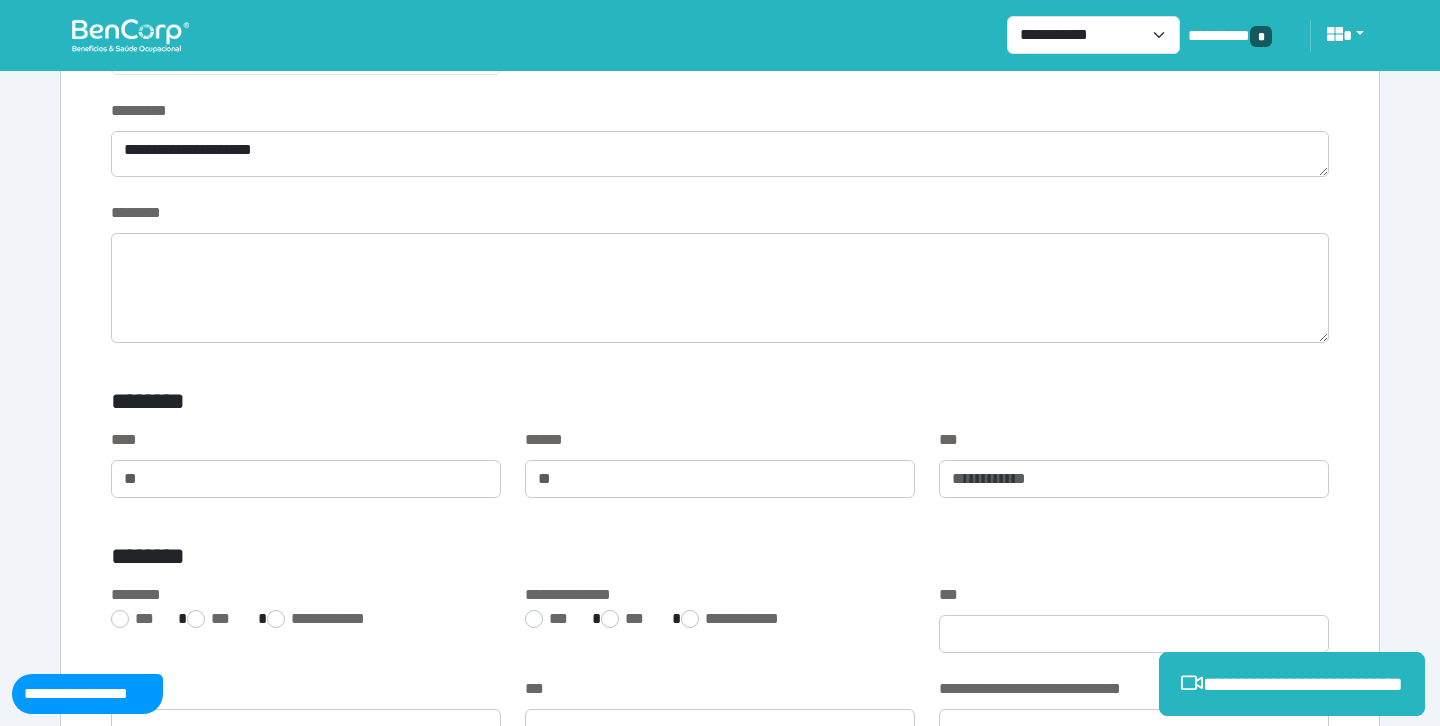 scroll, scrollTop: 866, scrollLeft: 0, axis: vertical 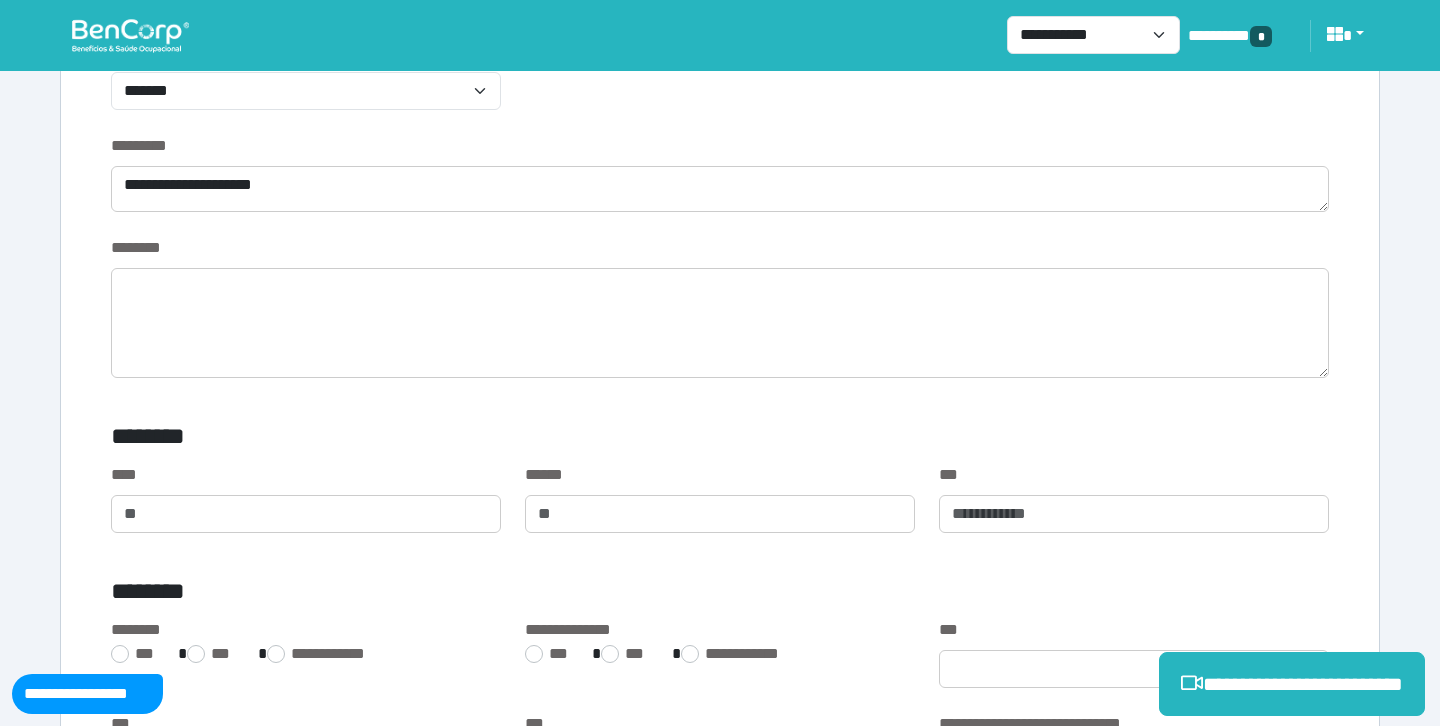 type on "**********" 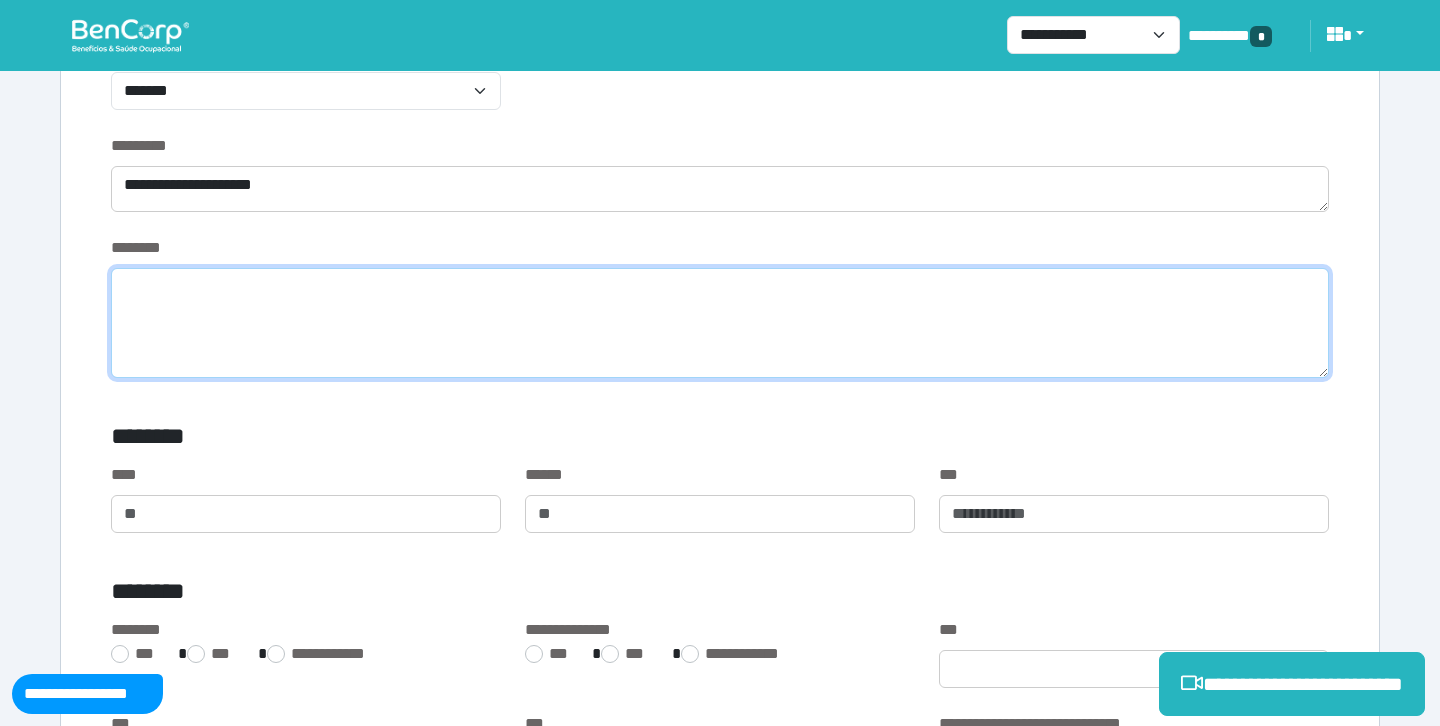click at bounding box center [720, 323] 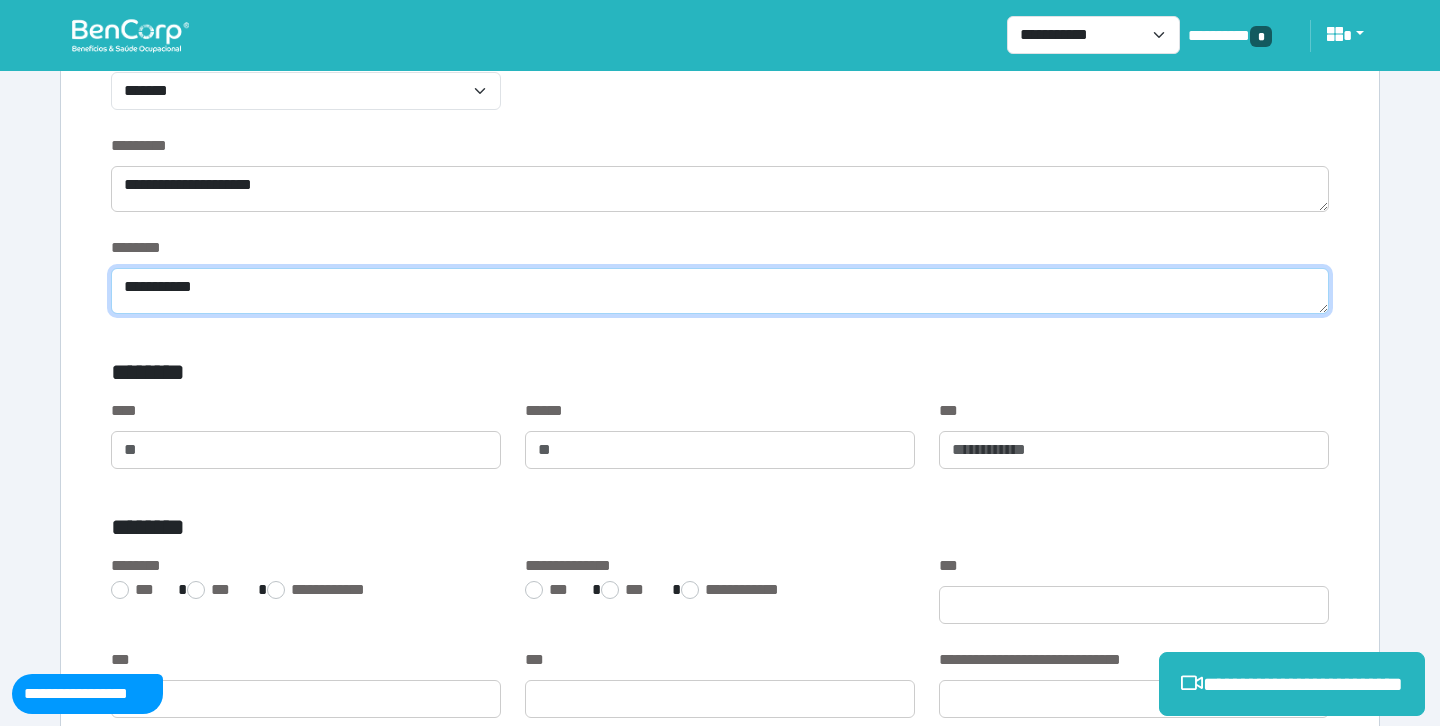 click on "**********" at bounding box center (720, 291) 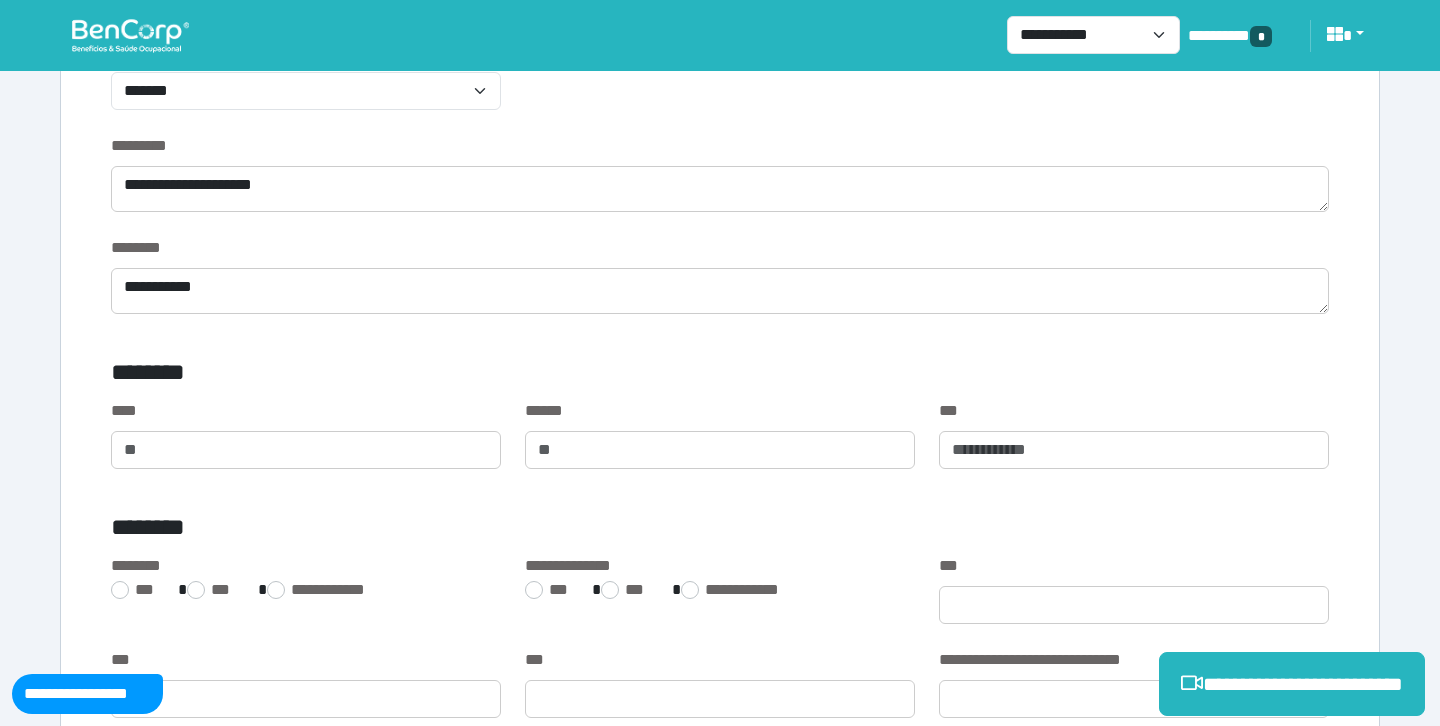 click on "********" at bounding box center [513, 531] 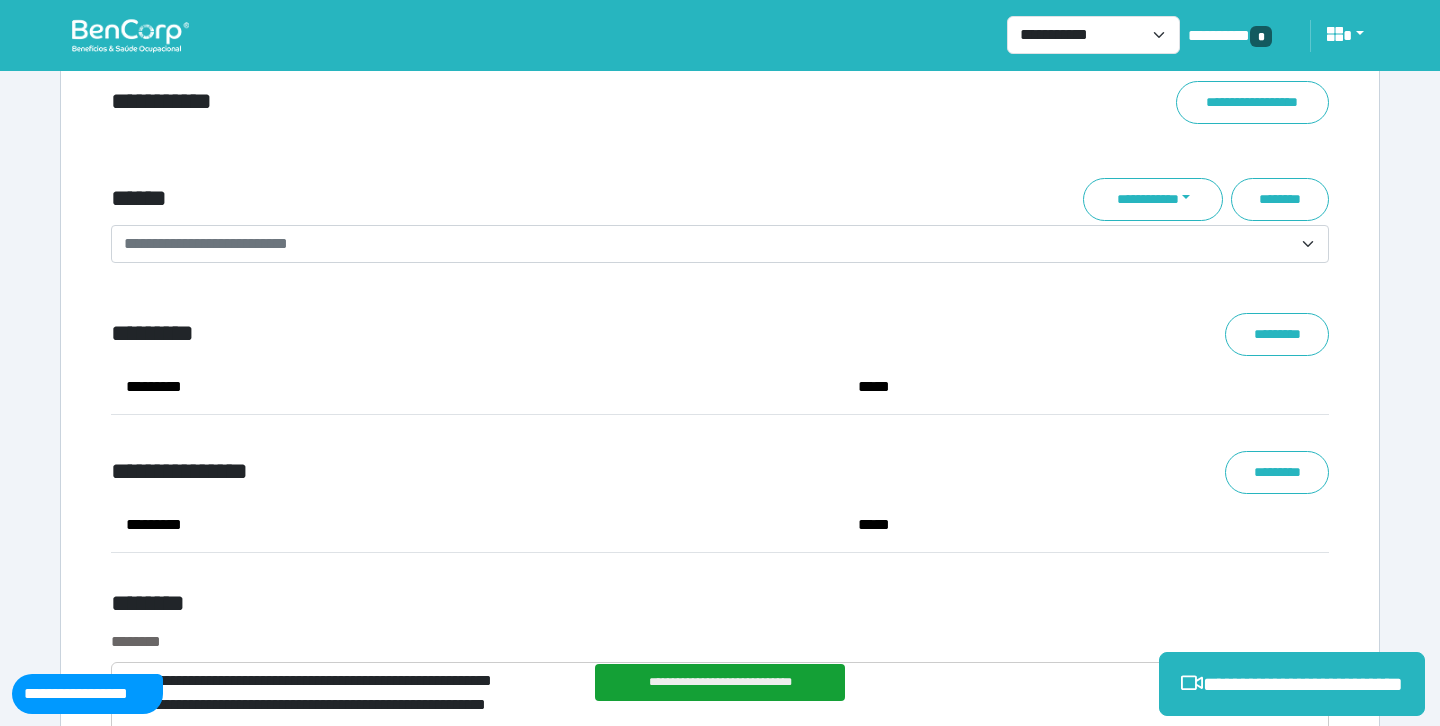 scroll, scrollTop: 7637, scrollLeft: 0, axis: vertical 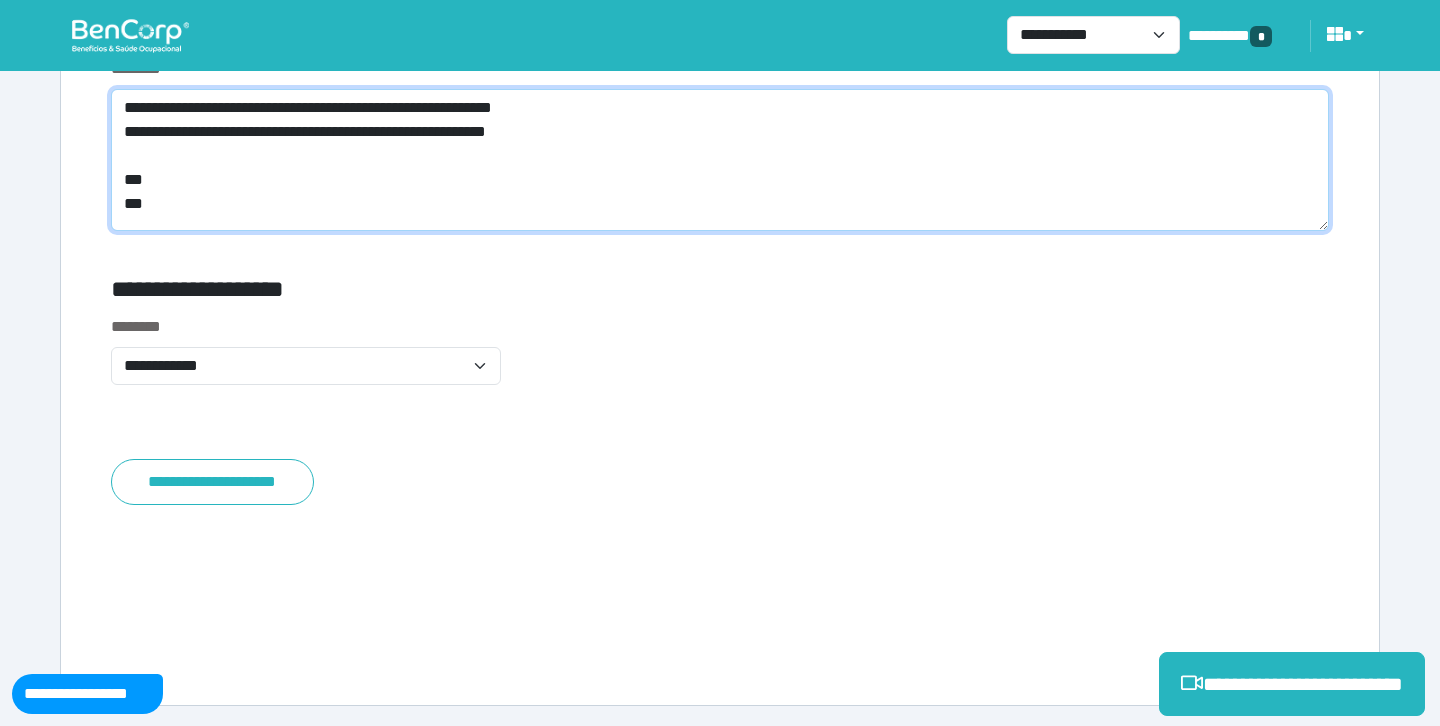click on "**********" at bounding box center [720, 160] 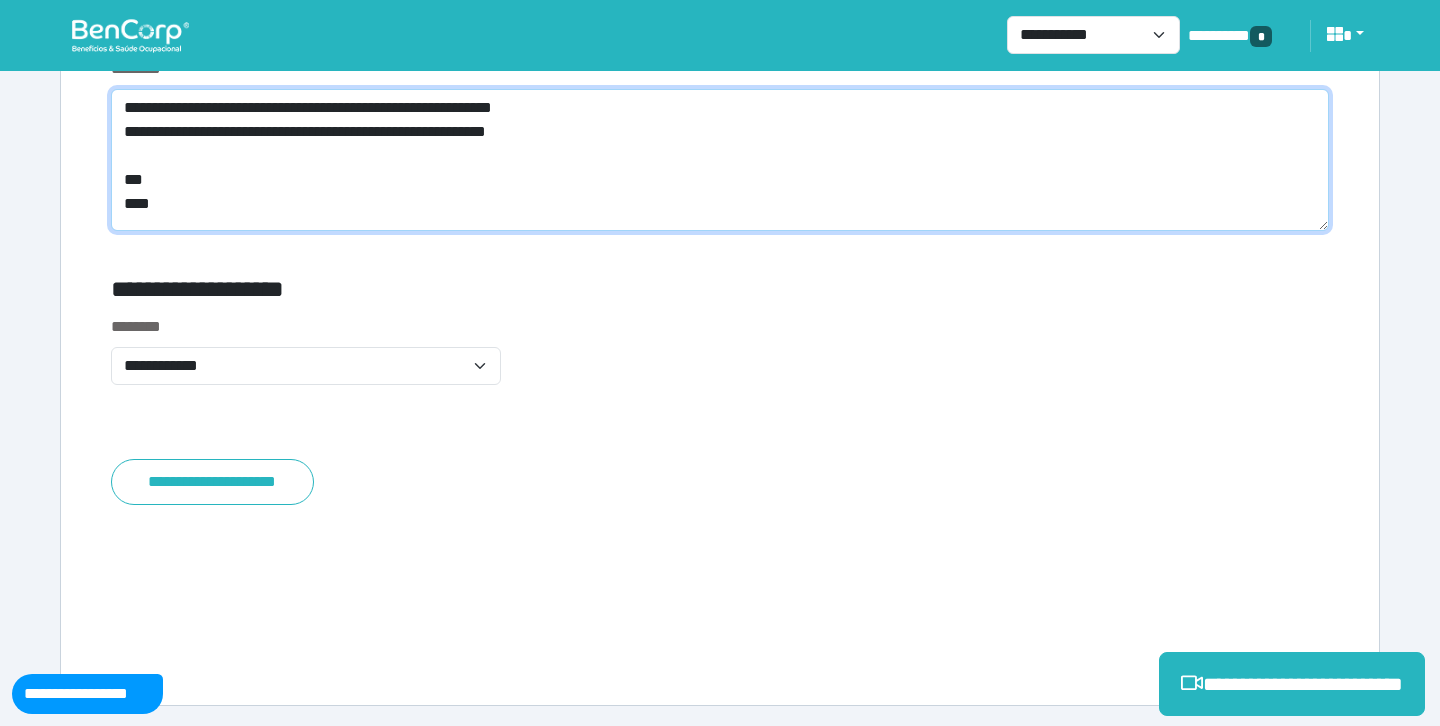 scroll, scrollTop: 0, scrollLeft: 0, axis: both 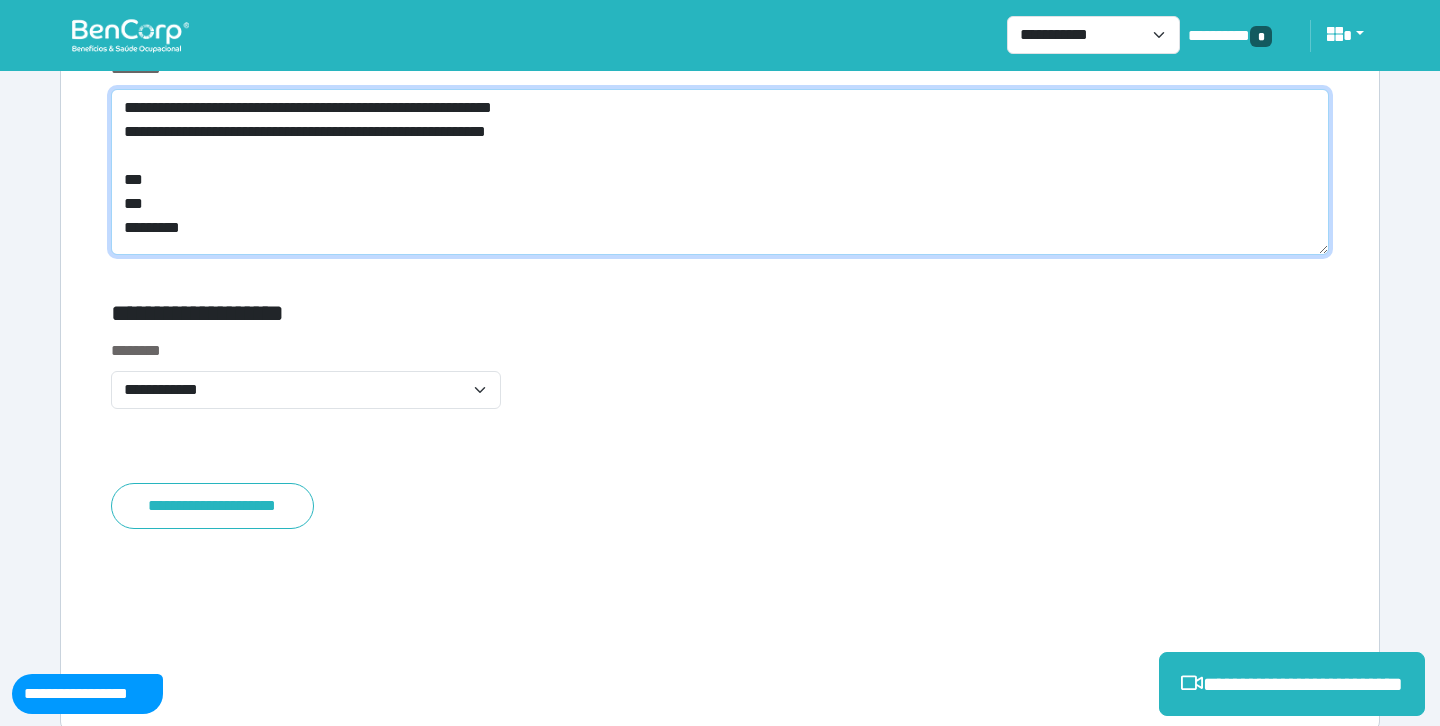 paste on "**********" 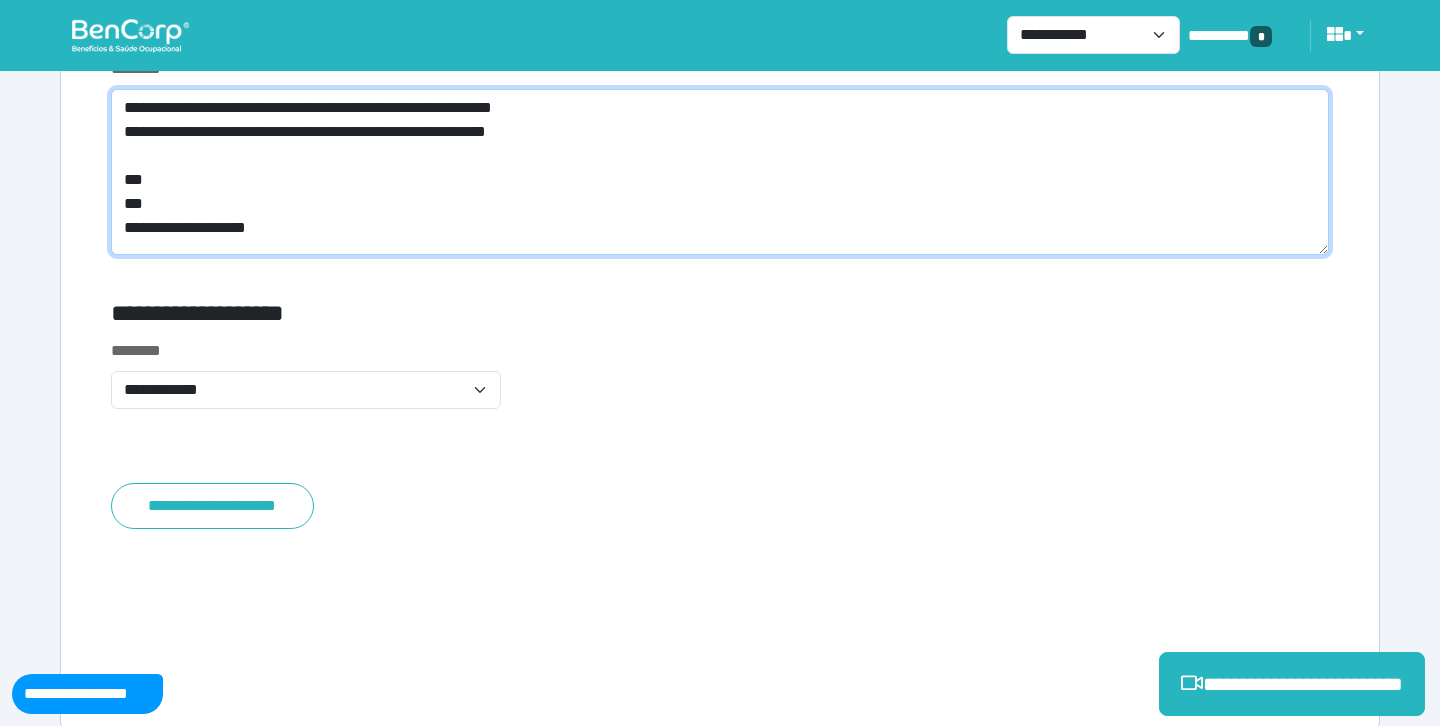 click on "**********" at bounding box center [720, 172] 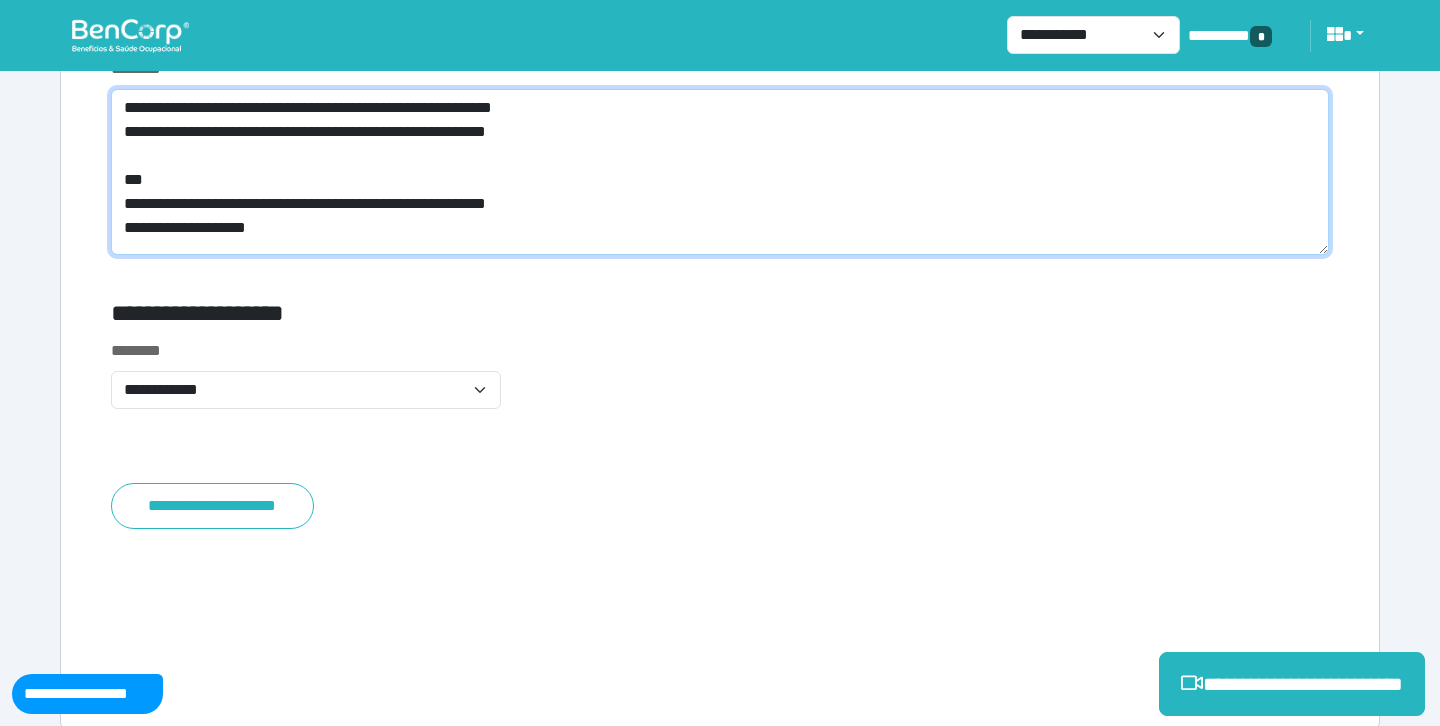 click on "**********" at bounding box center [720, 172] 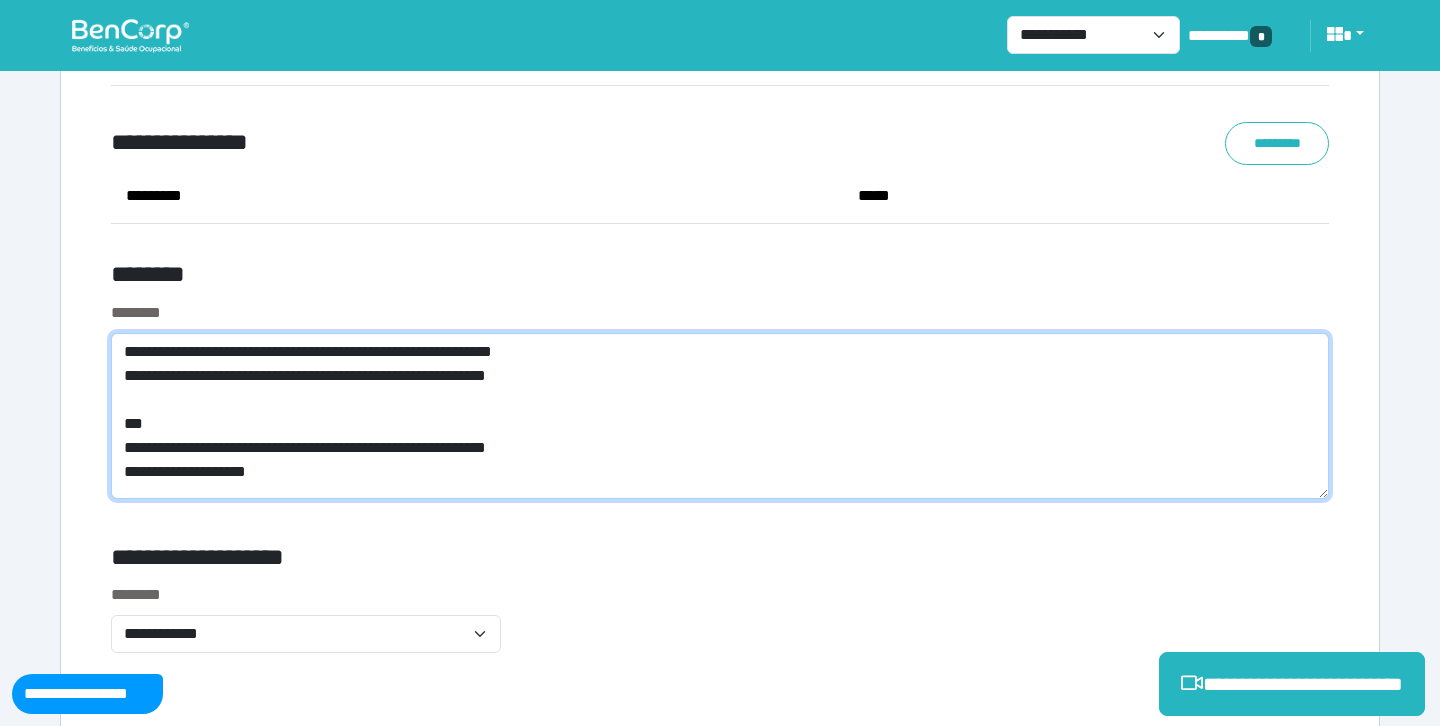 scroll, scrollTop: 7397, scrollLeft: 0, axis: vertical 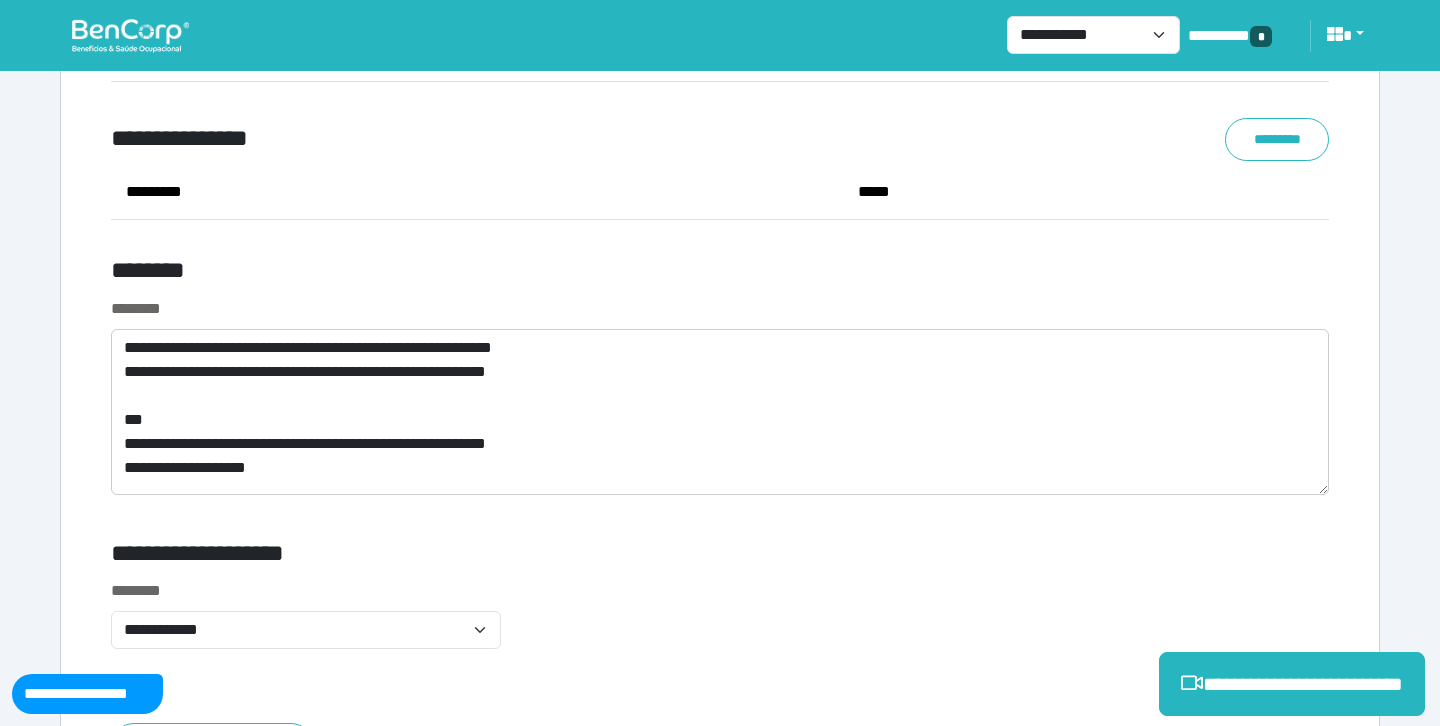 click on "**********" at bounding box center (720, -2958) 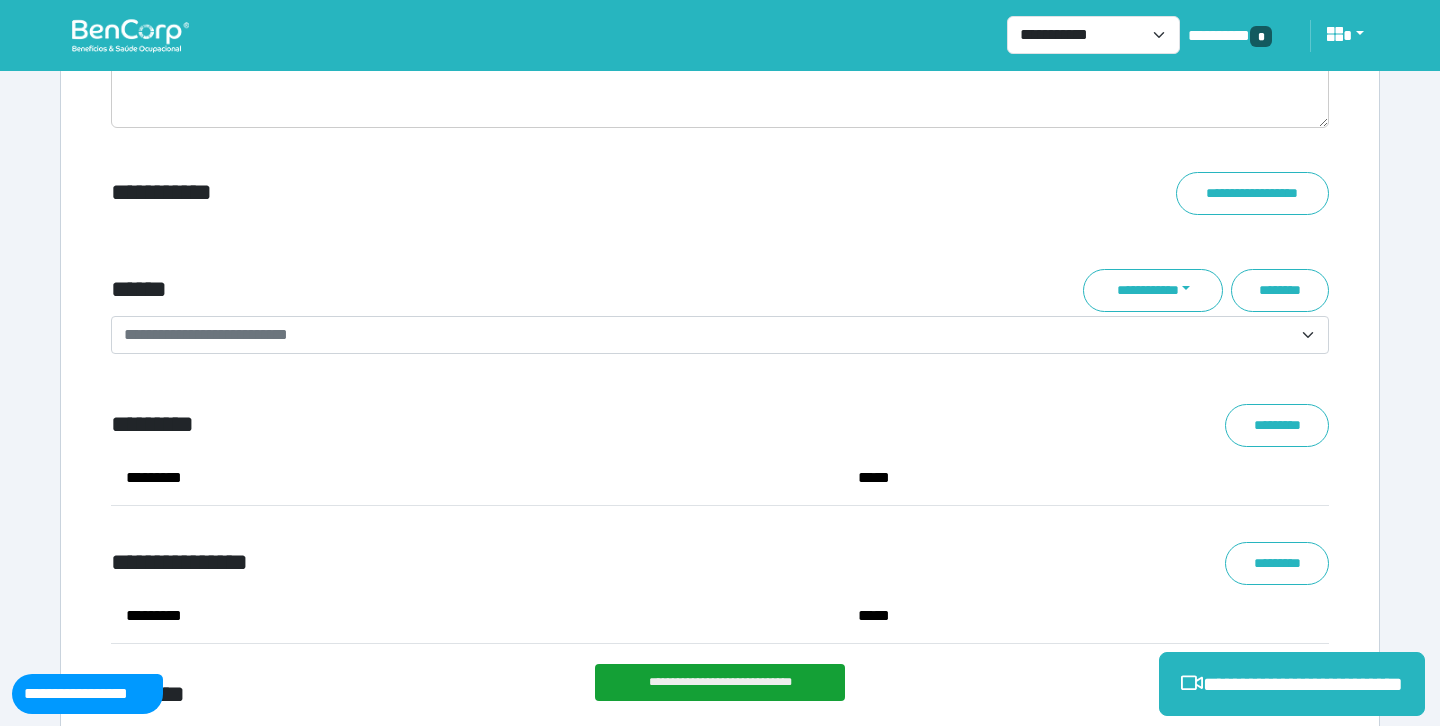 scroll, scrollTop: 6939, scrollLeft: 0, axis: vertical 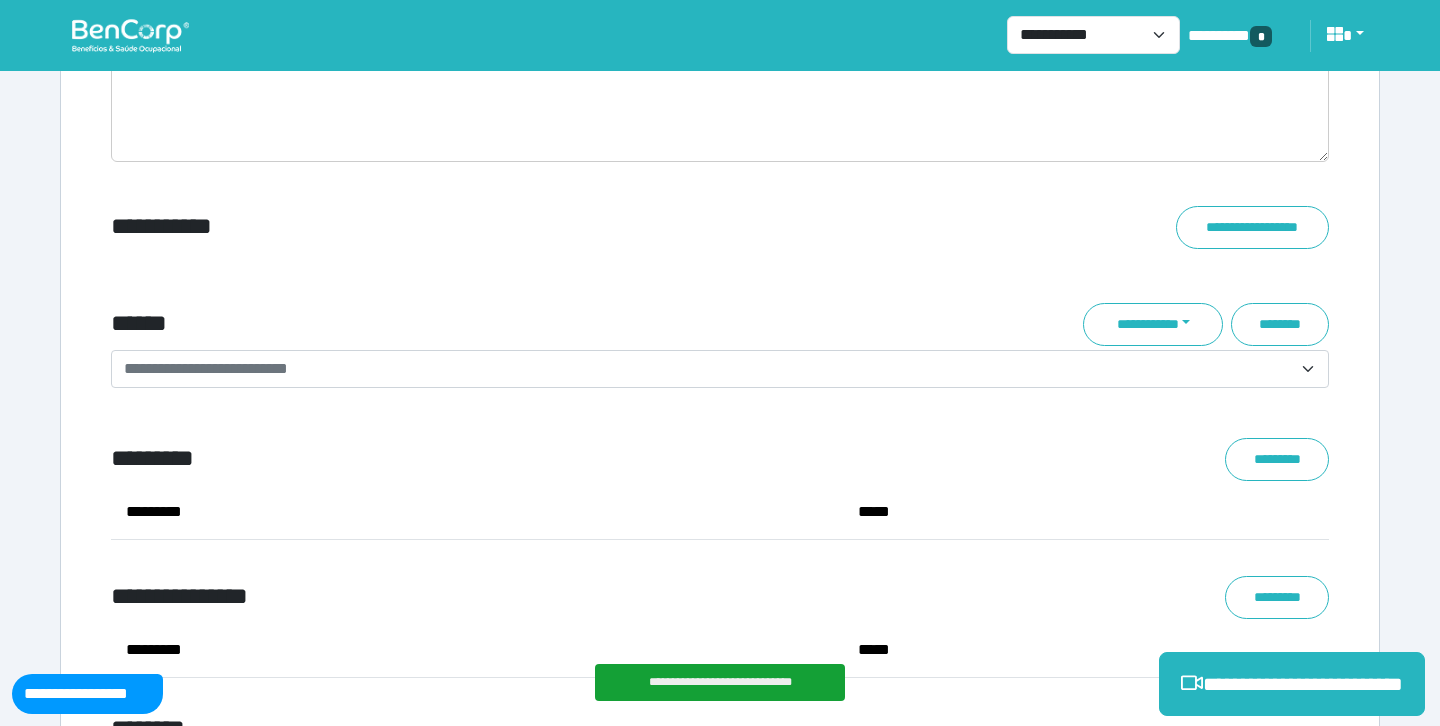 click on "**********" at bounding box center [513, 227] 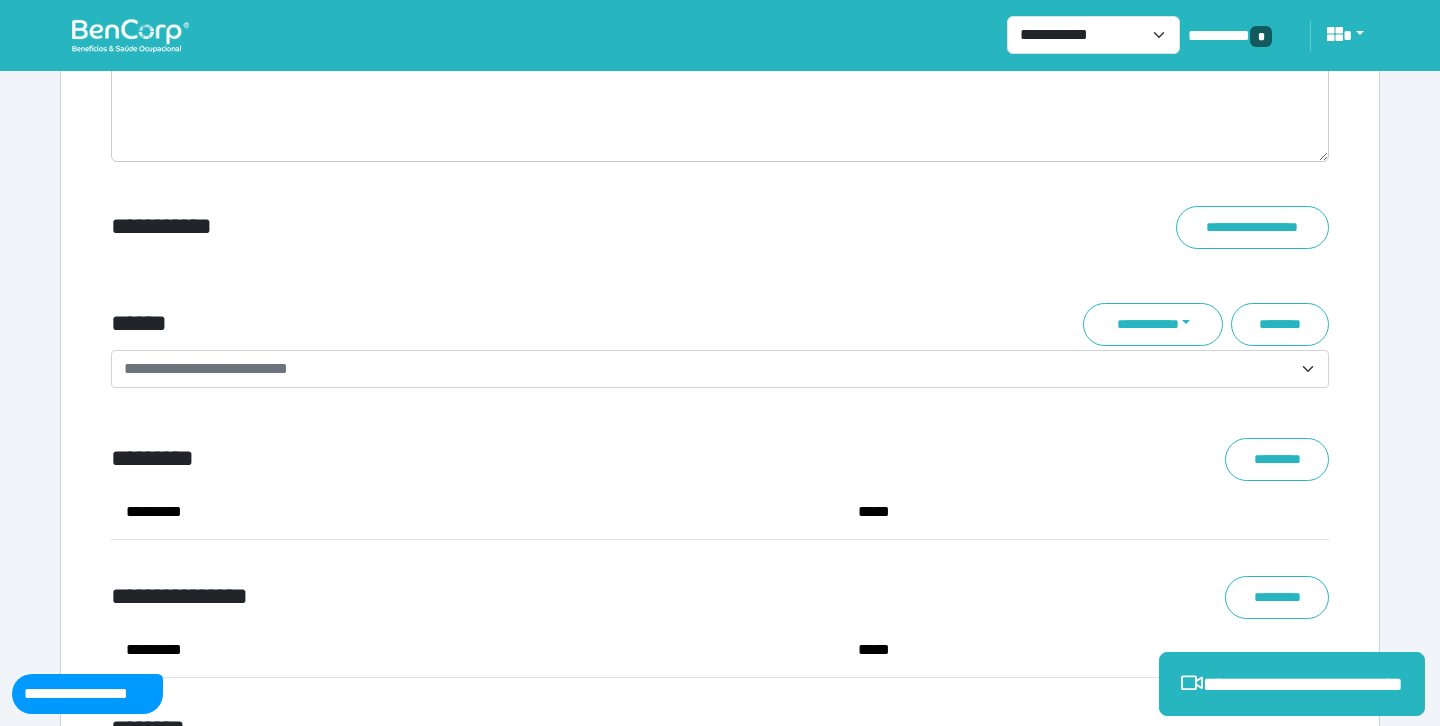 click on "**********" at bounding box center (513, 227) 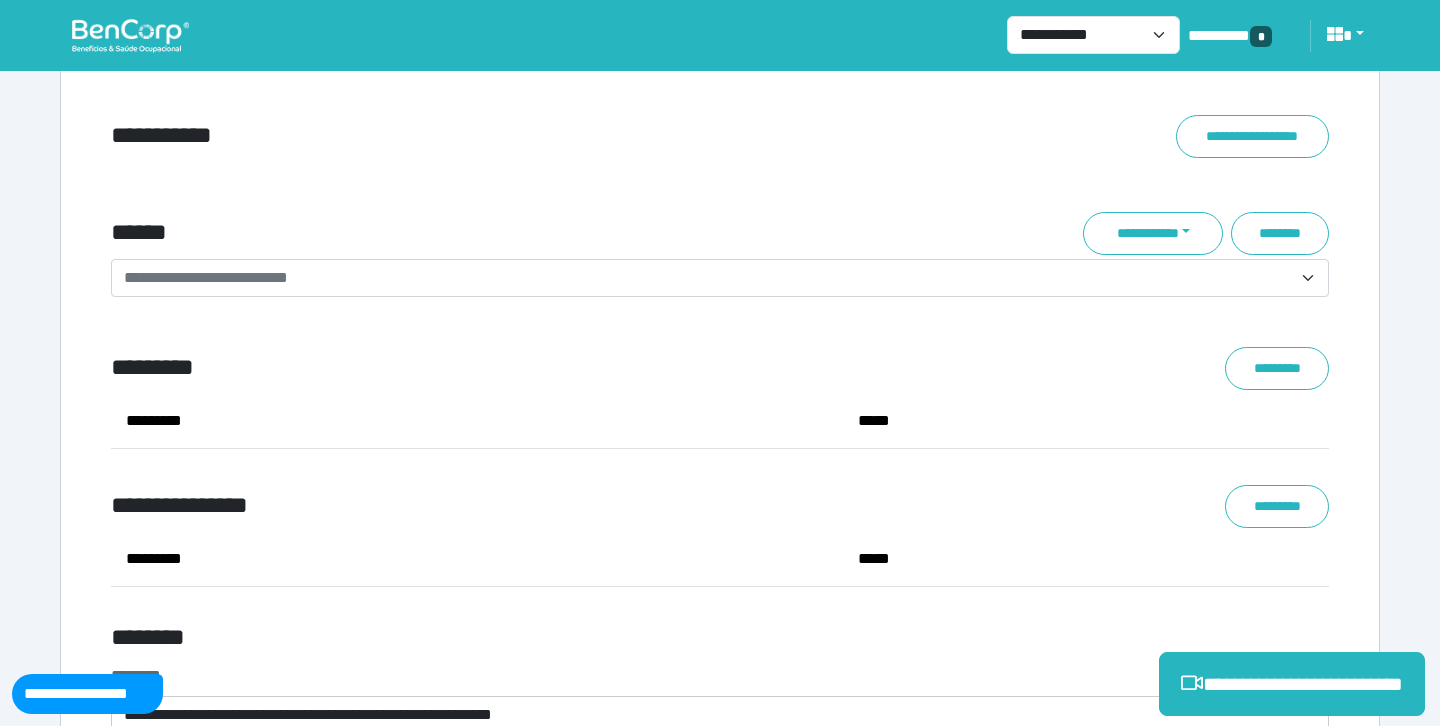 scroll, scrollTop: 7045, scrollLeft: 0, axis: vertical 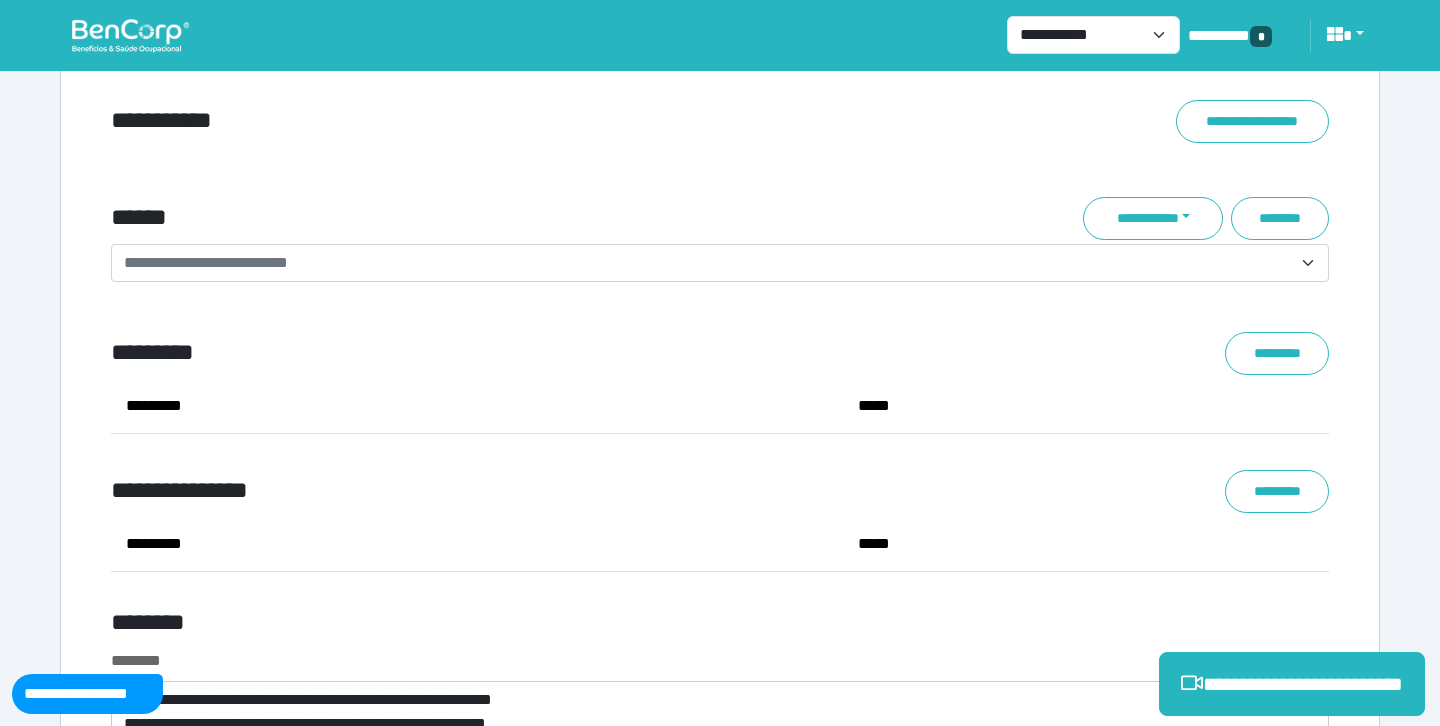 click on "**********" at bounding box center (720, -2606) 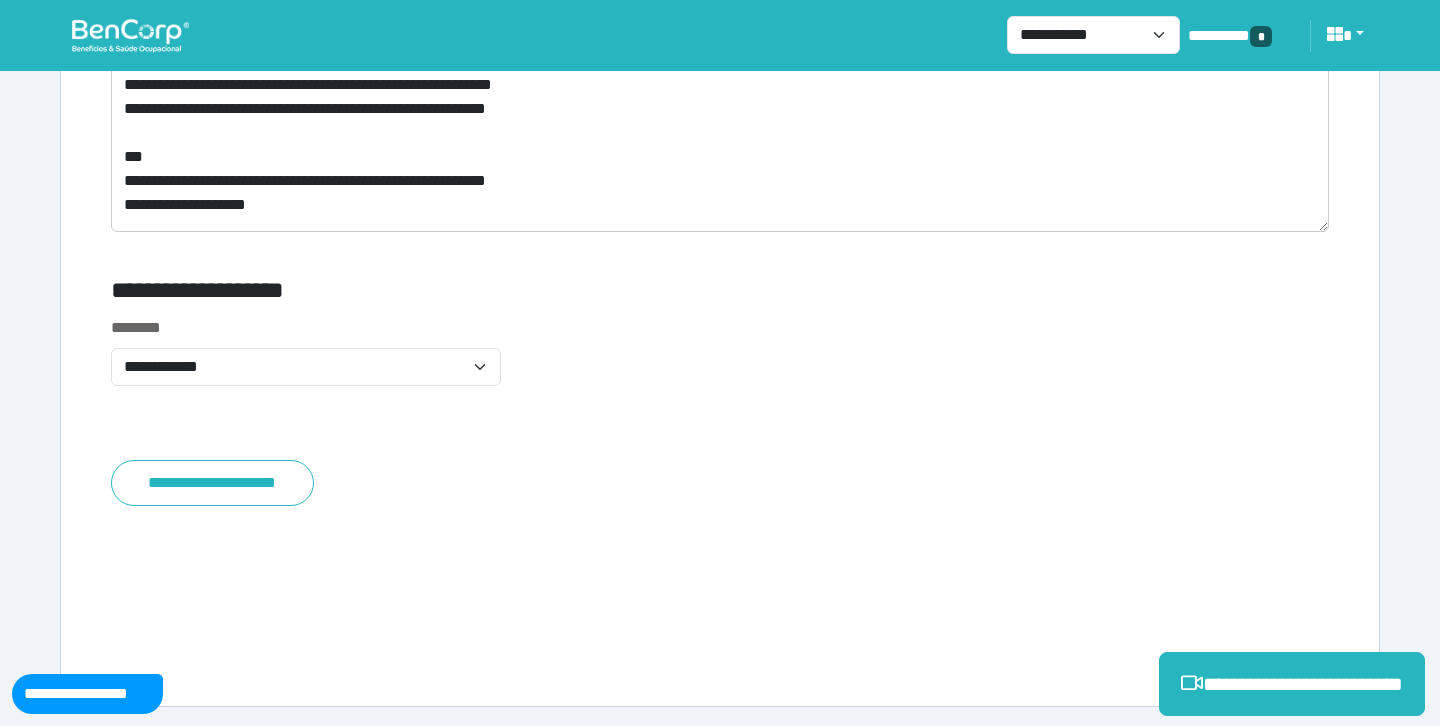scroll, scrollTop: 7661, scrollLeft: 0, axis: vertical 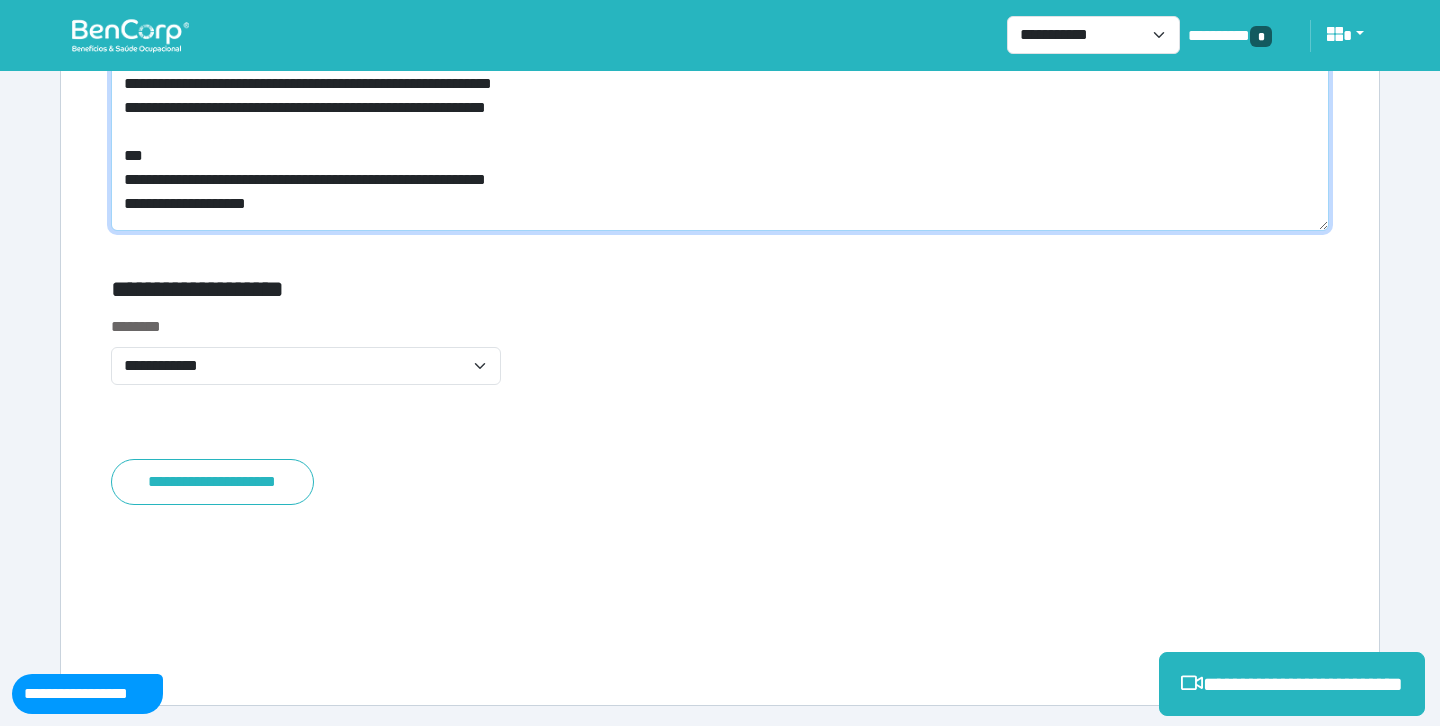 click on "**********" at bounding box center (720, 148) 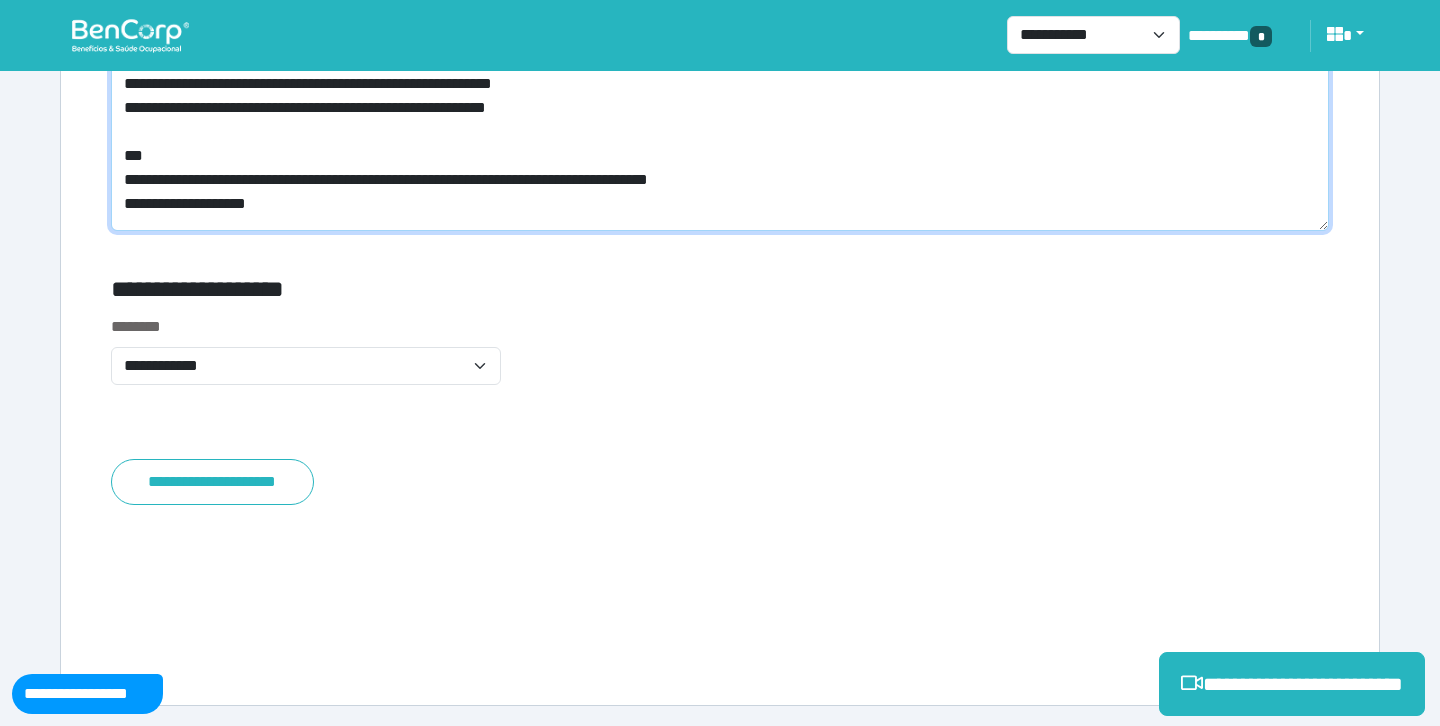 click on "**********" at bounding box center (720, 148) 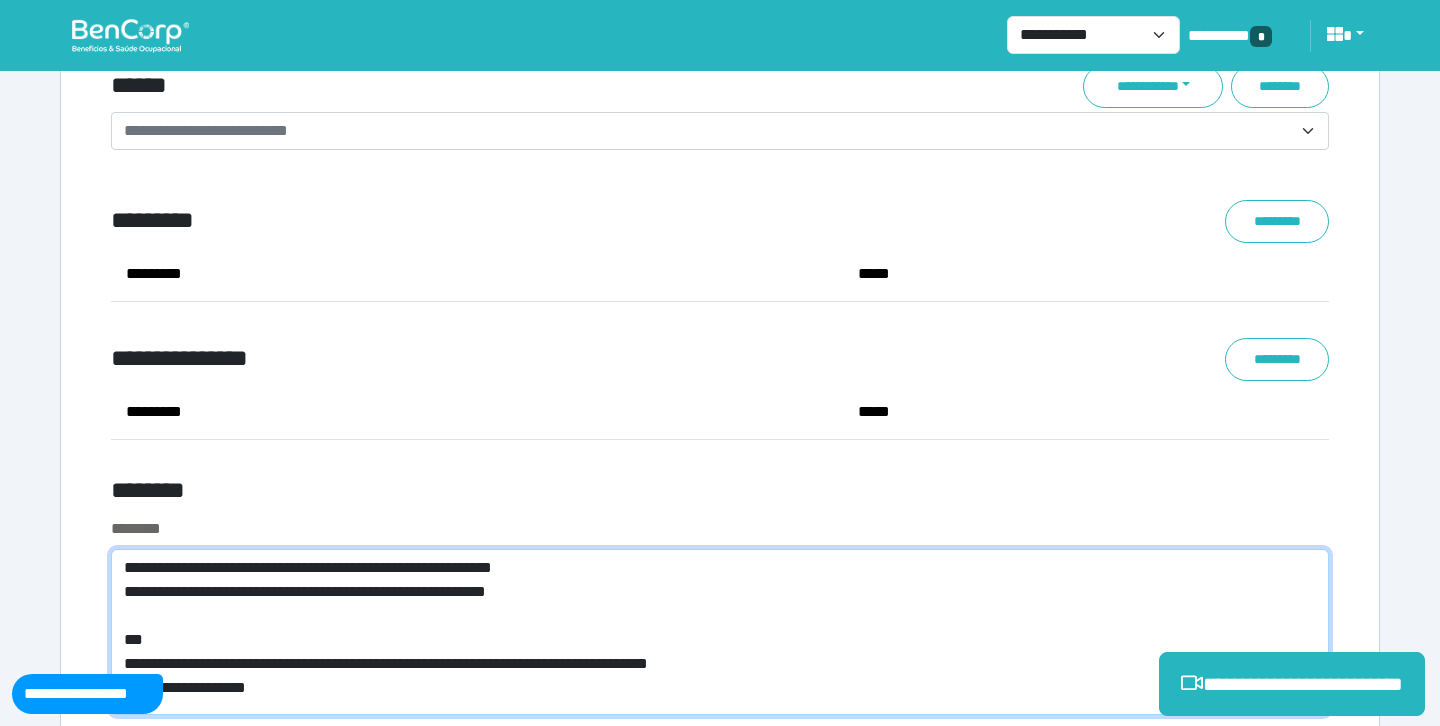 scroll, scrollTop: 7156, scrollLeft: 0, axis: vertical 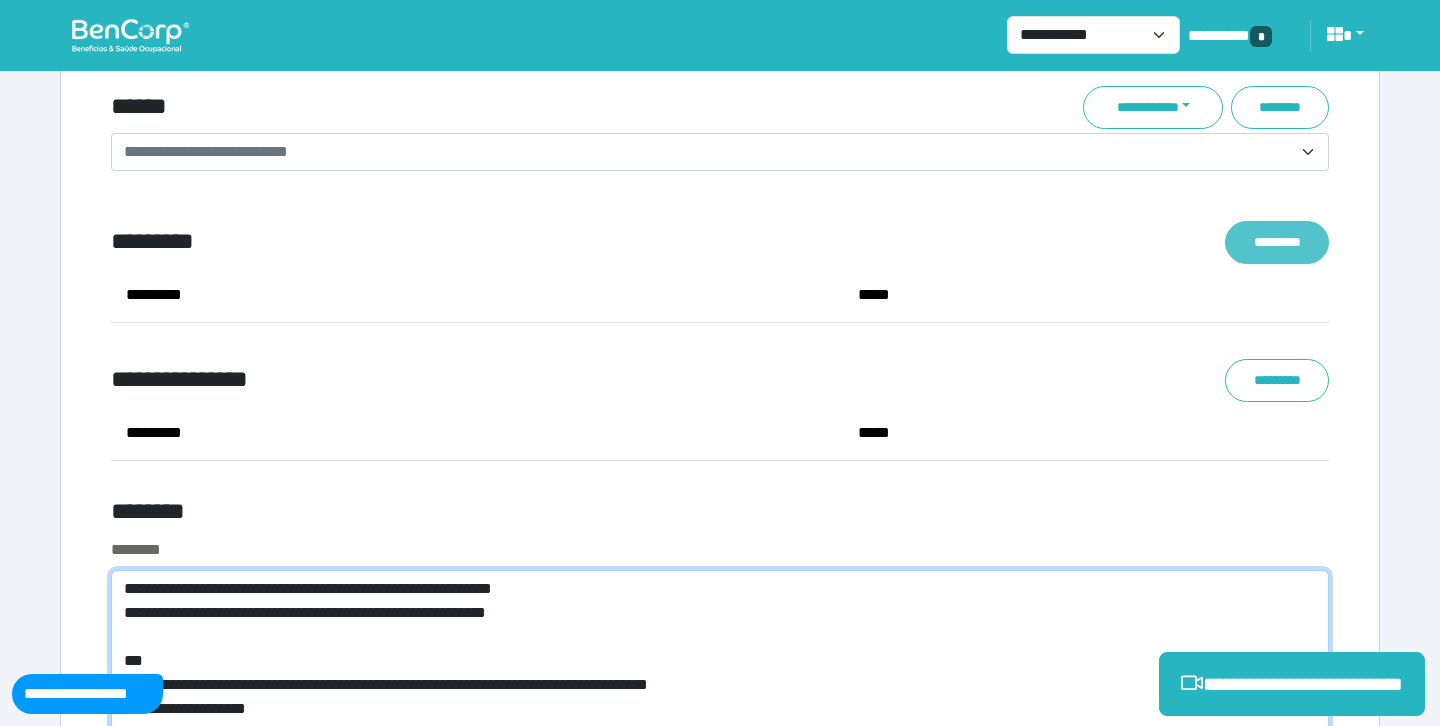 type on "**********" 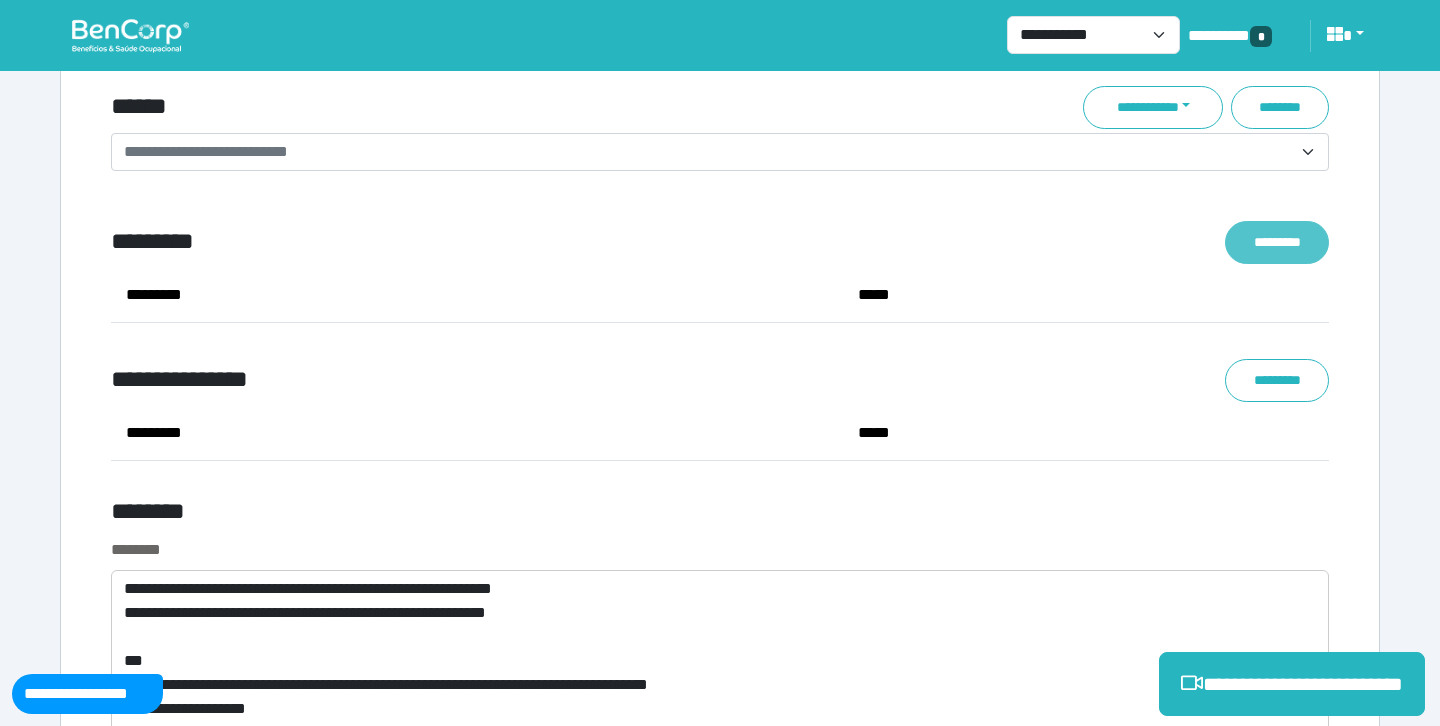 click on "*********" at bounding box center [1277, 242] 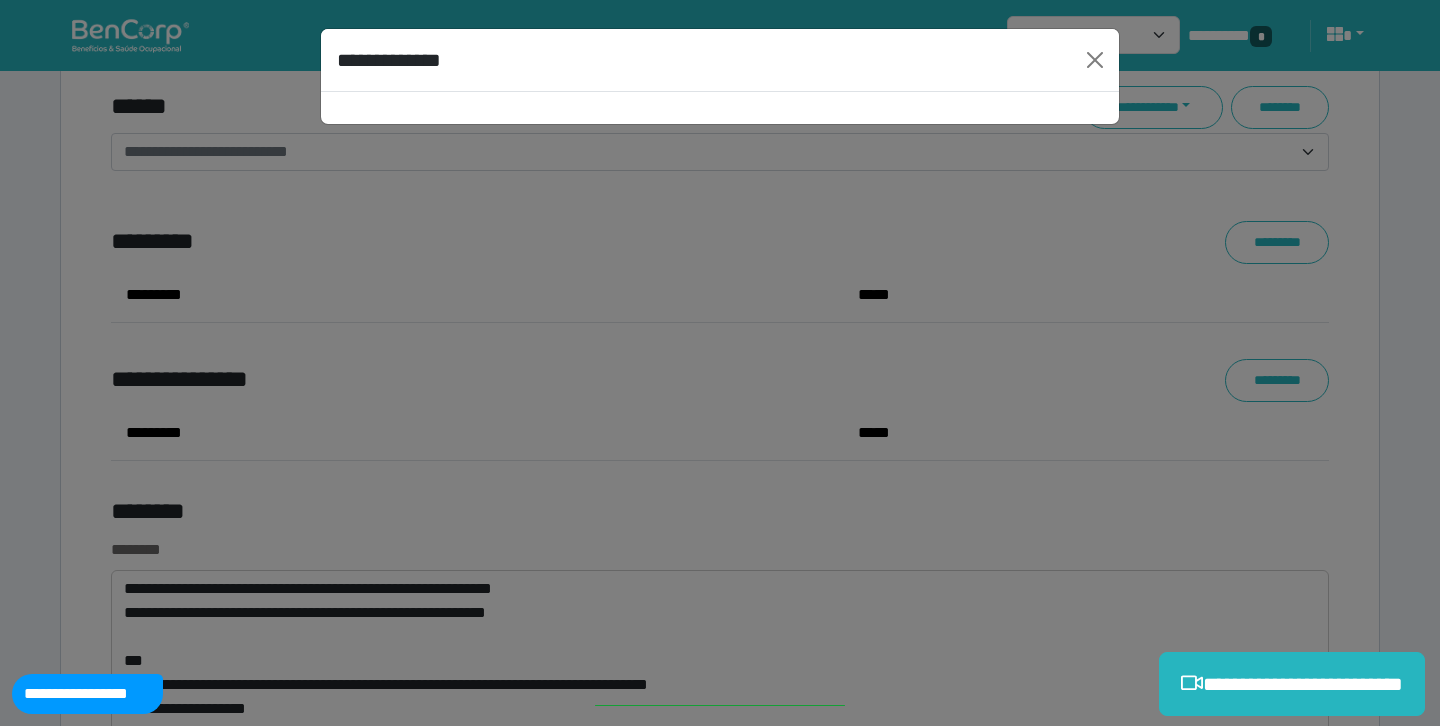 select on "****" 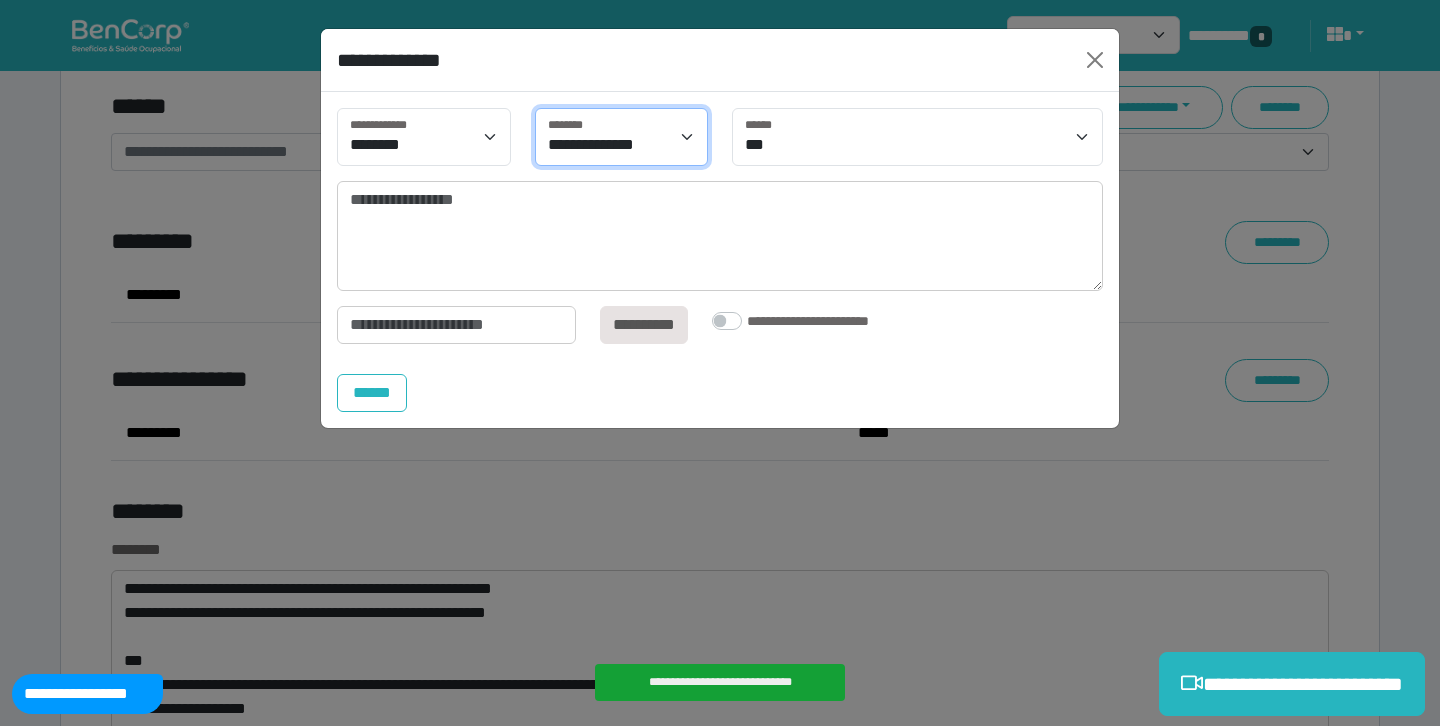 click on "**********" at bounding box center (622, 137) 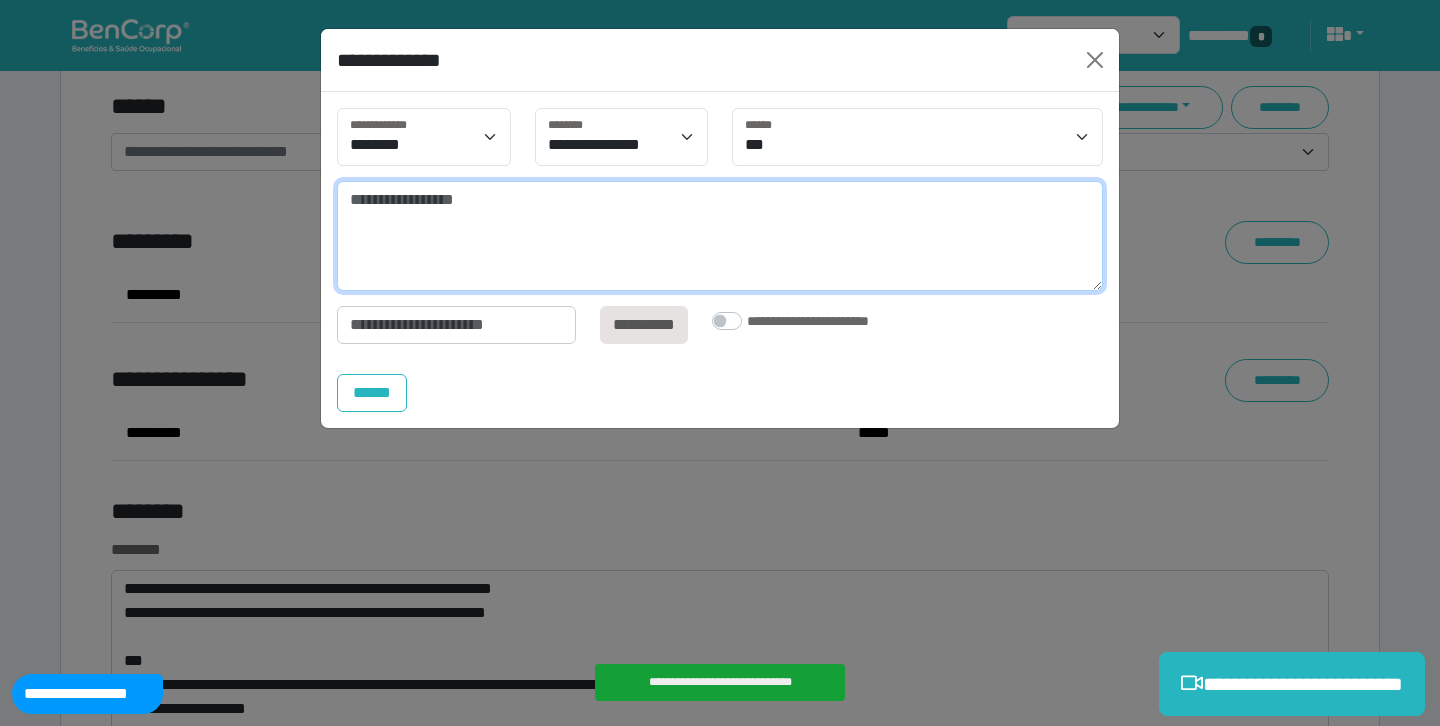 click at bounding box center [720, 236] 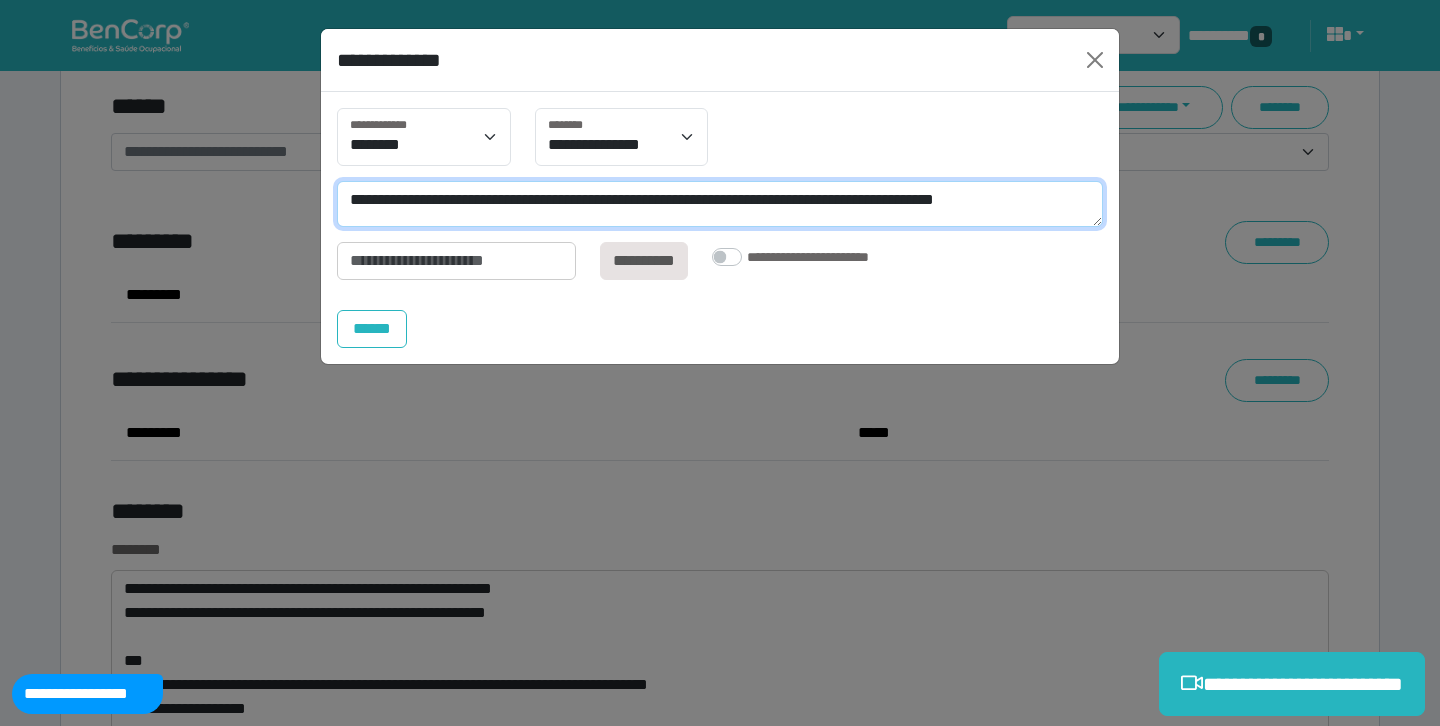 click on "**********" at bounding box center [720, 204] 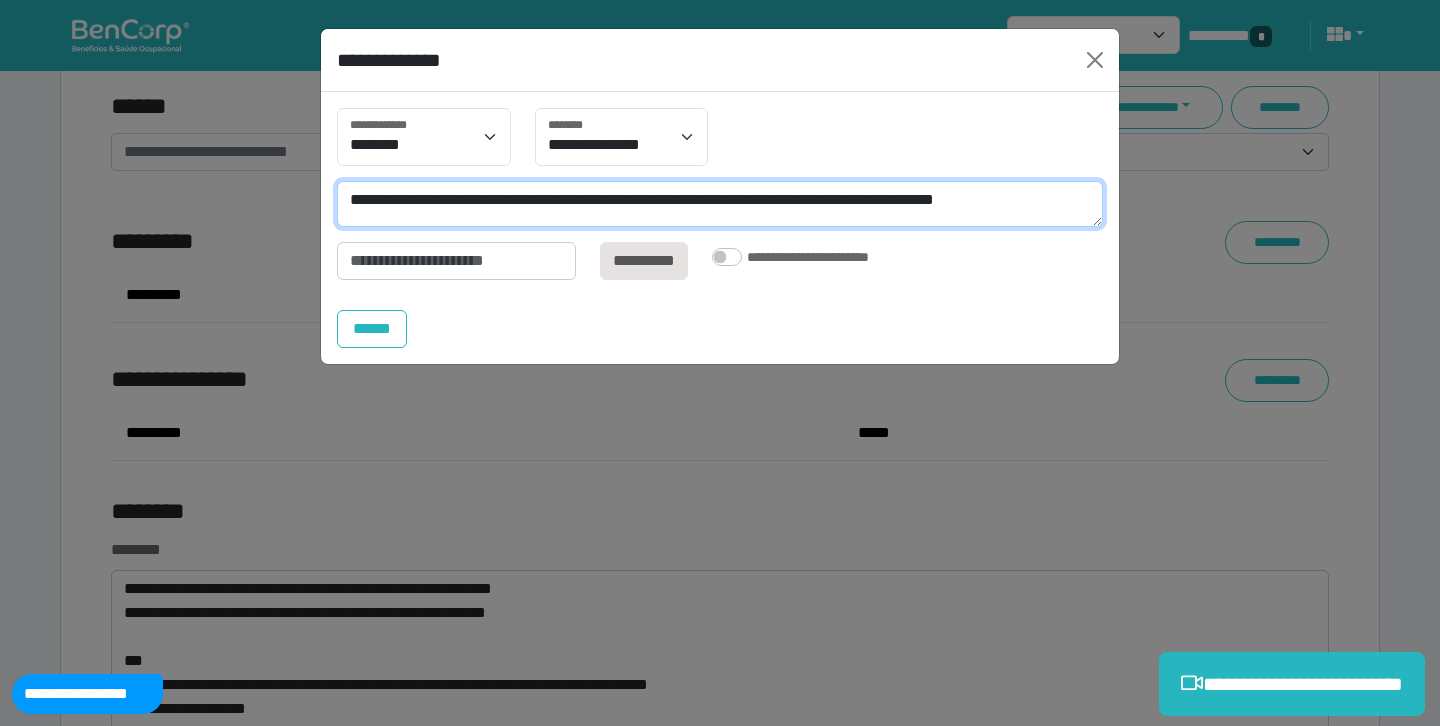 click on "**********" at bounding box center (720, 204) 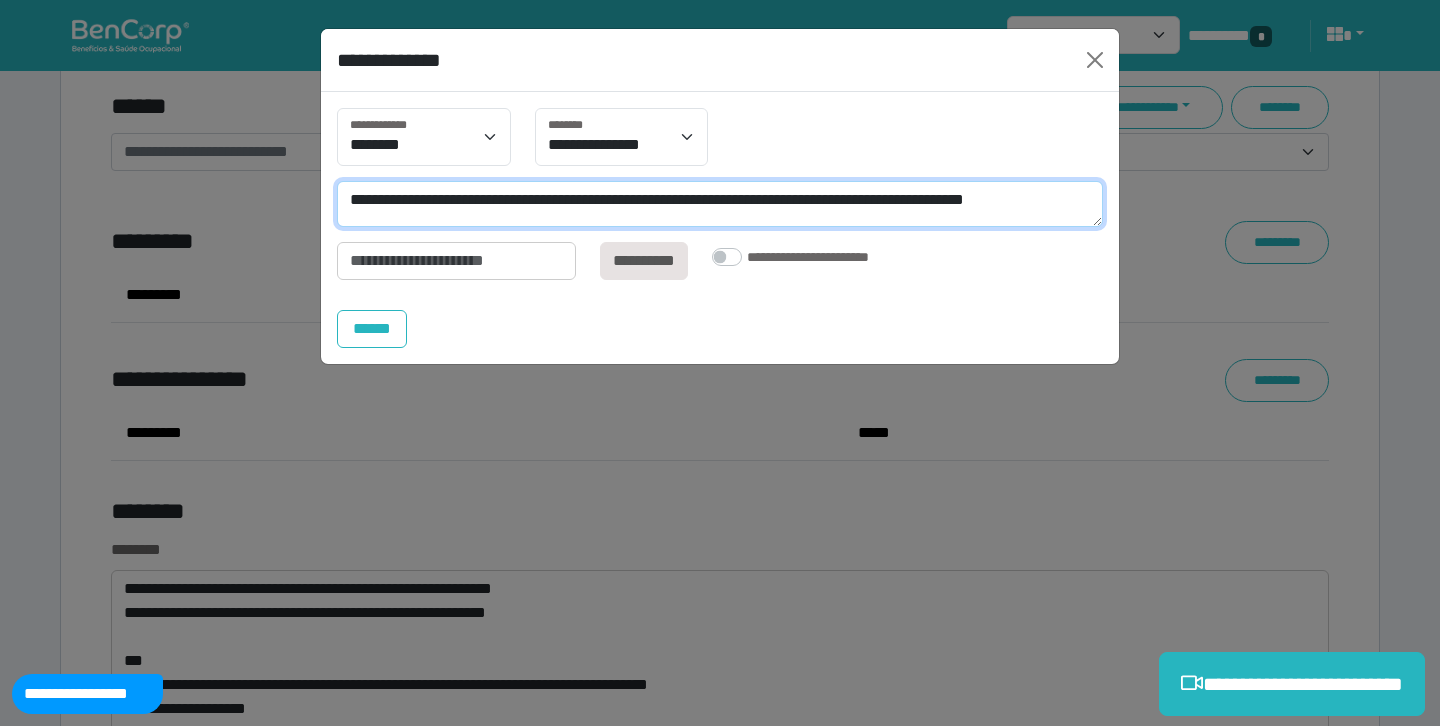 scroll, scrollTop: 0, scrollLeft: 0, axis: both 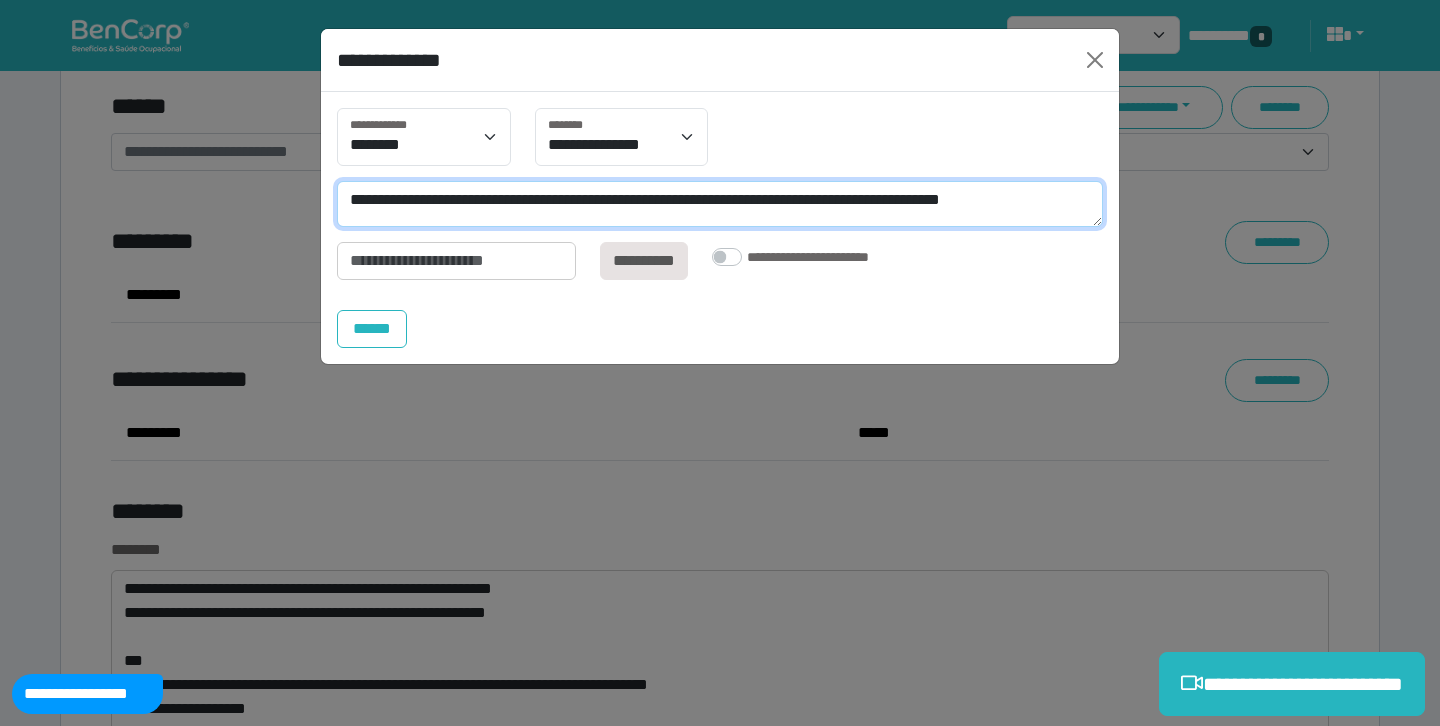 type on "**********" 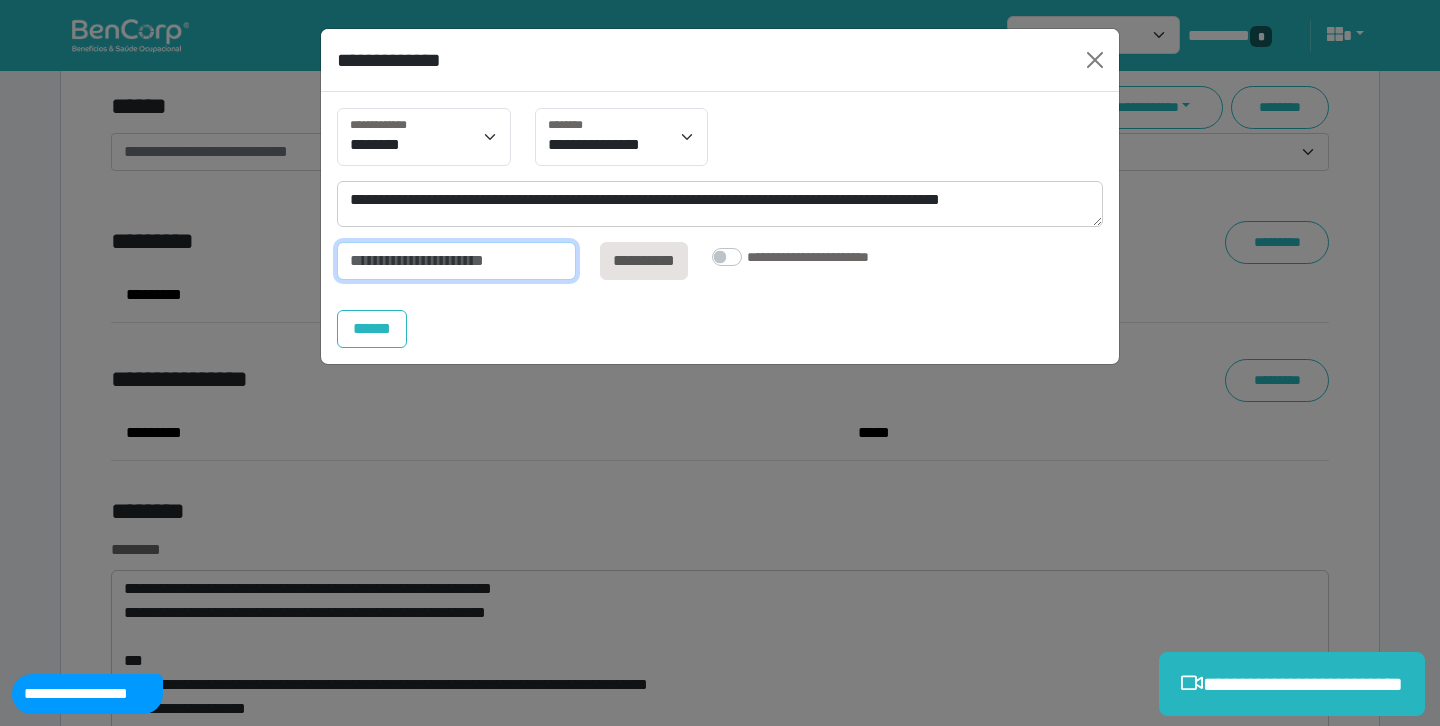 click at bounding box center (456, 261) 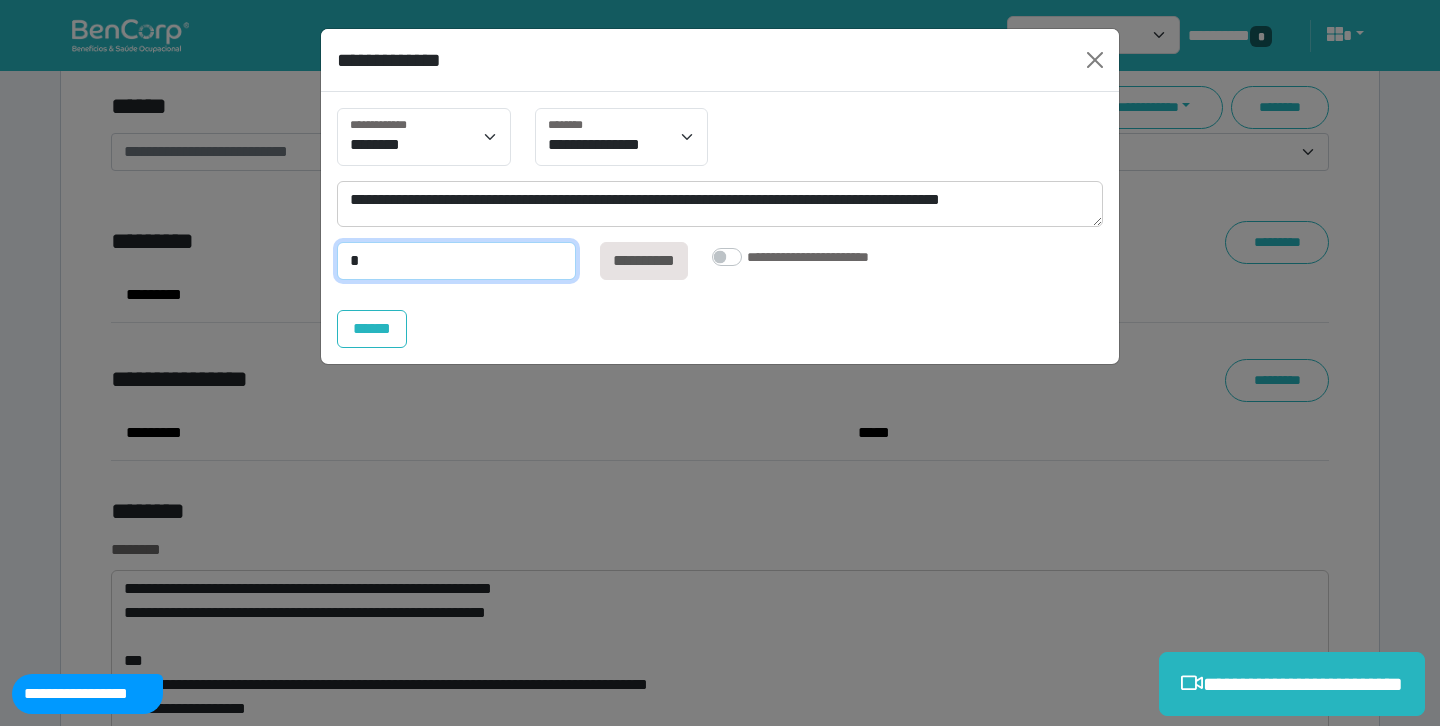 type on "*" 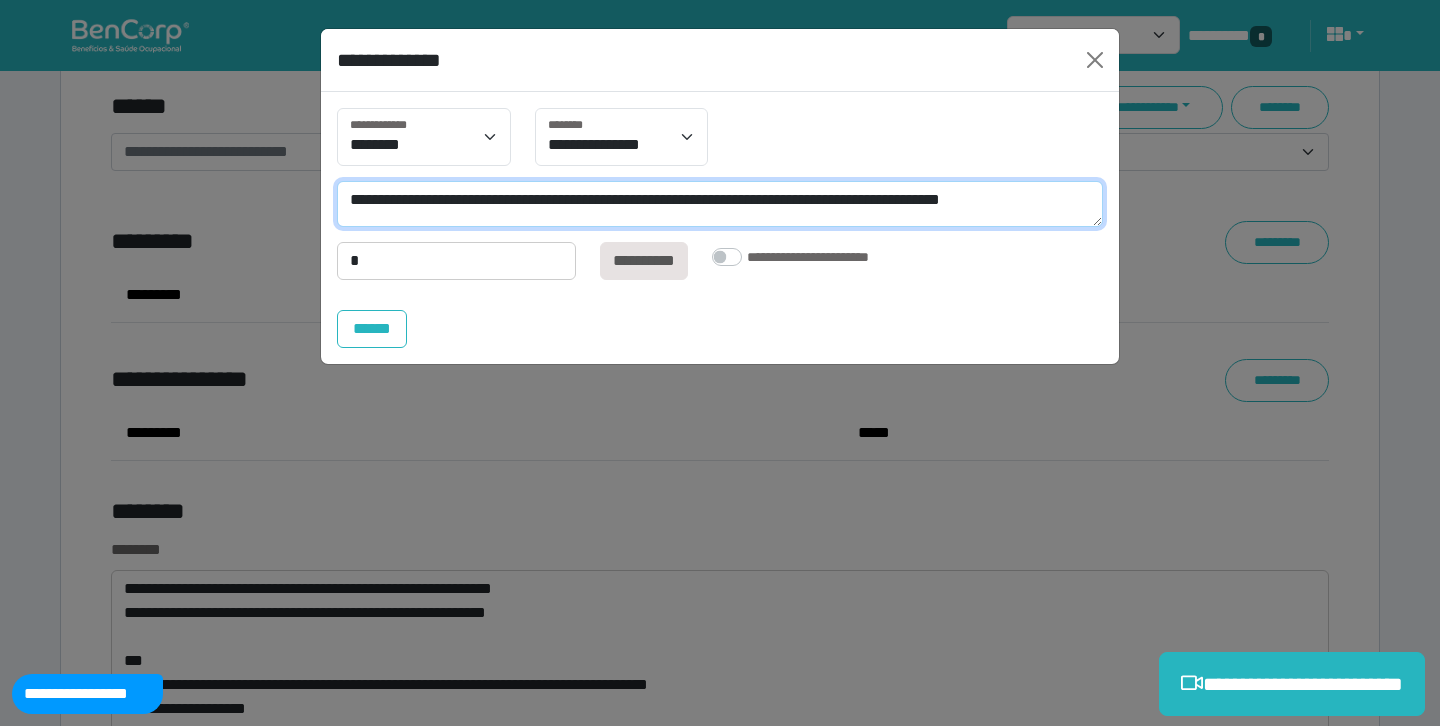 click on "**********" at bounding box center (720, 204) 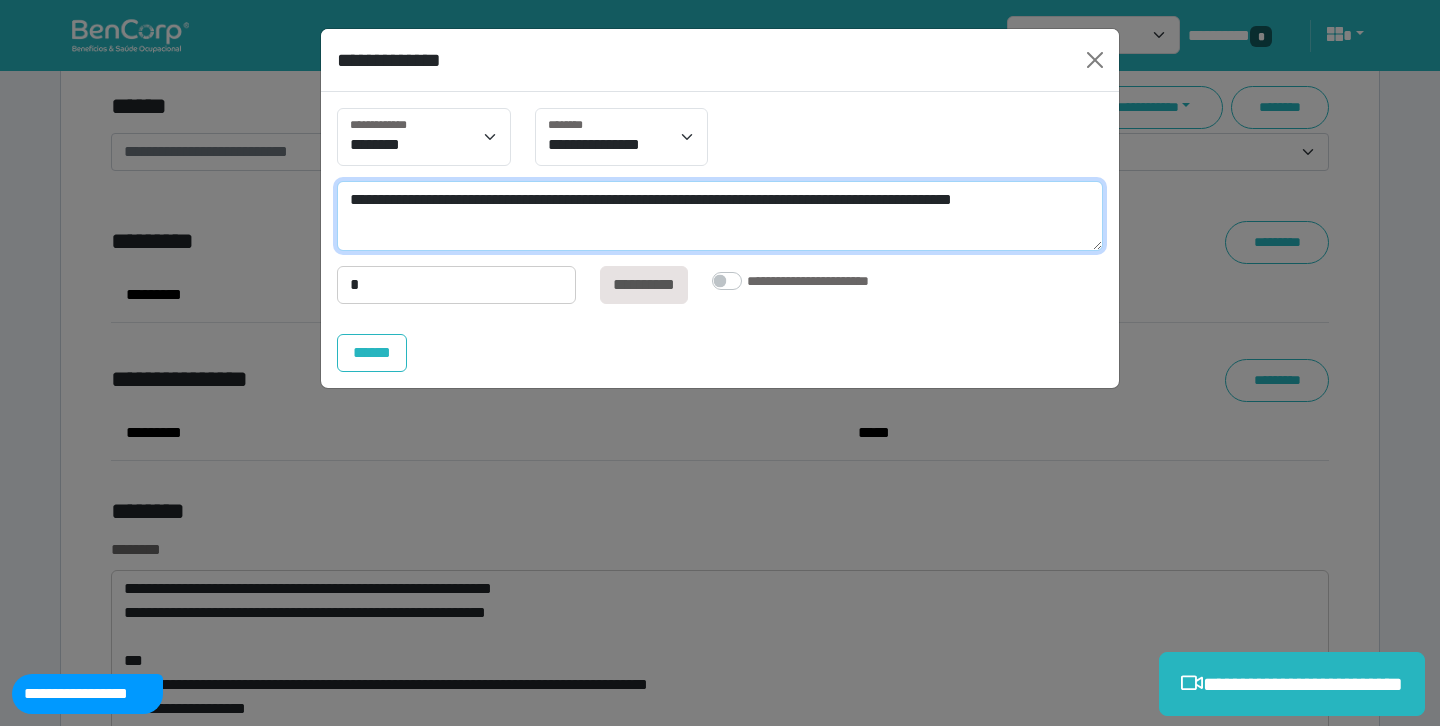 scroll, scrollTop: 0, scrollLeft: 0, axis: both 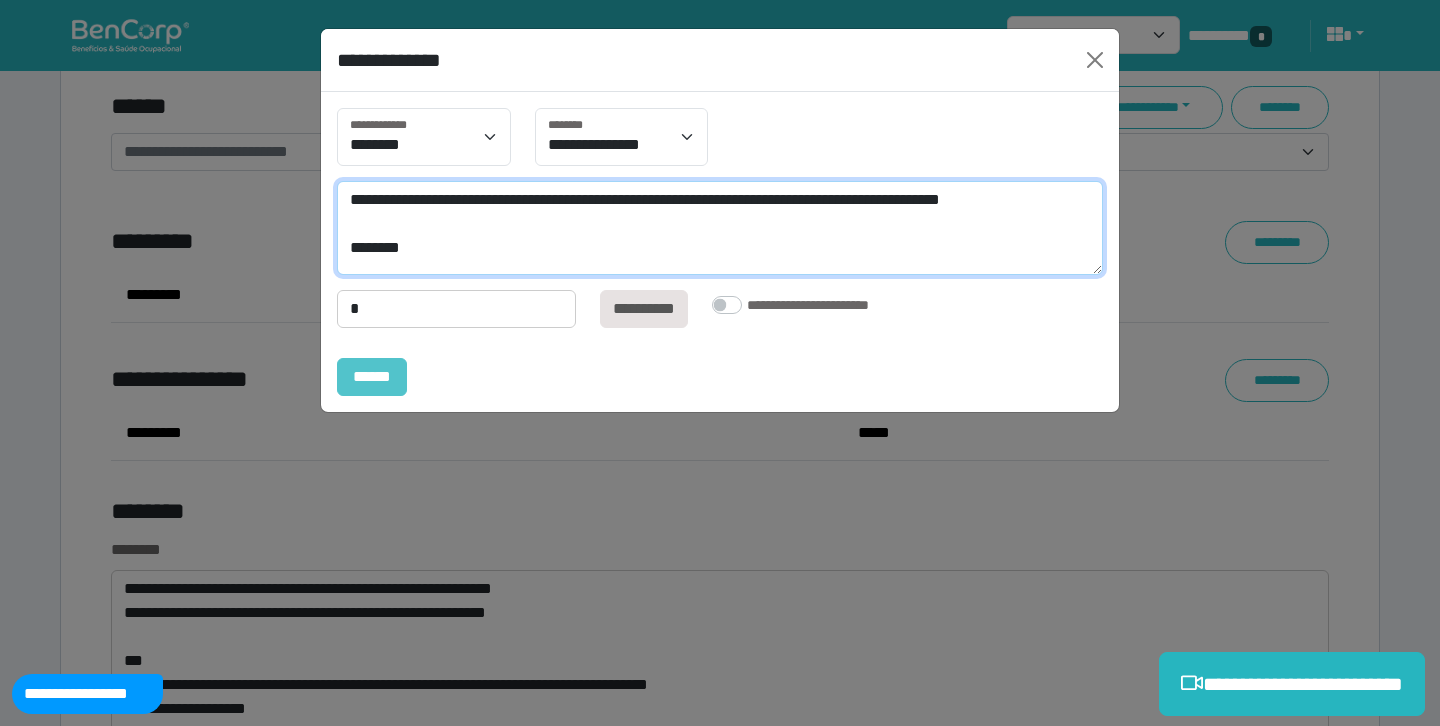 type on "**********" 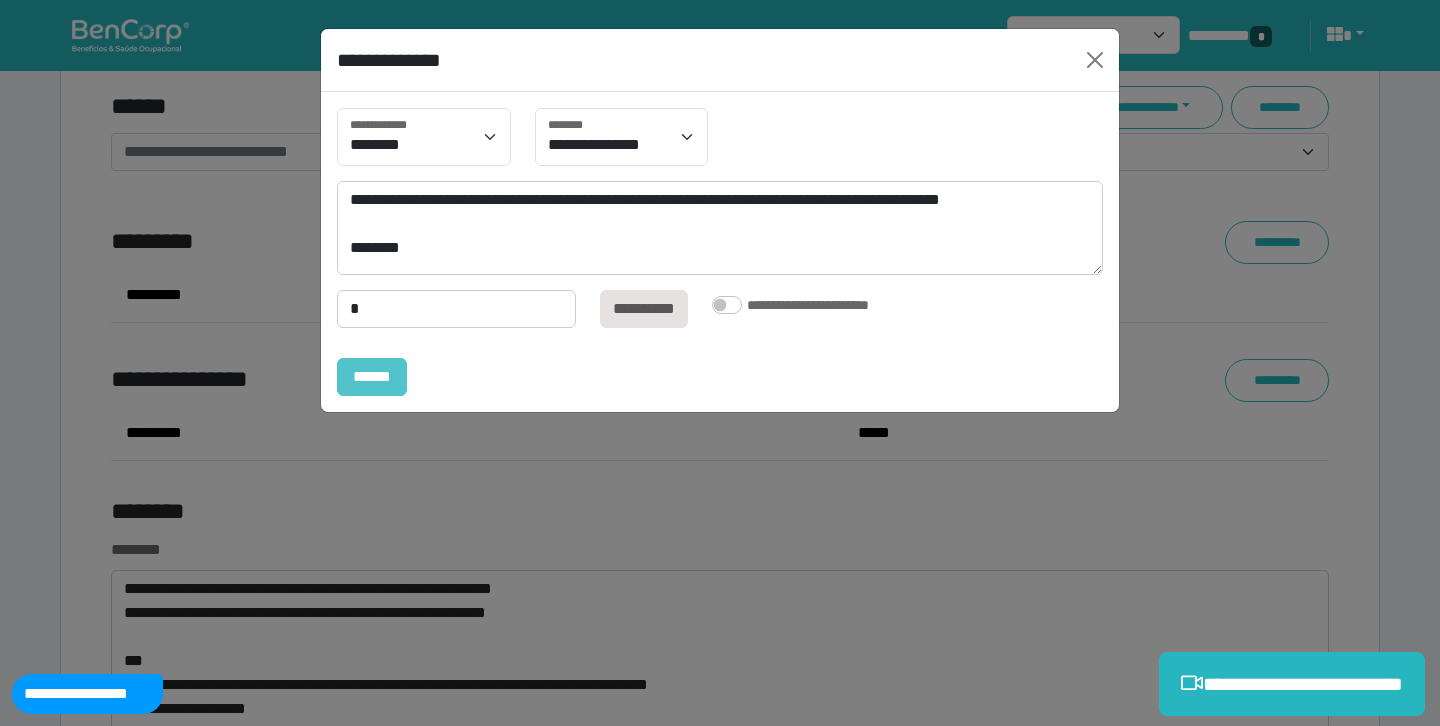 click on "******" at bounding box center (372, 377) 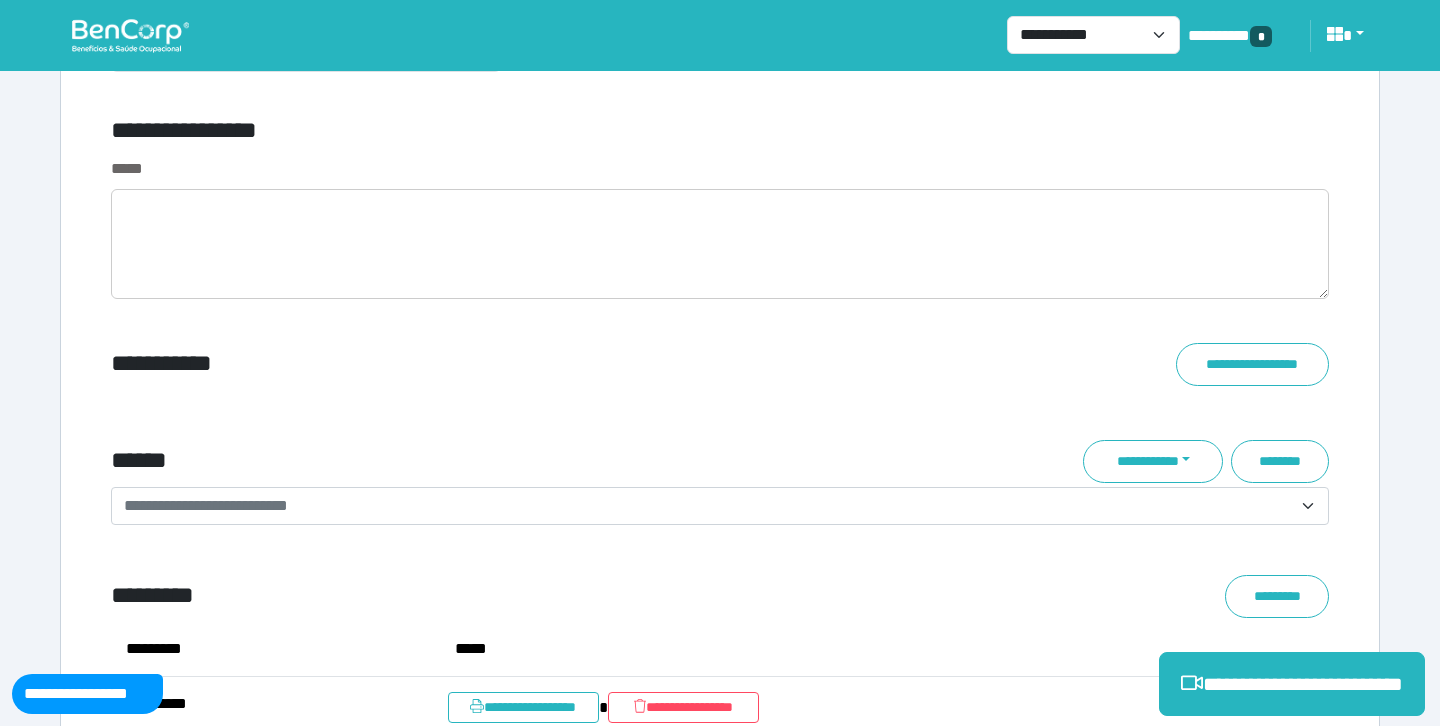 scroll, scrollTop: 6807, scrollLeft: 0, axis: vertical 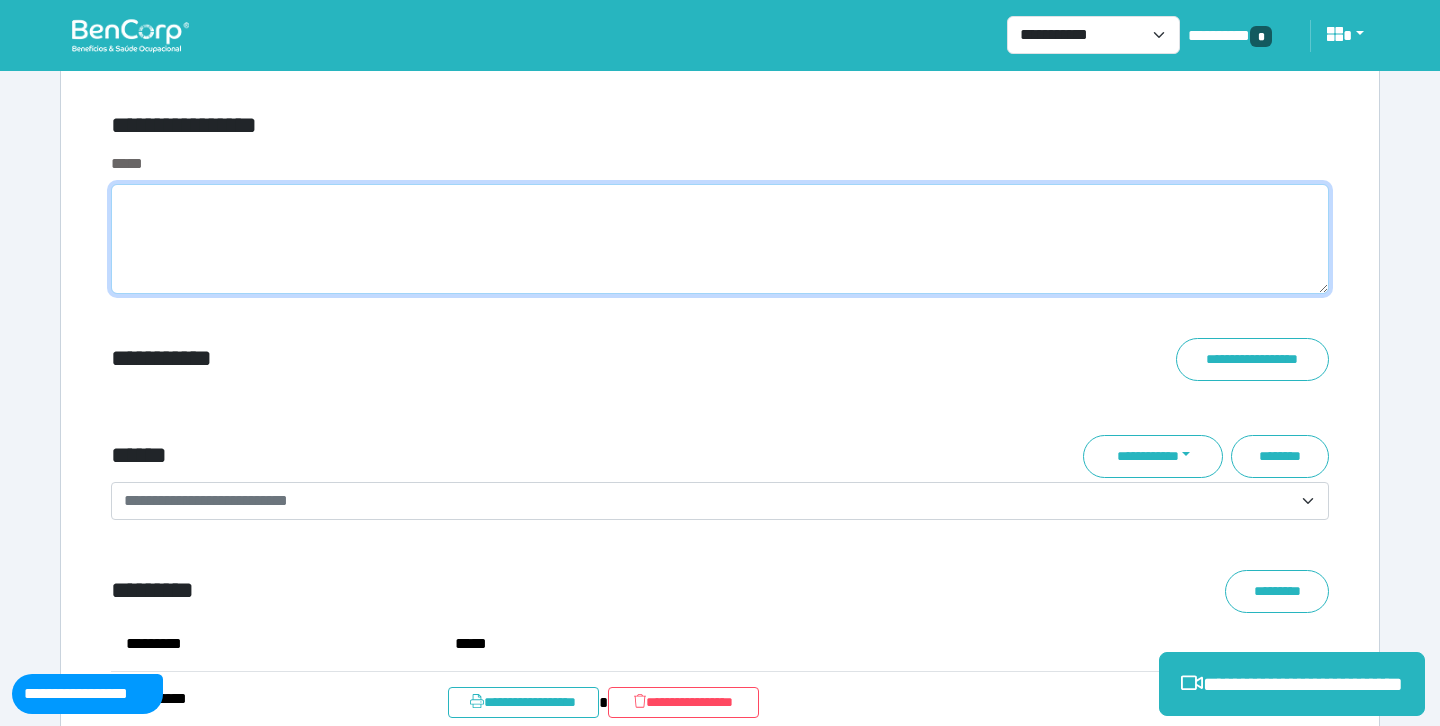 click at bounding box center (720, 239) 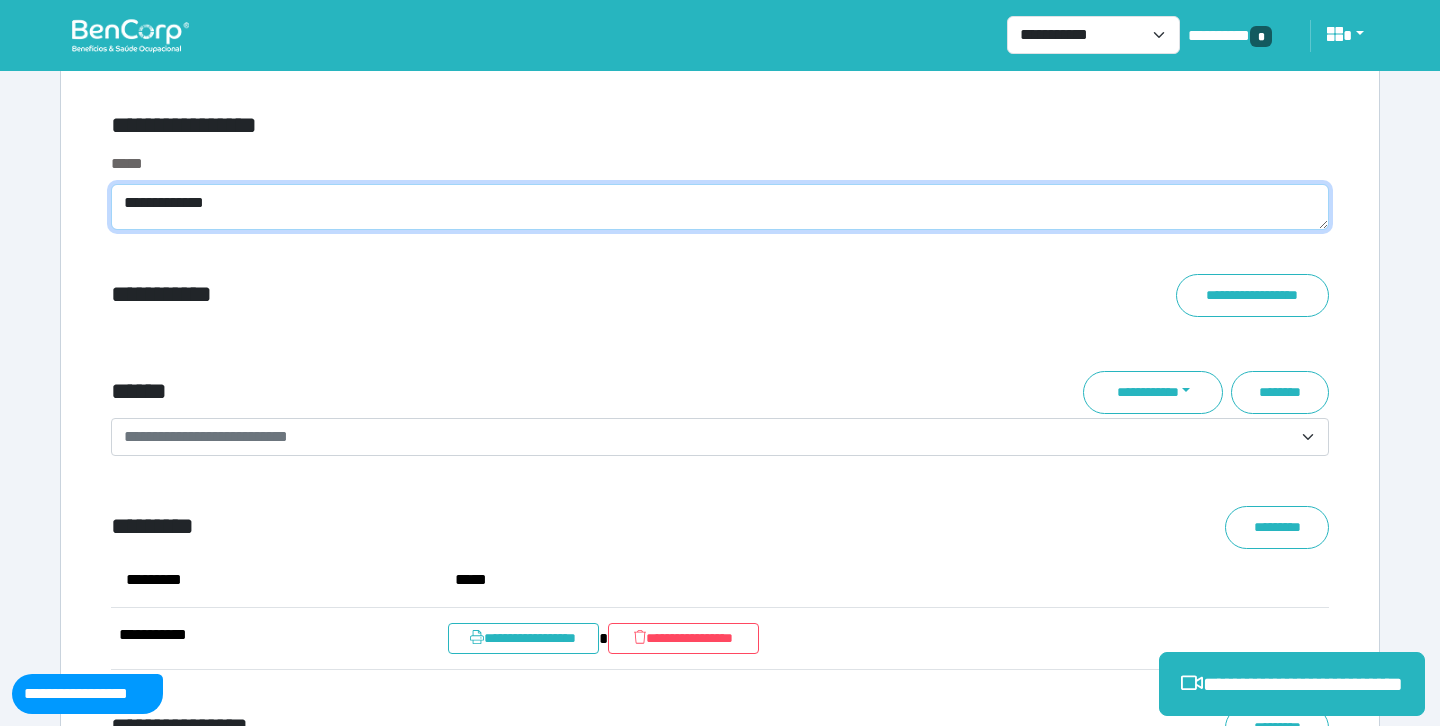 scroll, scrollTop: 0, scrollLeft: 0, axis: both 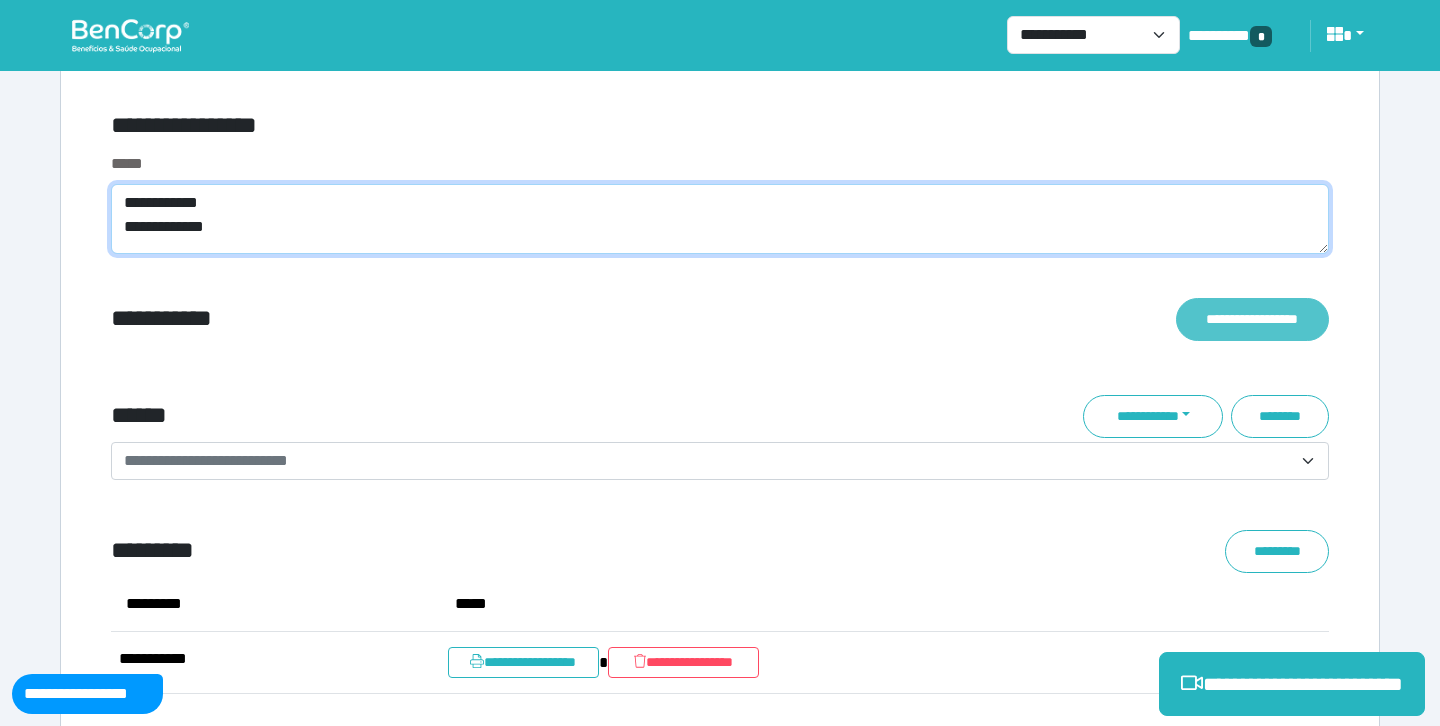 type on "**********" 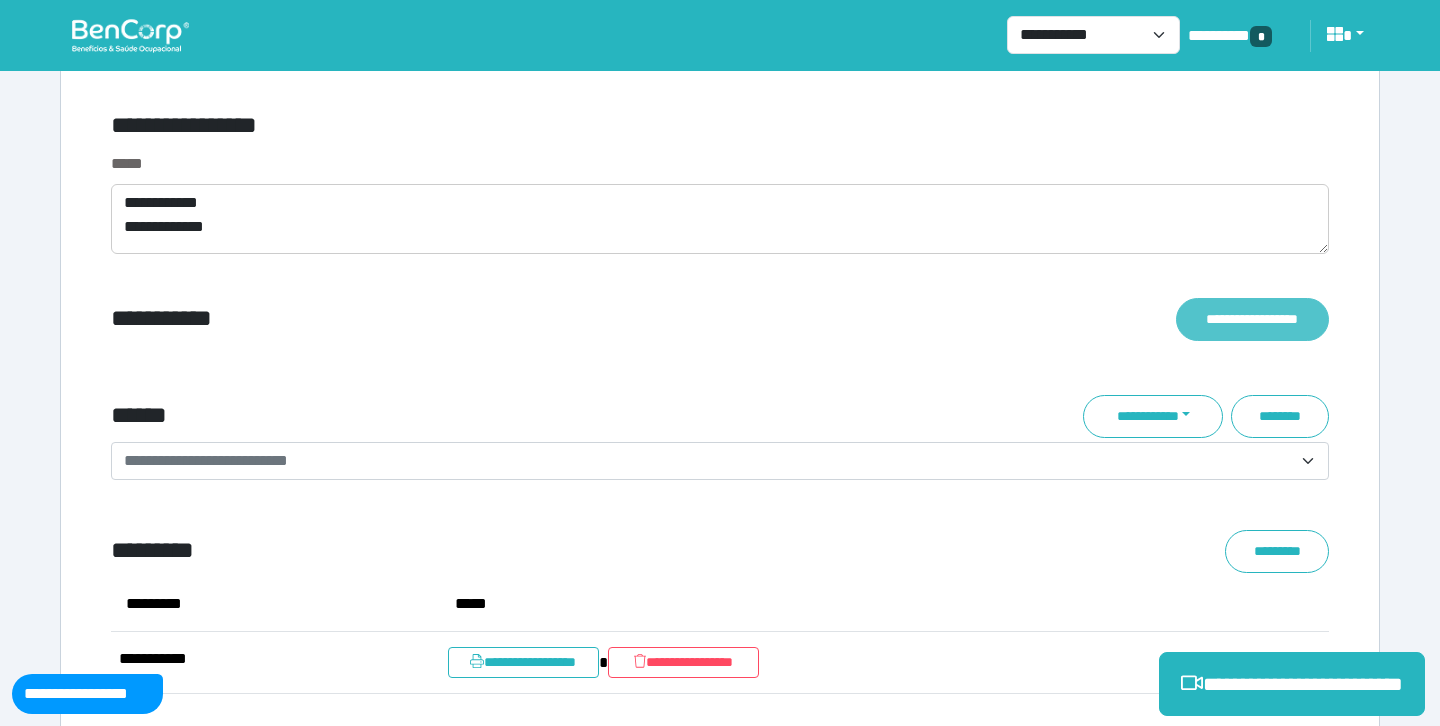 click on "**********" at bounding box center (1252, 319) 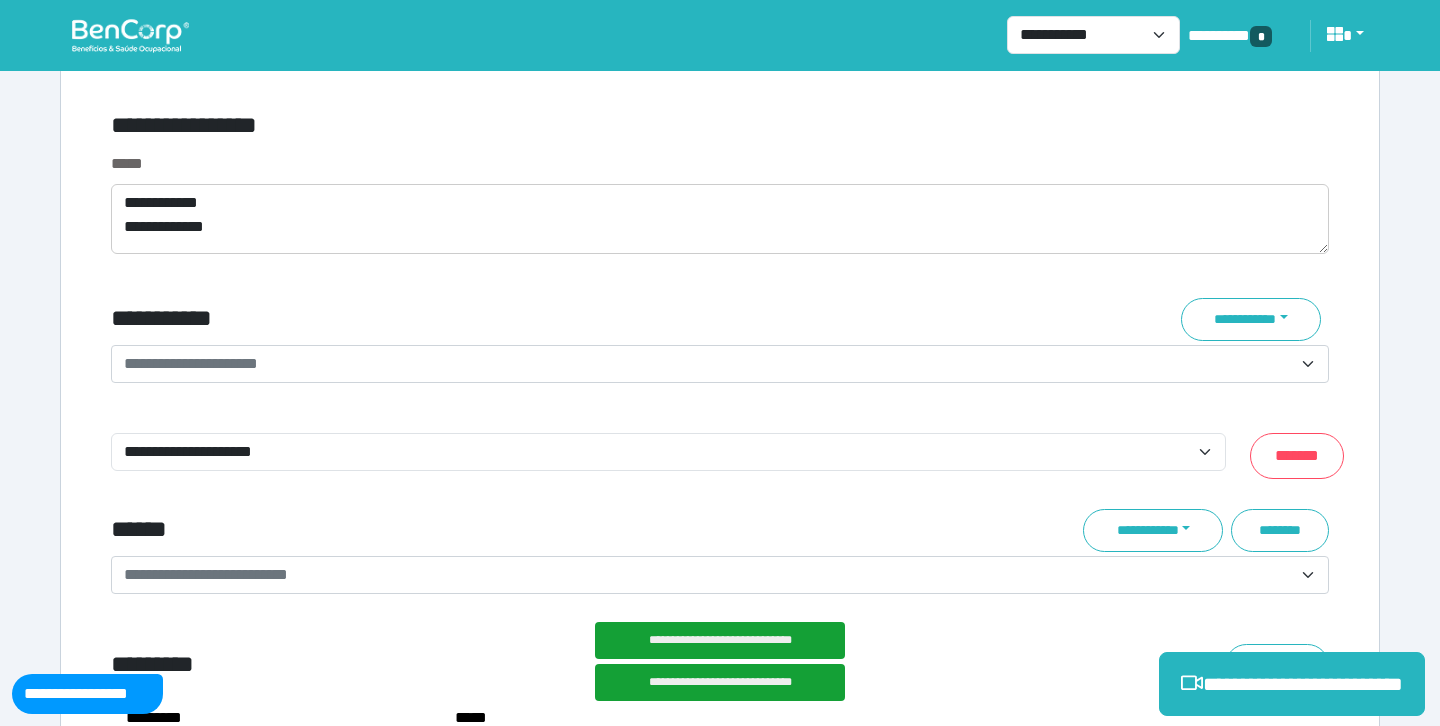 click on "**********" at bounding box center (708, 364) 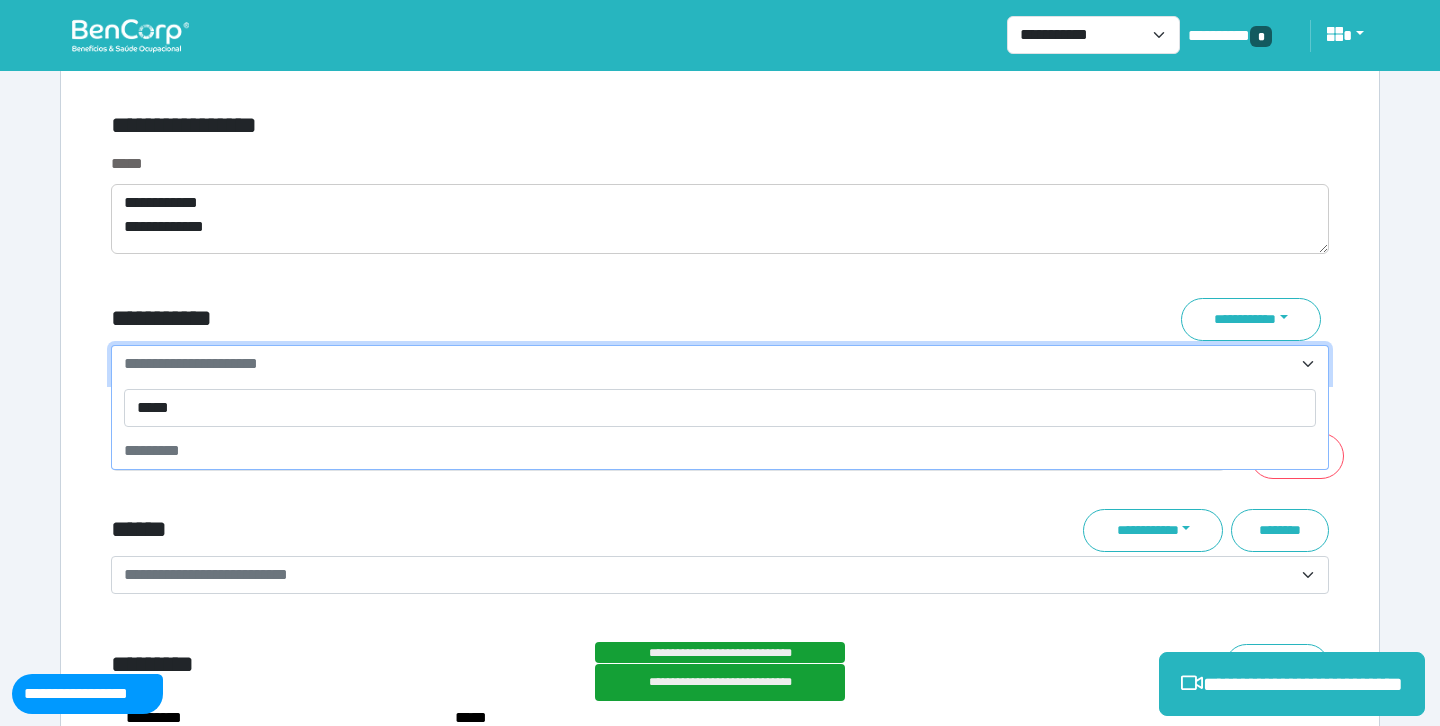 type on "******" 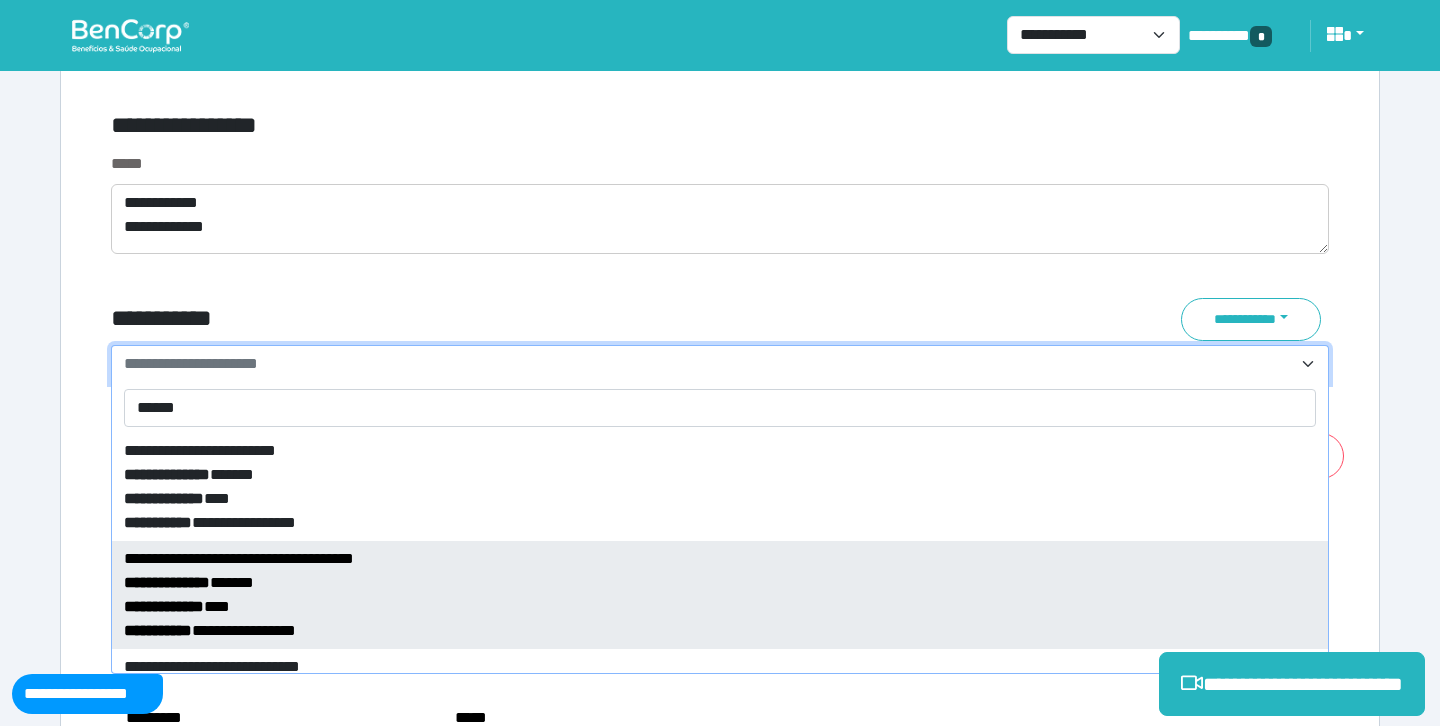 scroll, scrollTop: 84, scrollLeft: 0, axis: vertical 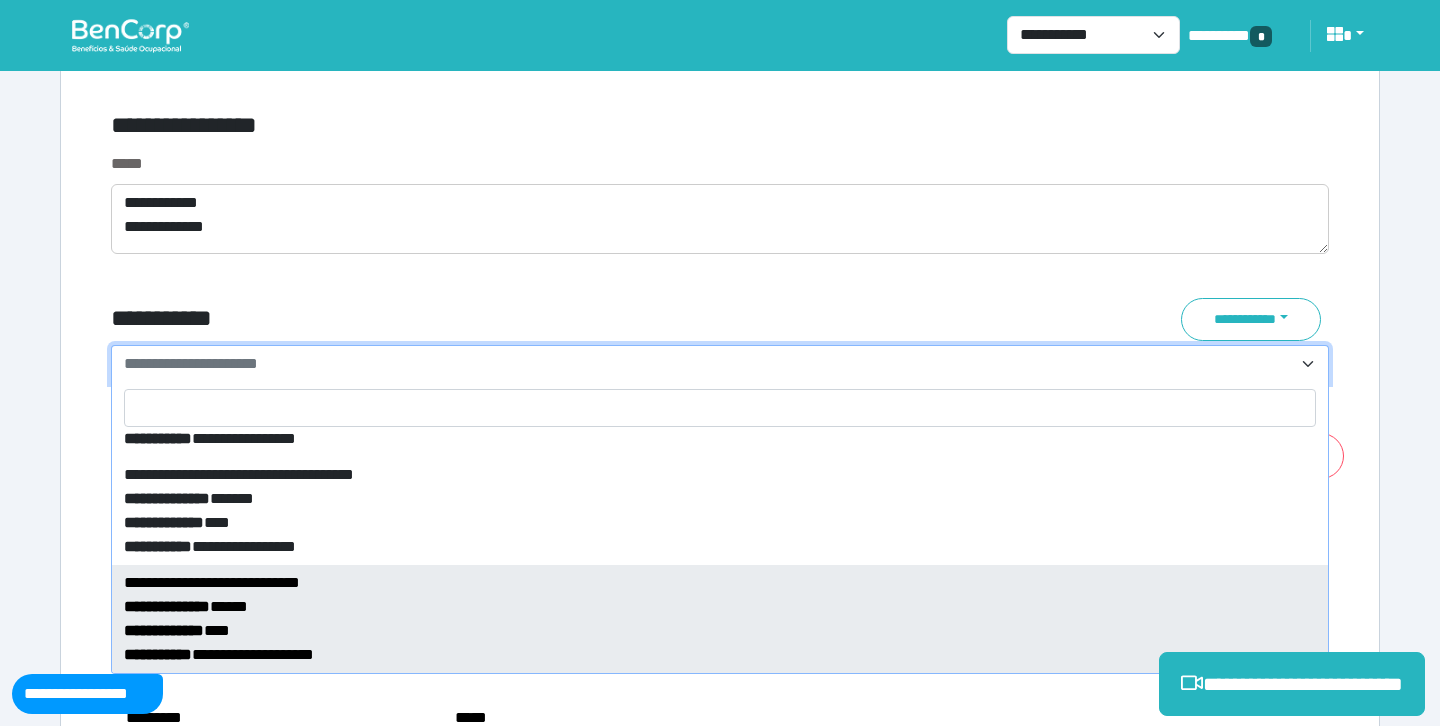 select on "*****" 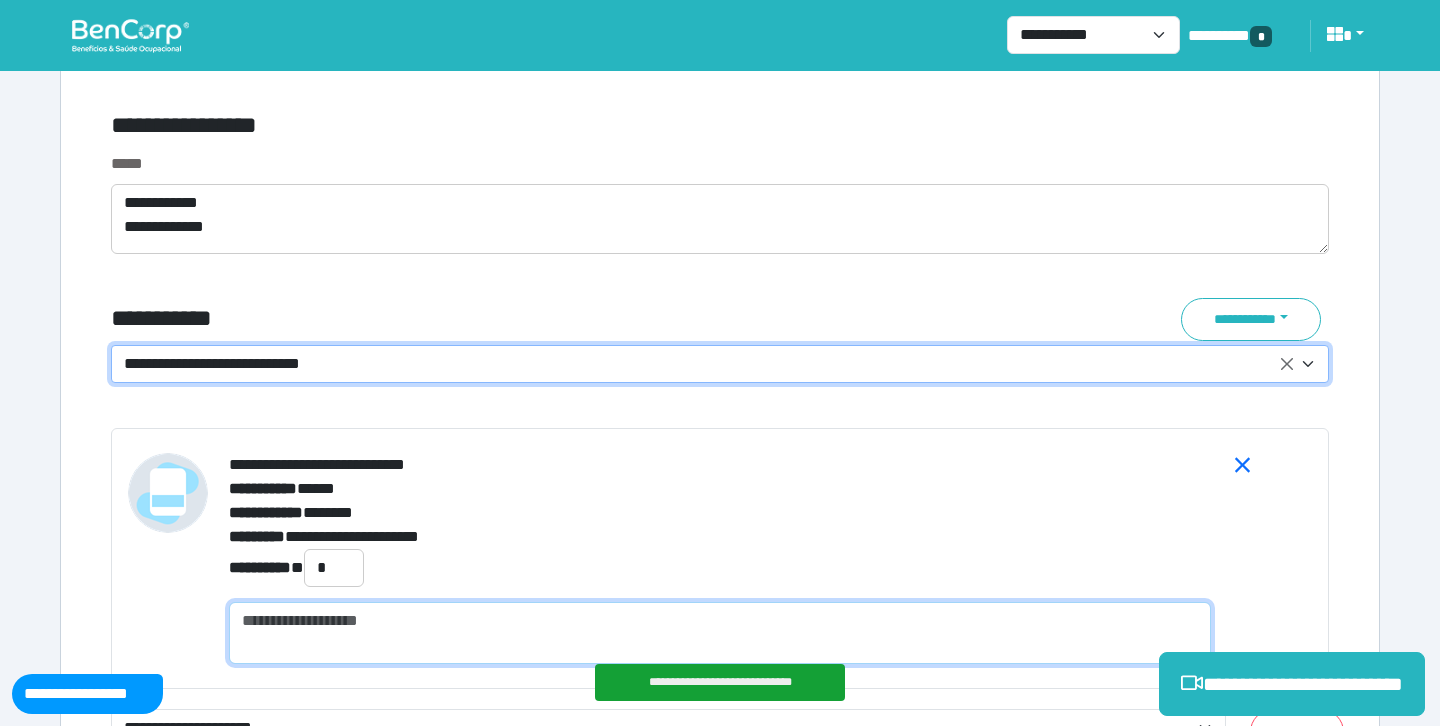 click at bounding box center (720, 633) 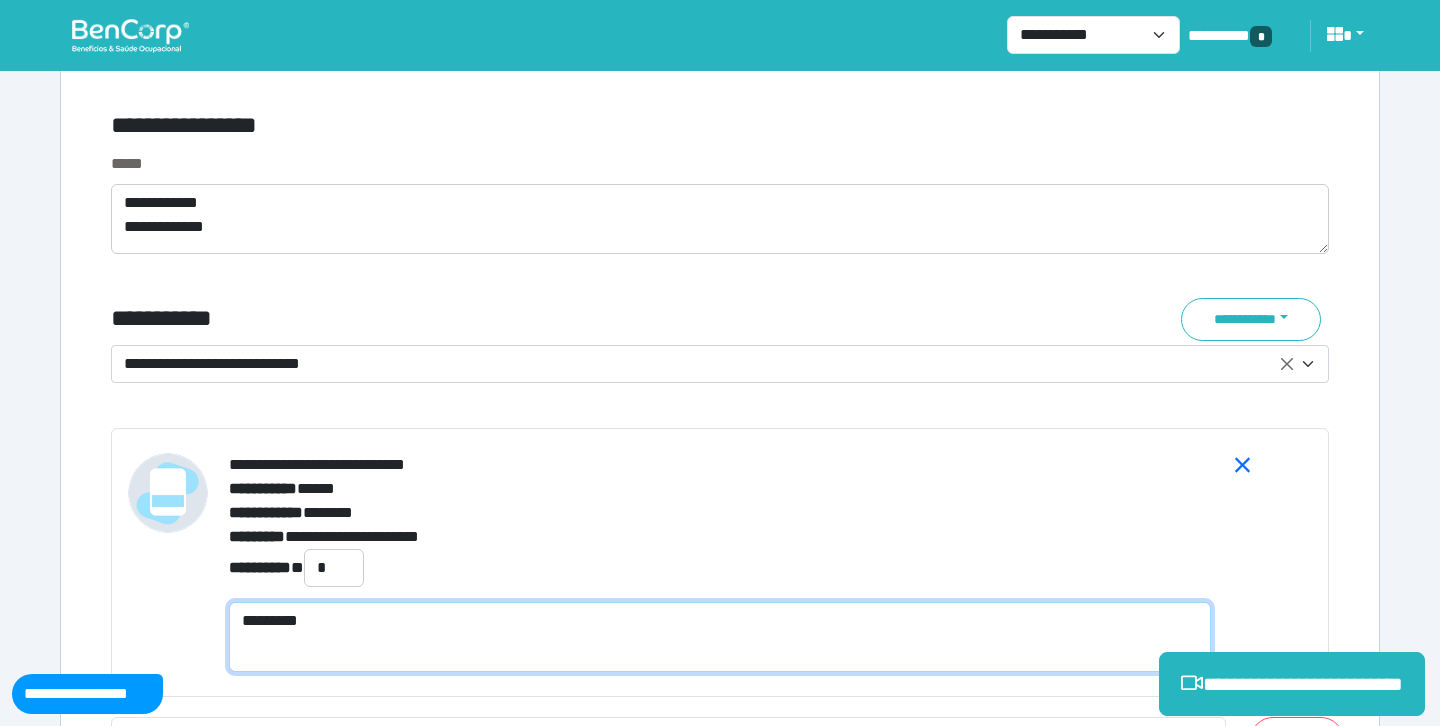 scroll, scrollTop: 0, scrollLeft: 0, axis: both 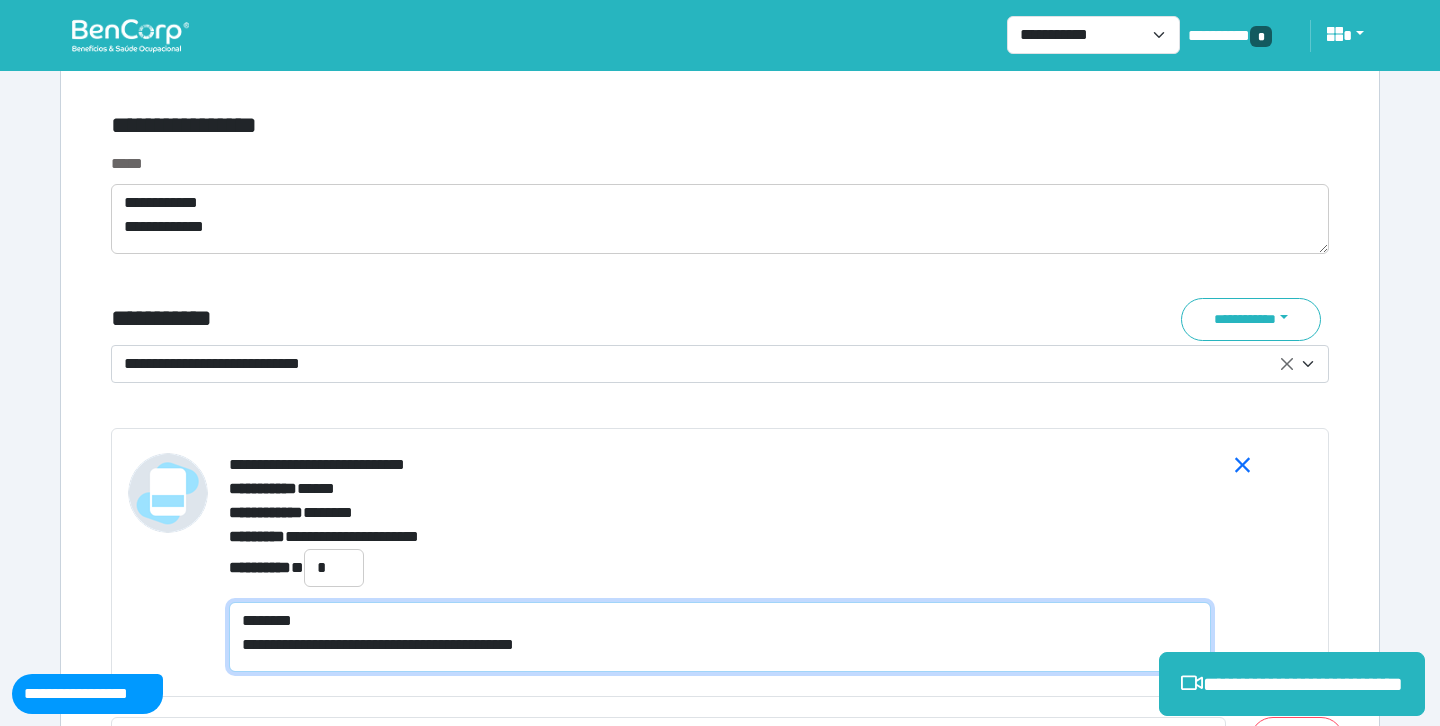 type on "**********" 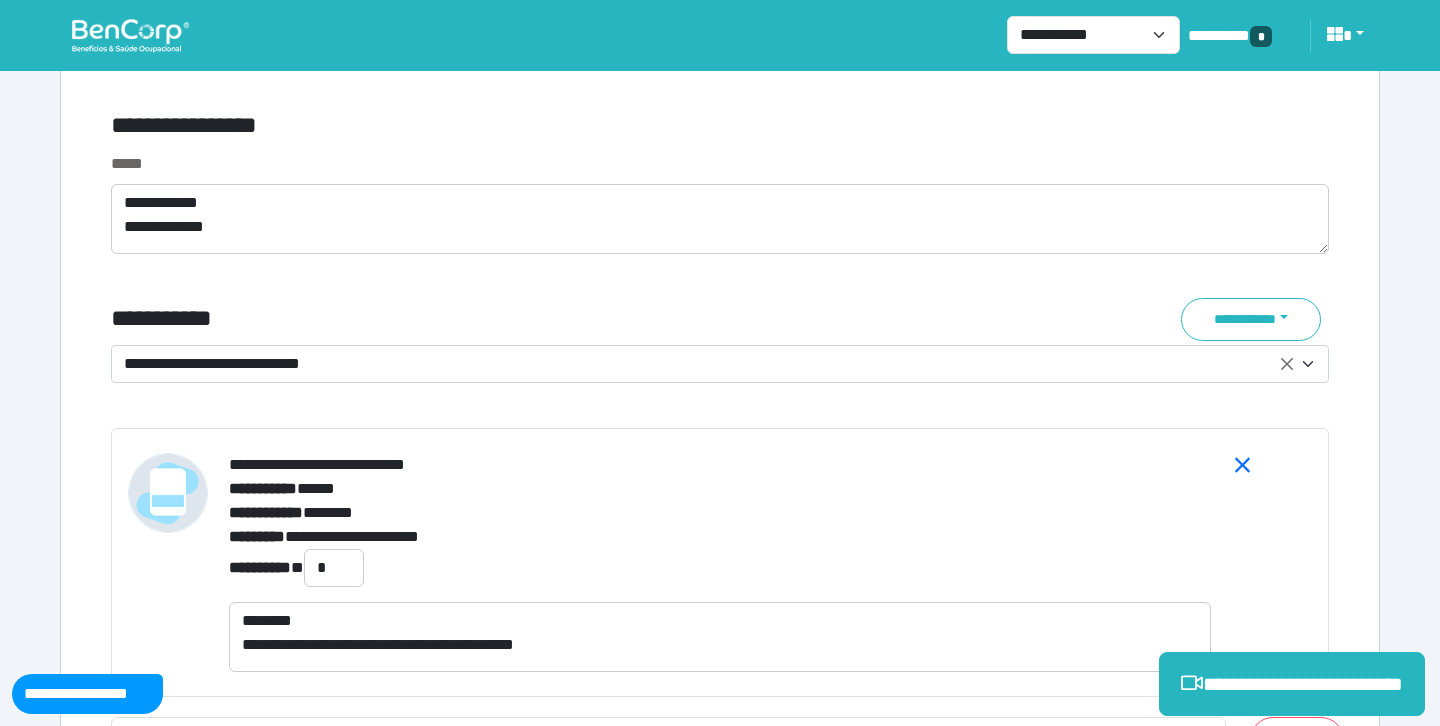 click on "**********" at bounding box center (708, 364) 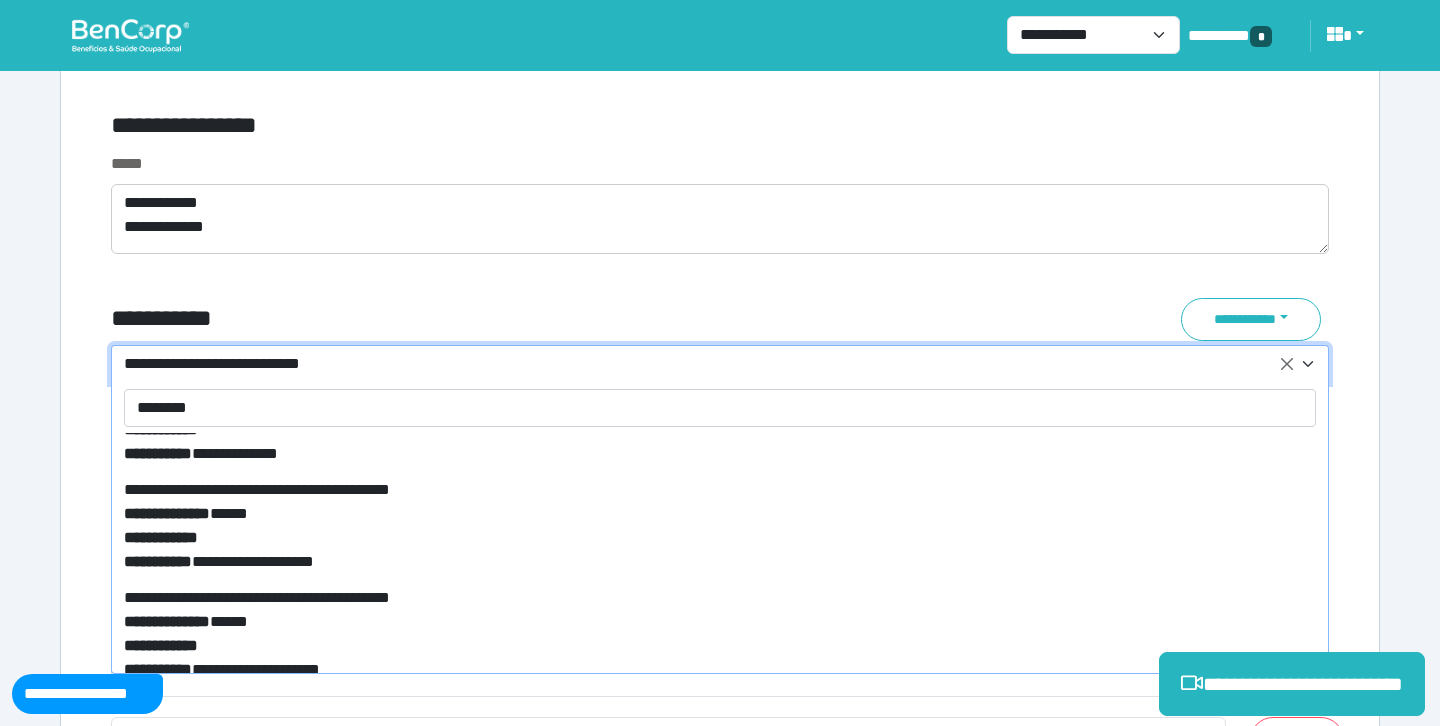 scroll, scrollTop: 878, scrollLeft: 0, axis: vertical 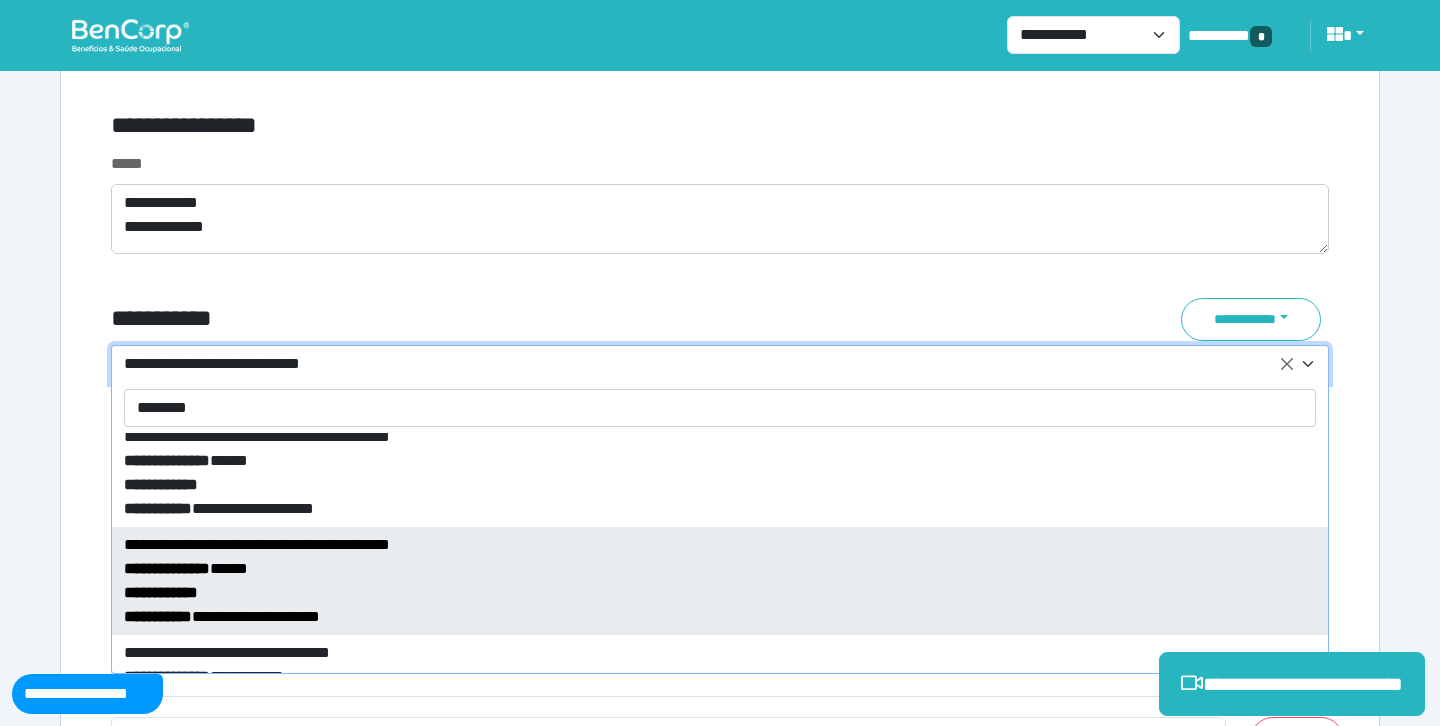 type on "********" 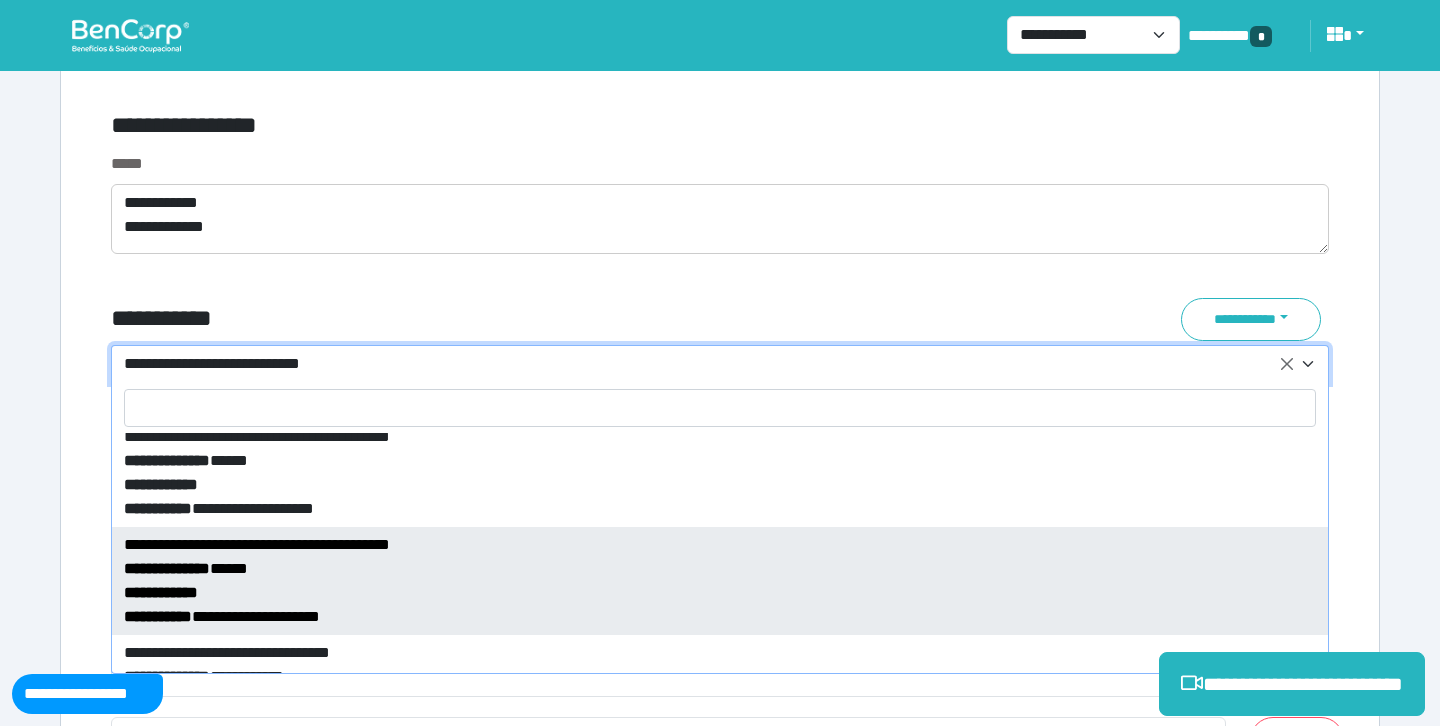select on "*****" 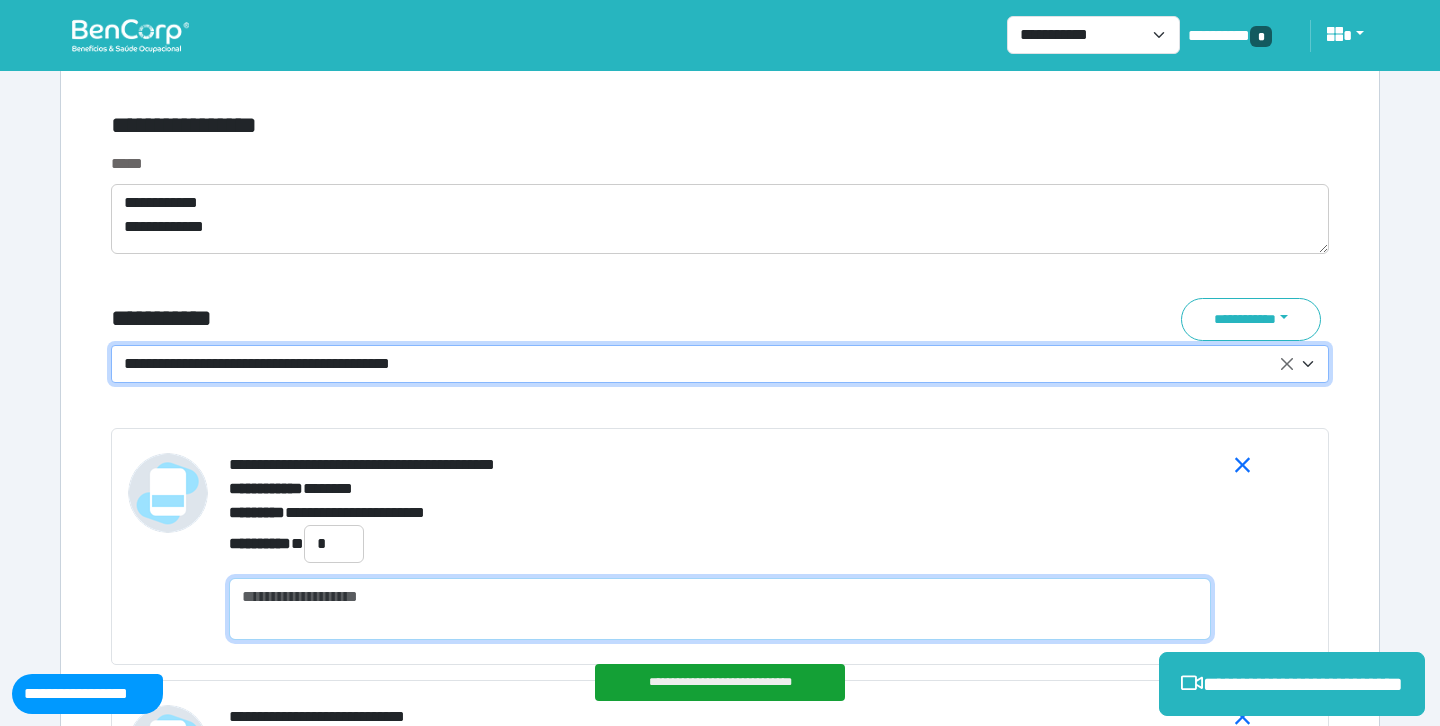 click at bounding box center (720, 609) 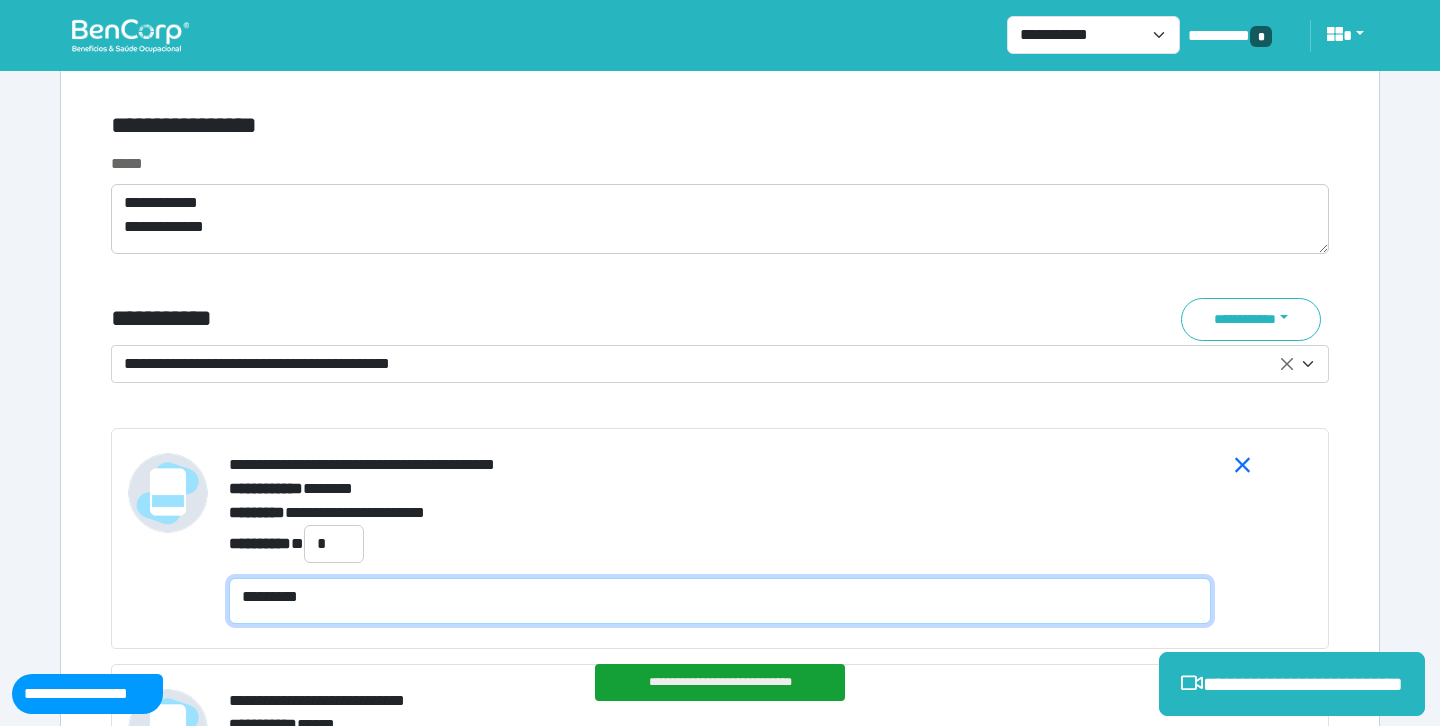 scroll, scrollTop: 0, scrollLeft: 0, axis: both 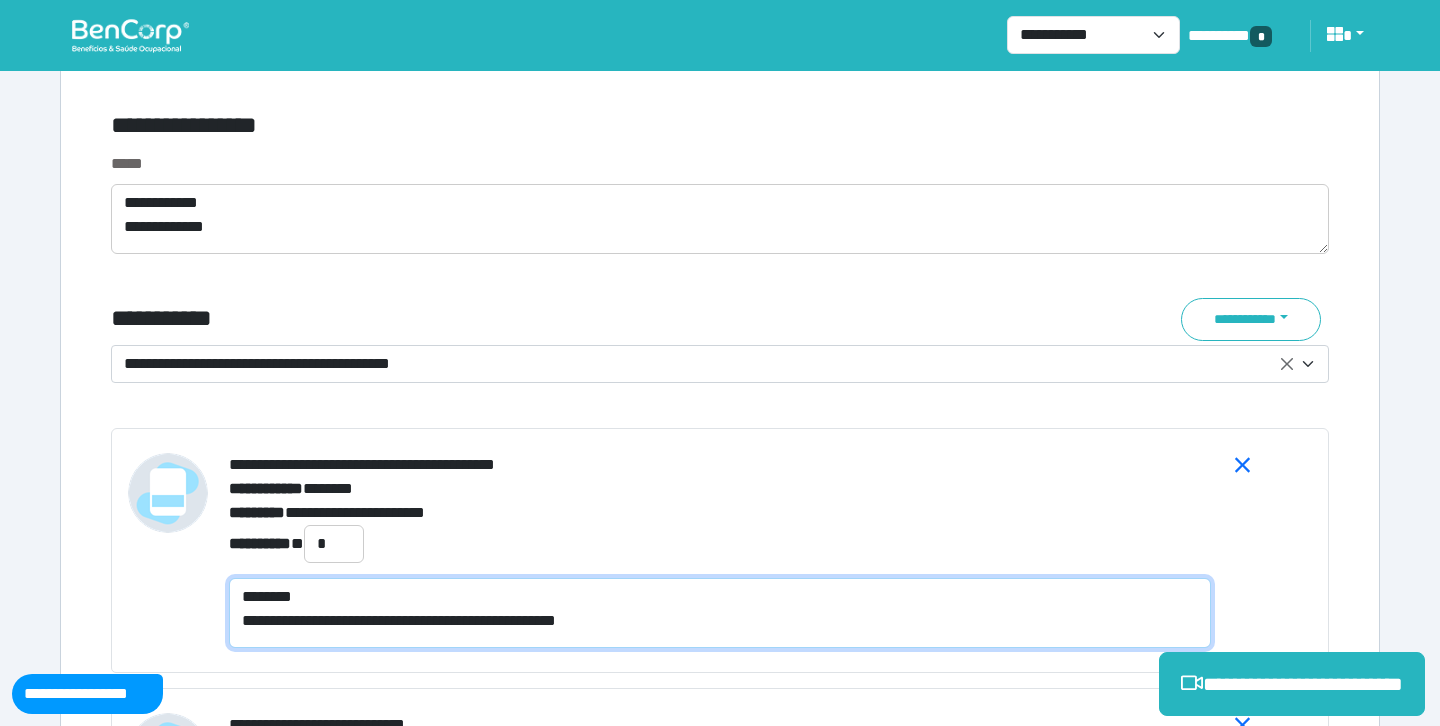 type on "**********" 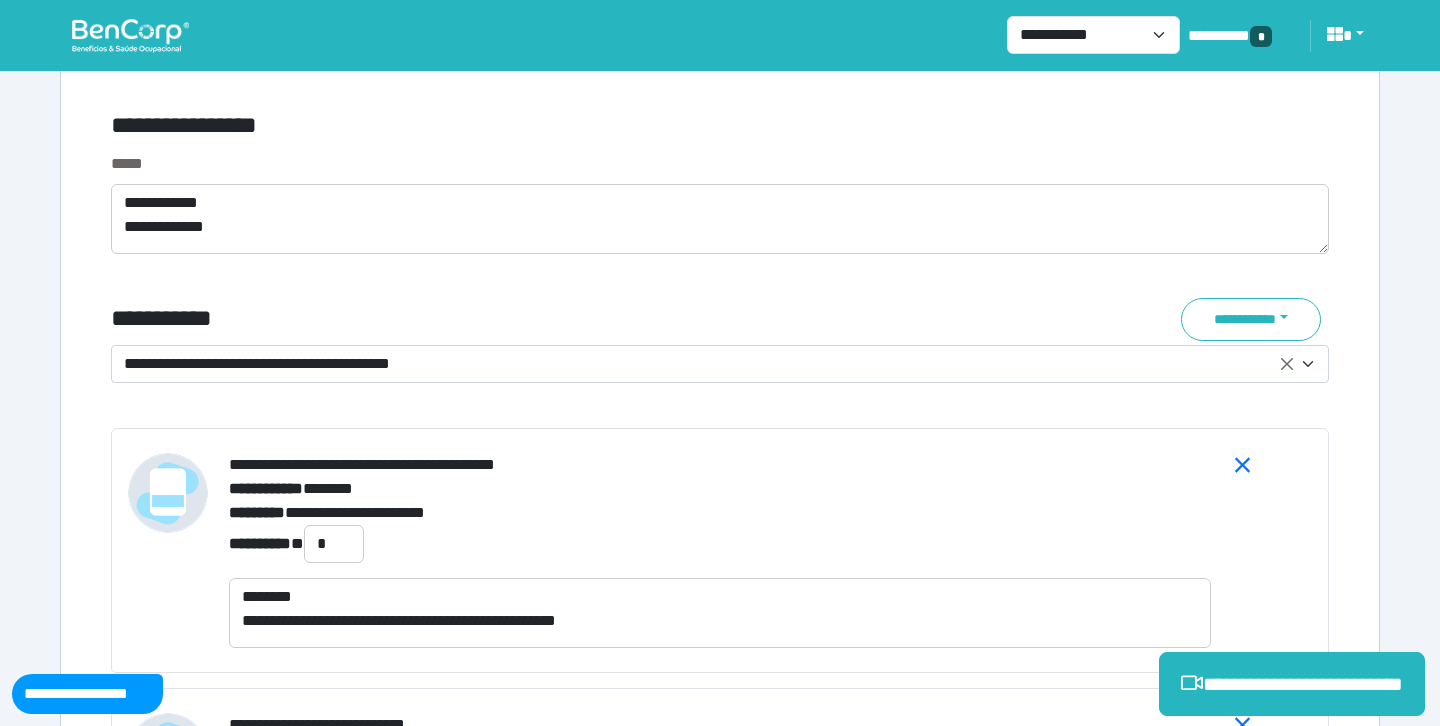 click on "**********" at bounding box center [513, 319] 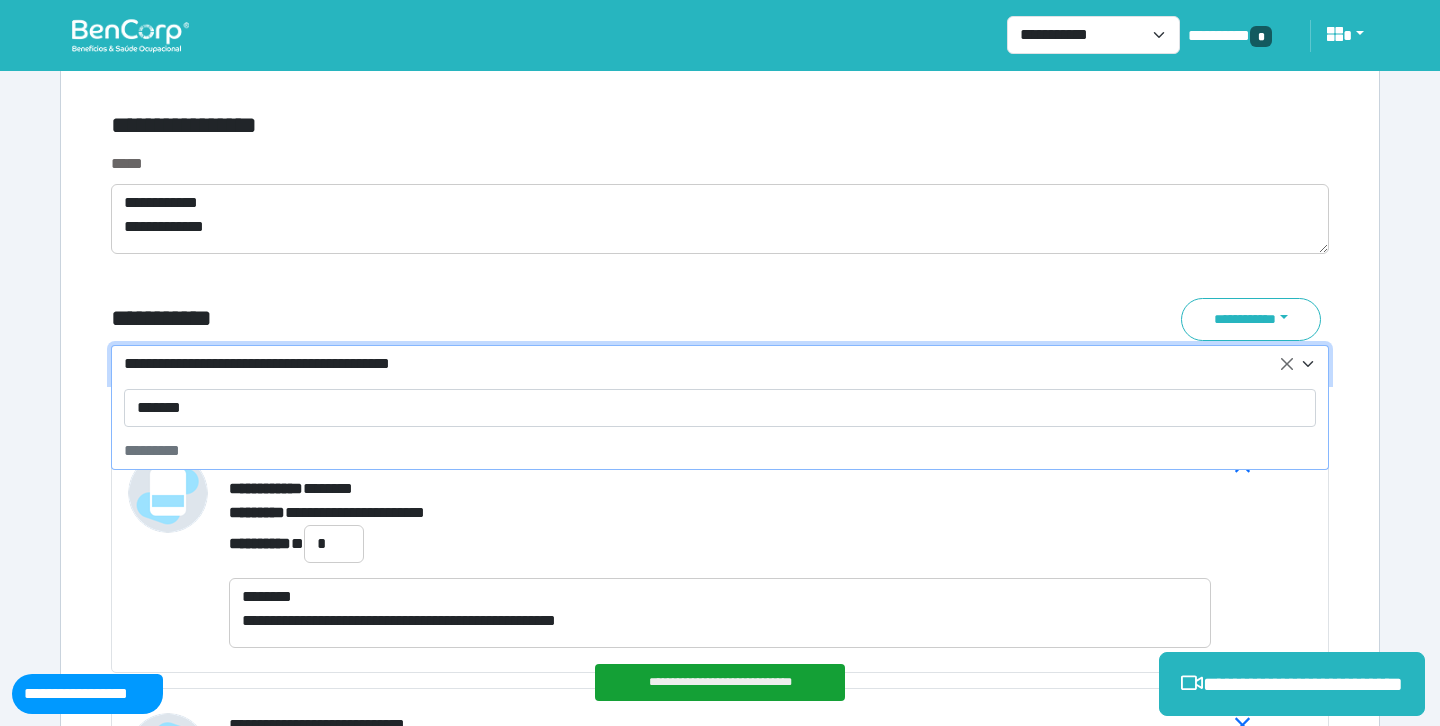 type on "********" 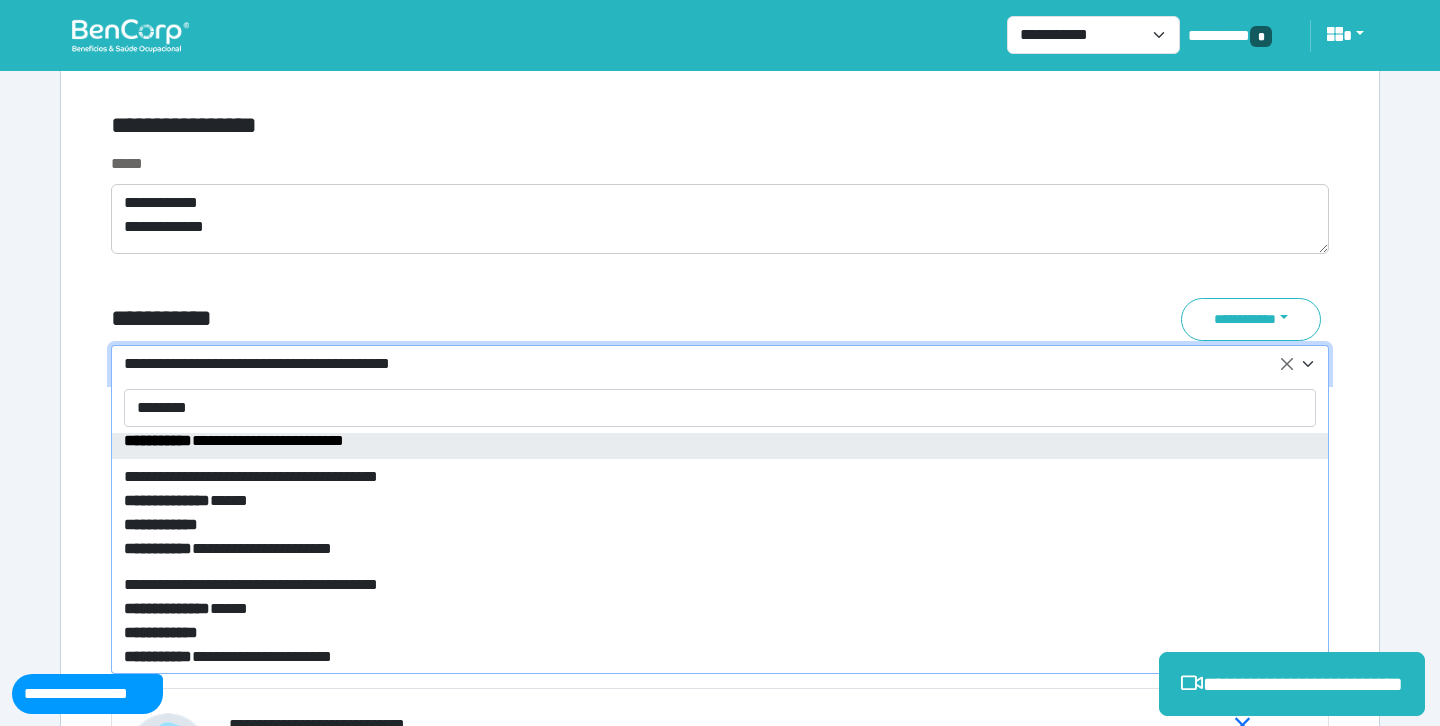 scroll, scrollTop: 308, scrollLeft: 0, axis: vertical 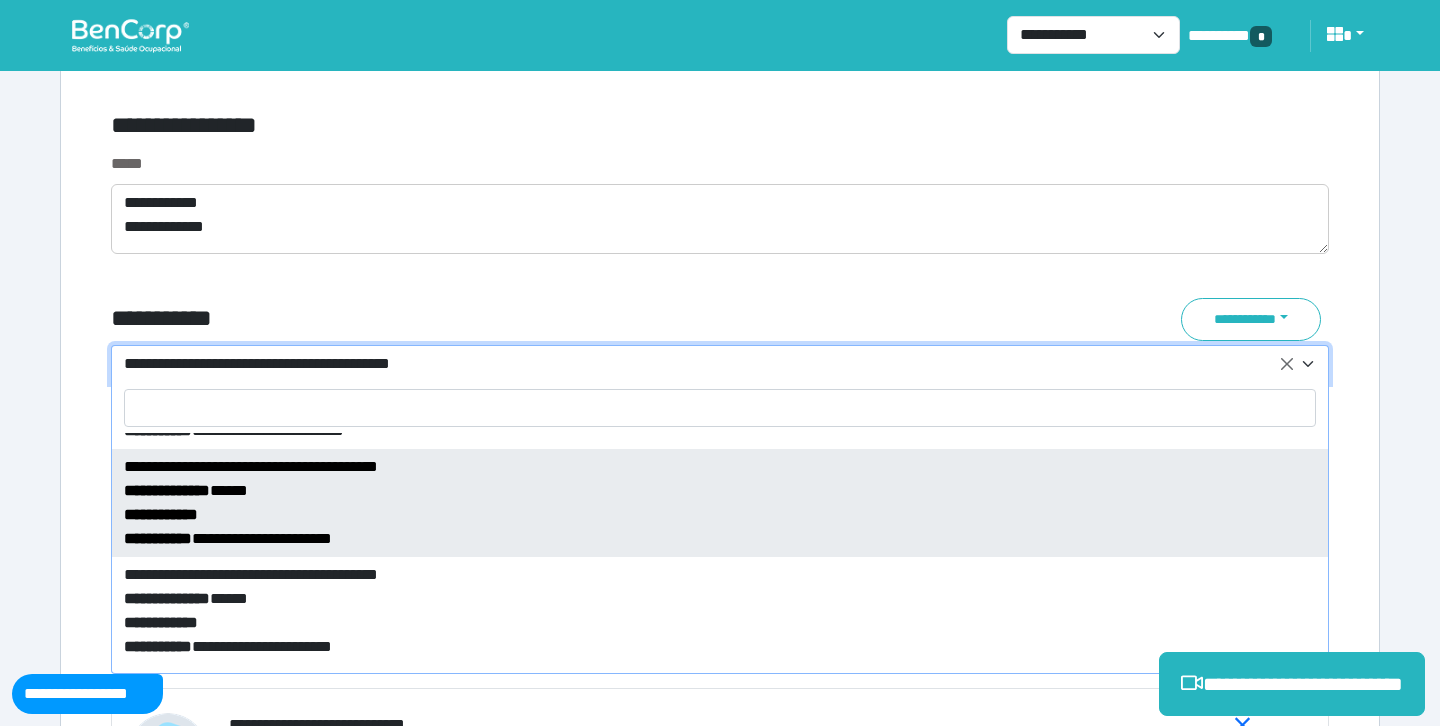 select on "****" 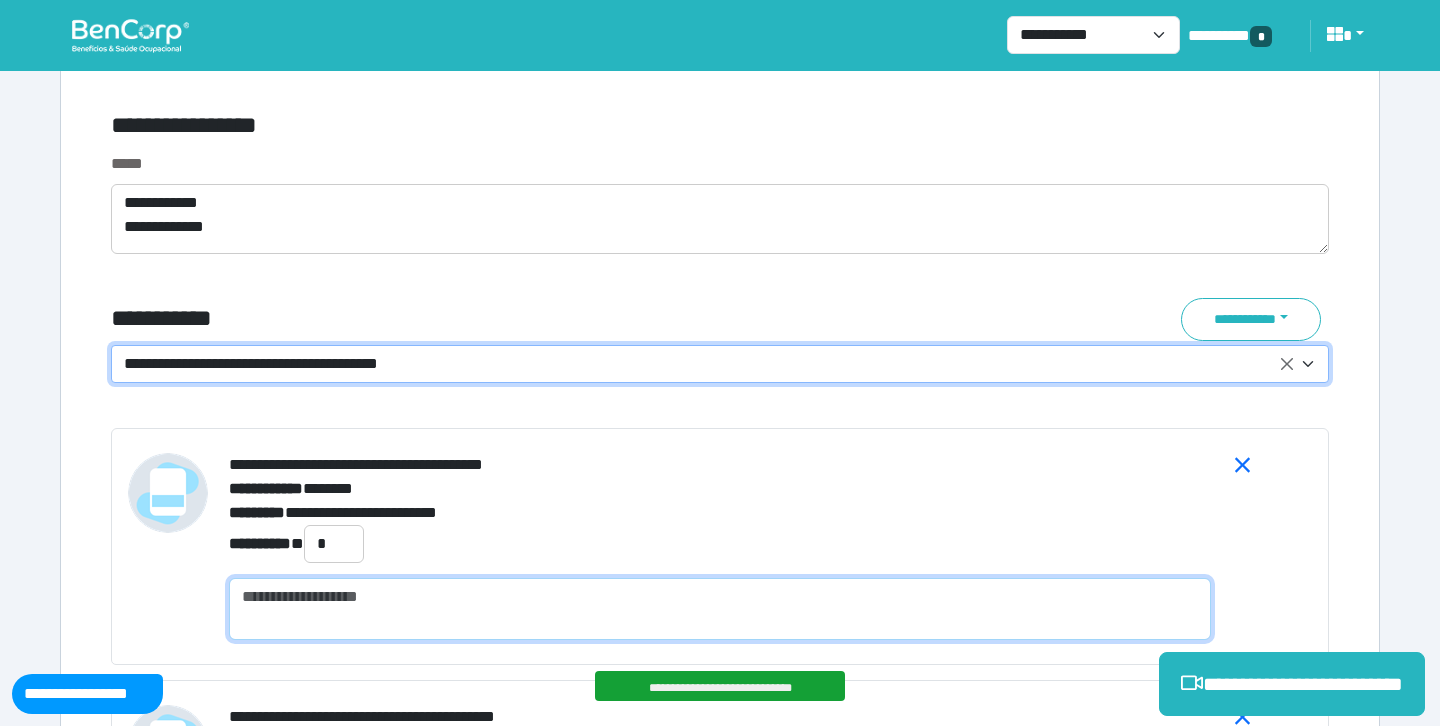 click at bounding box center [720, 609] 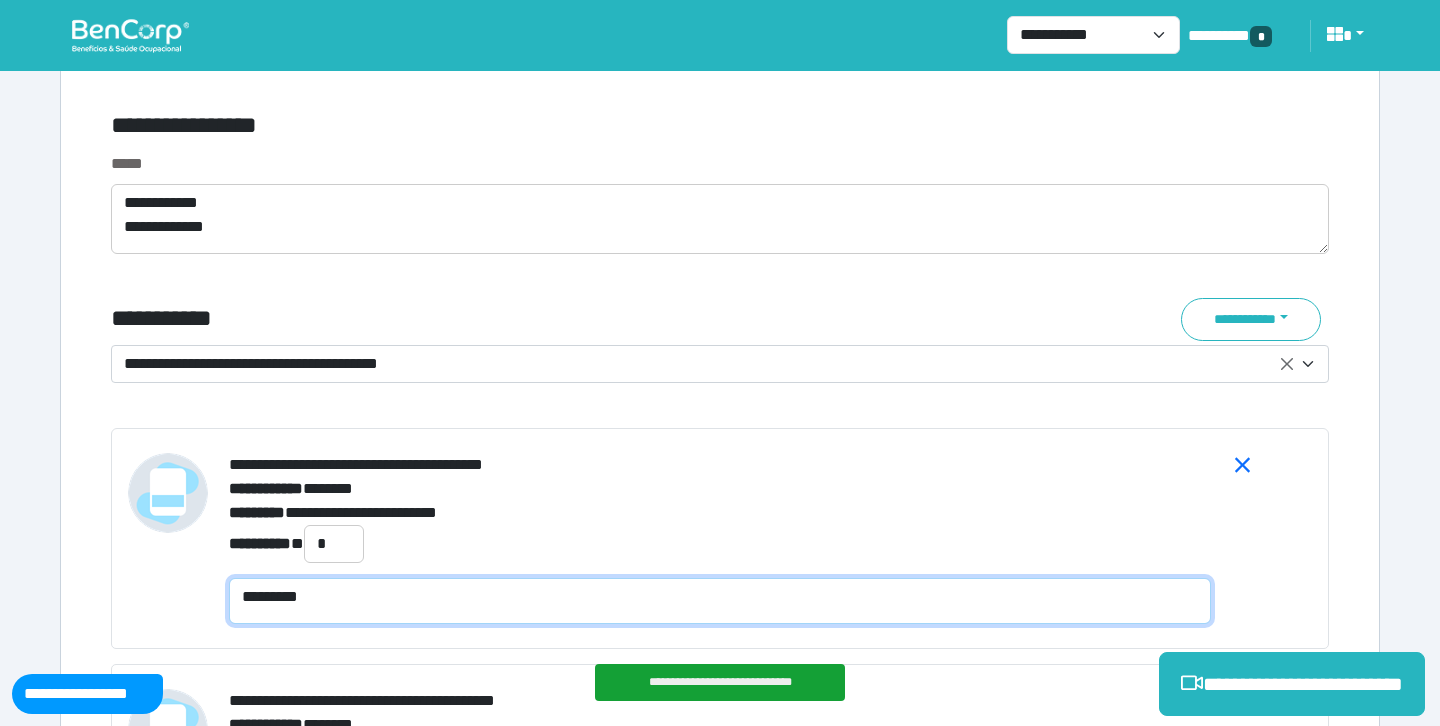 scroll, scrollTop: 0, scrollLeft: 0, axis: both 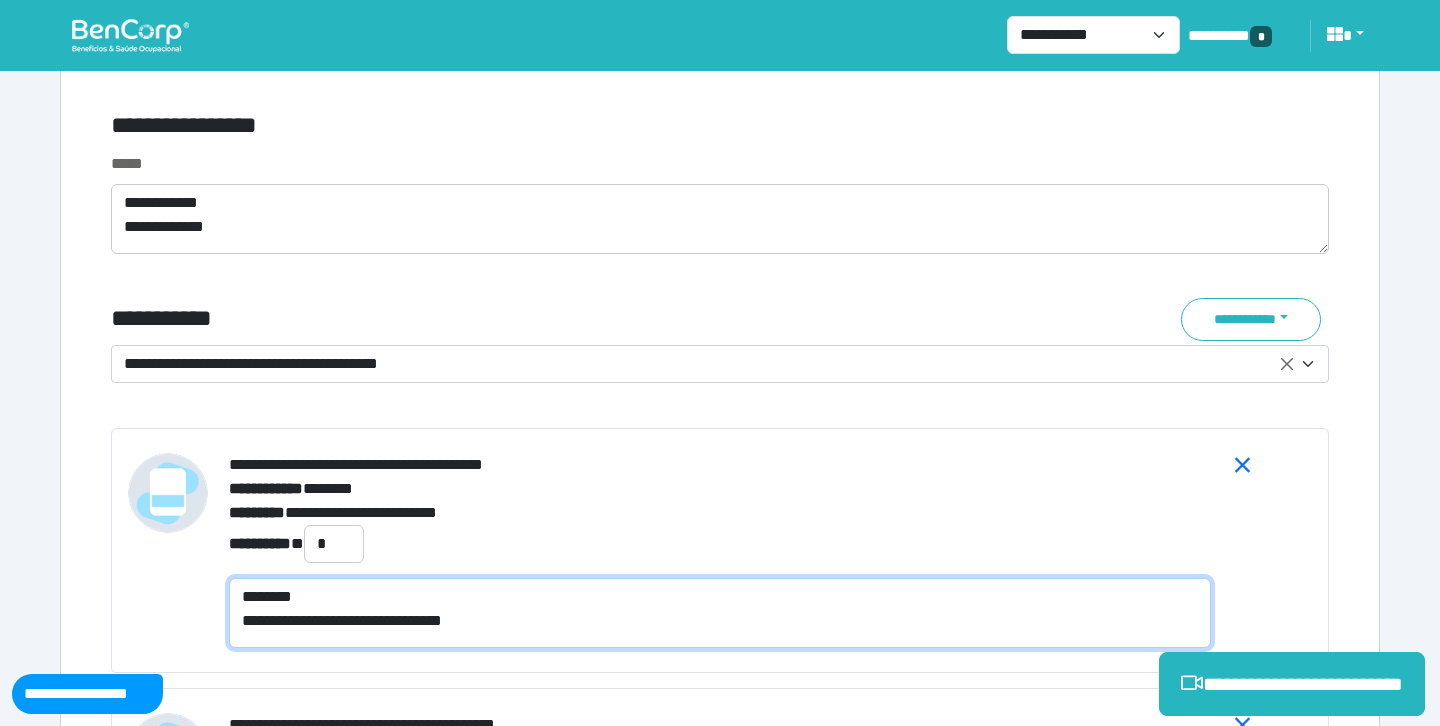 type on "**********" 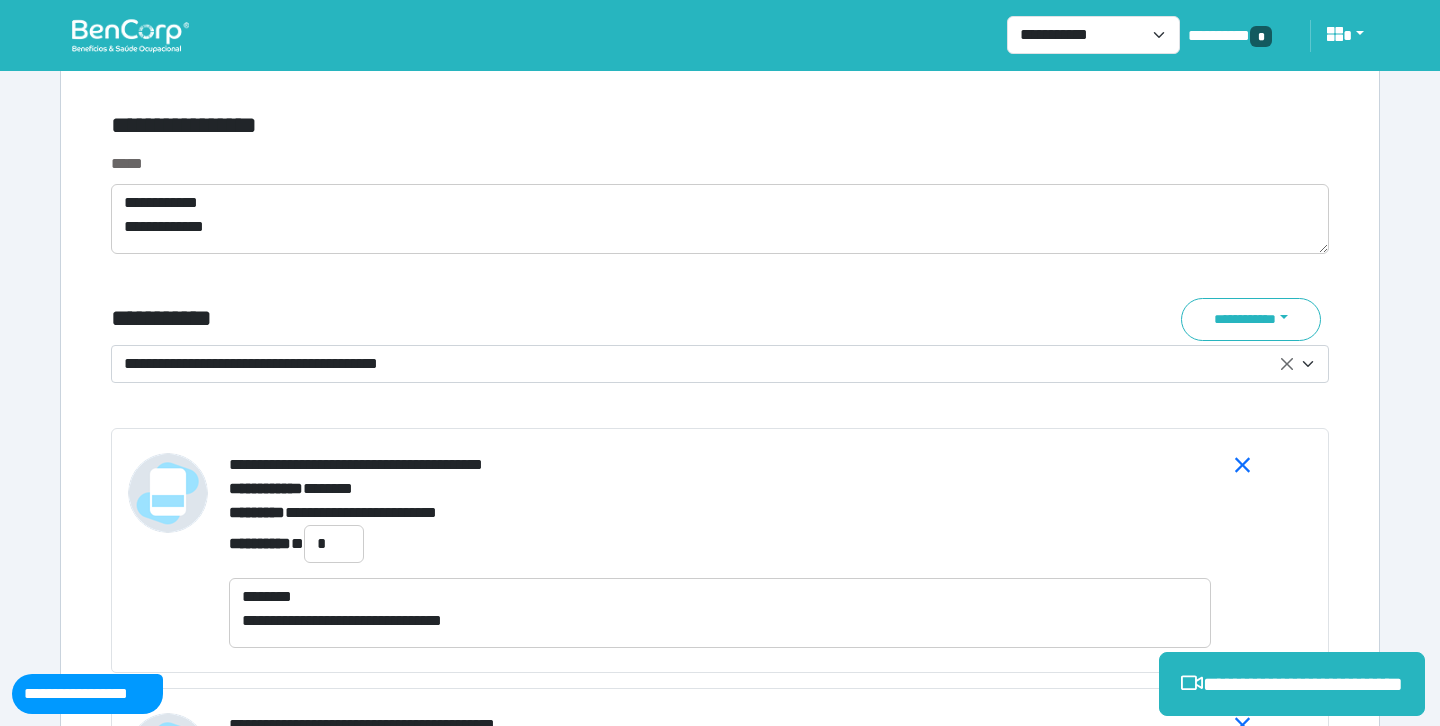 drag, startPoint x: 495, startPoint y: 313, endPoint x: 476, endPoint y: 345, distance: 37.215588 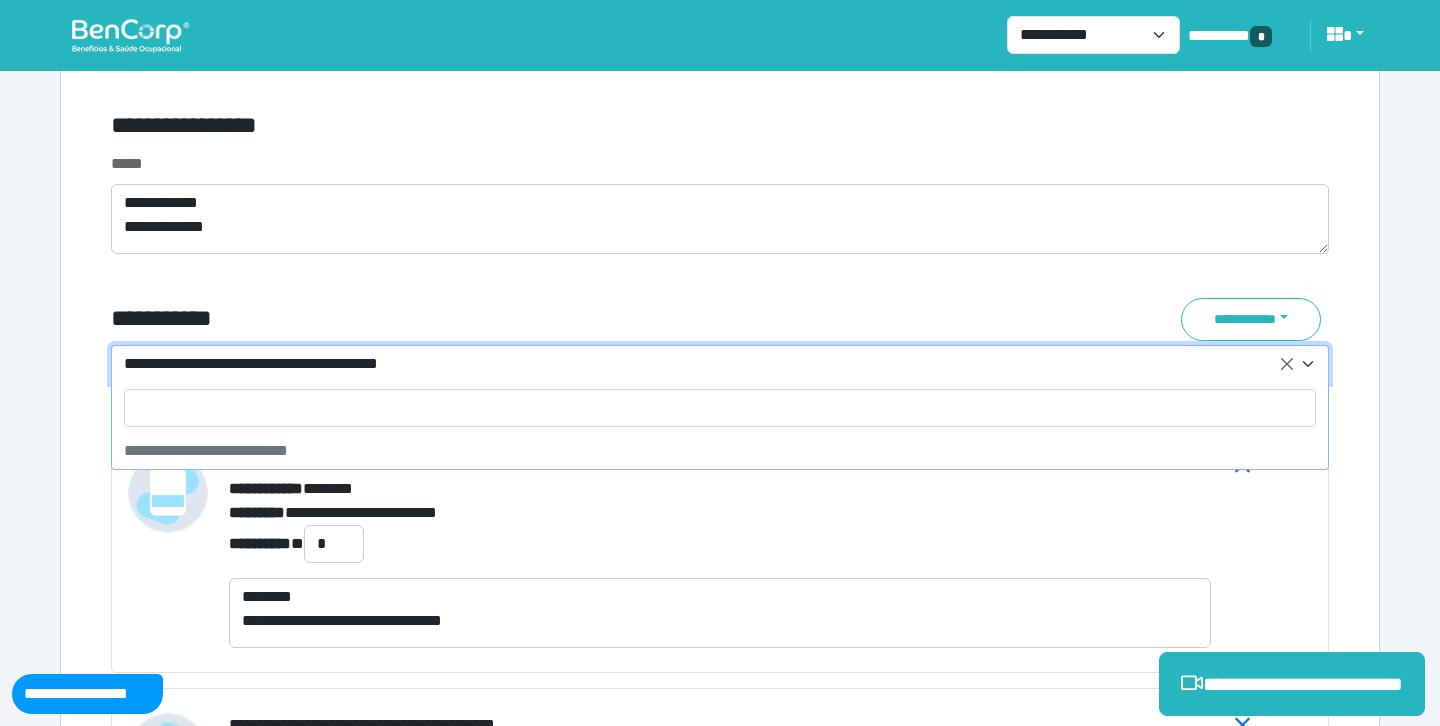 click on "**********" at bounding box center (708, 364) 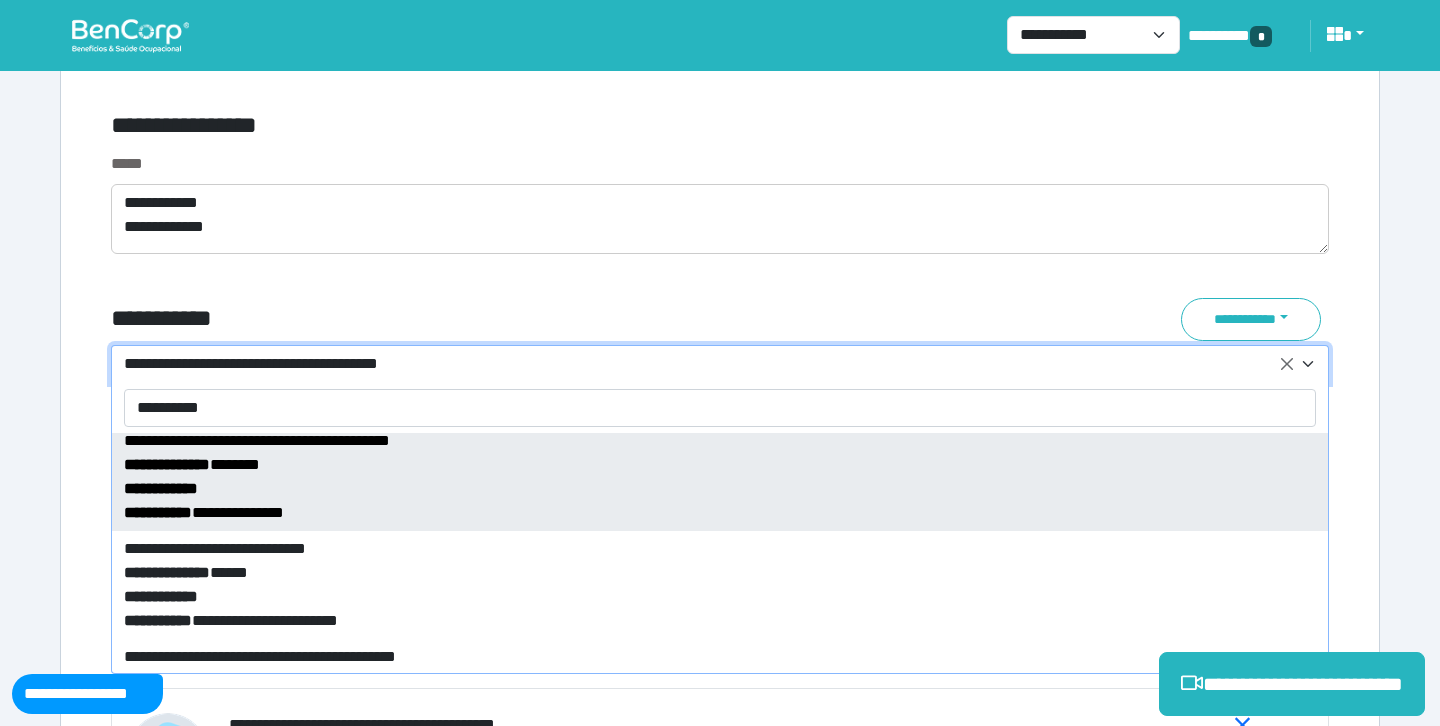 scroll, scrollTop: 560, scrollLeft: 0, axis: vertical 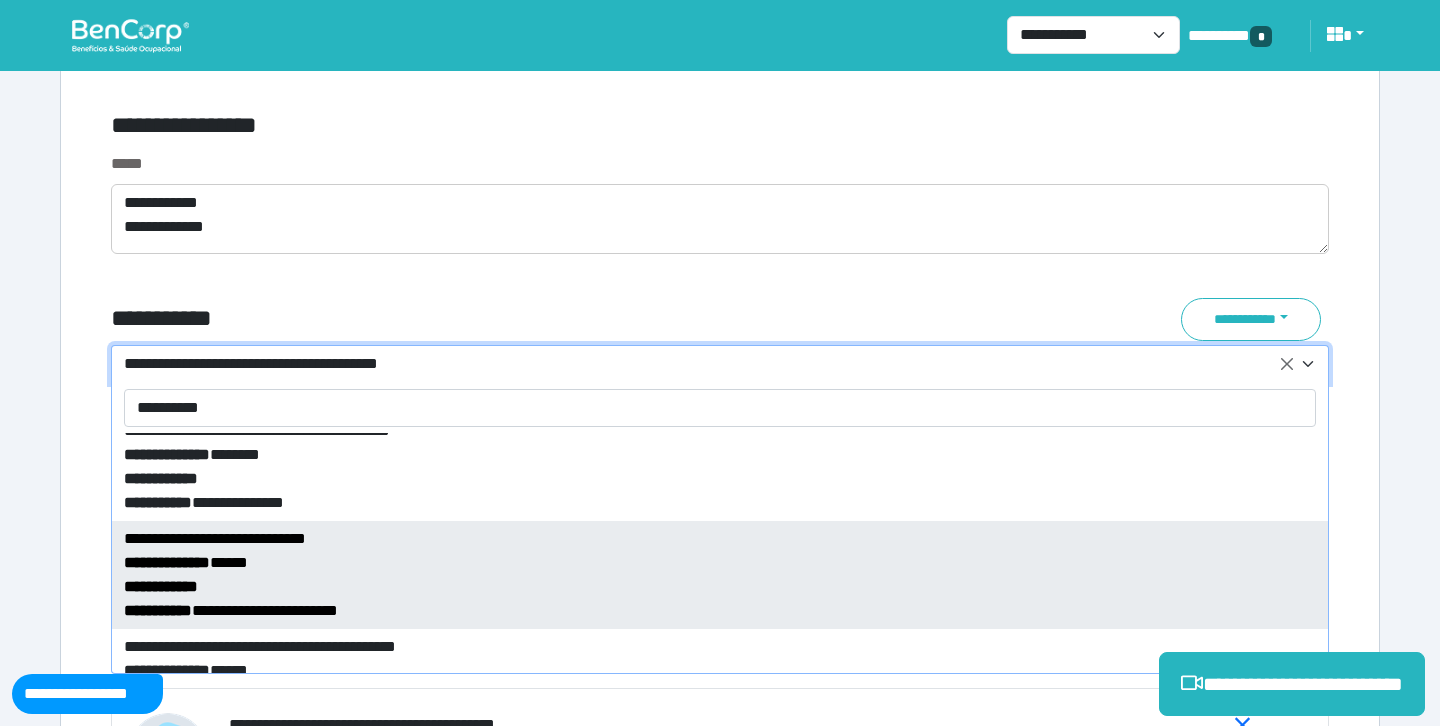 type on "**********" 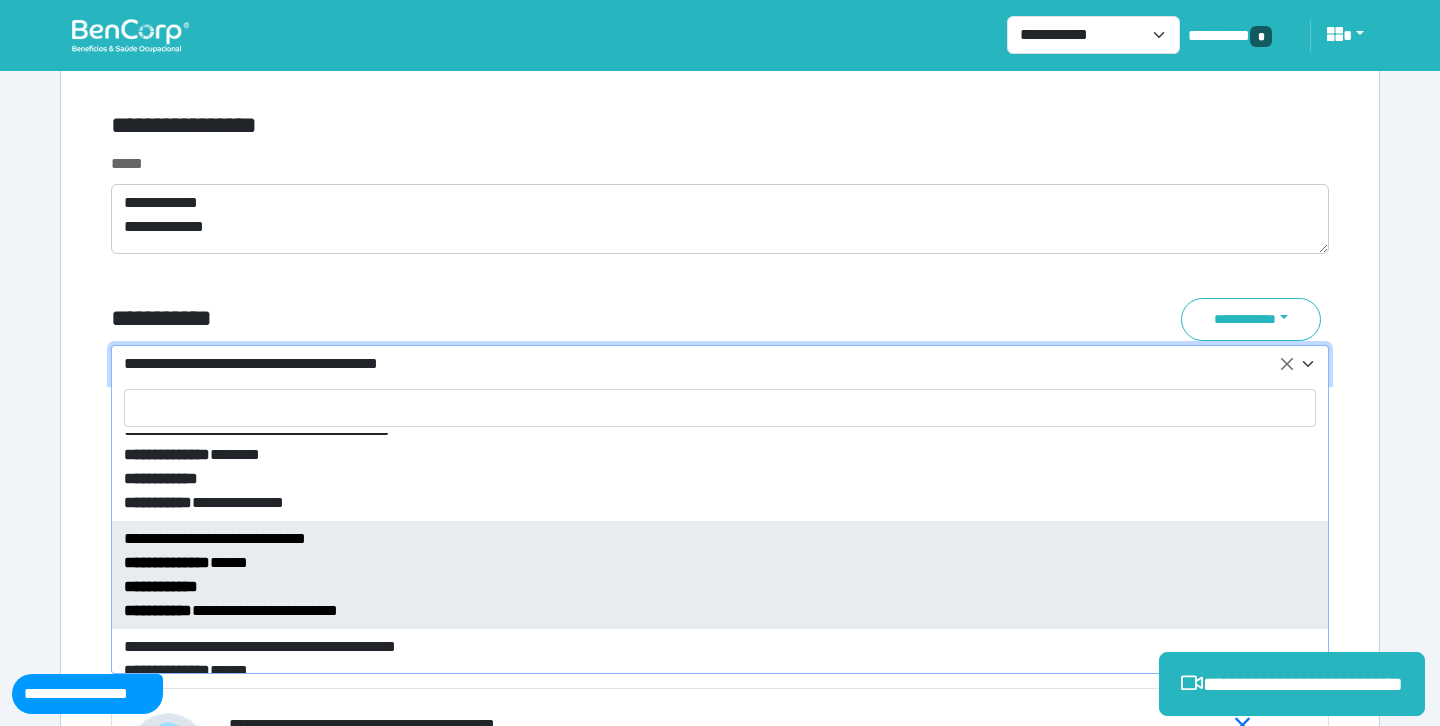 select on "*****" 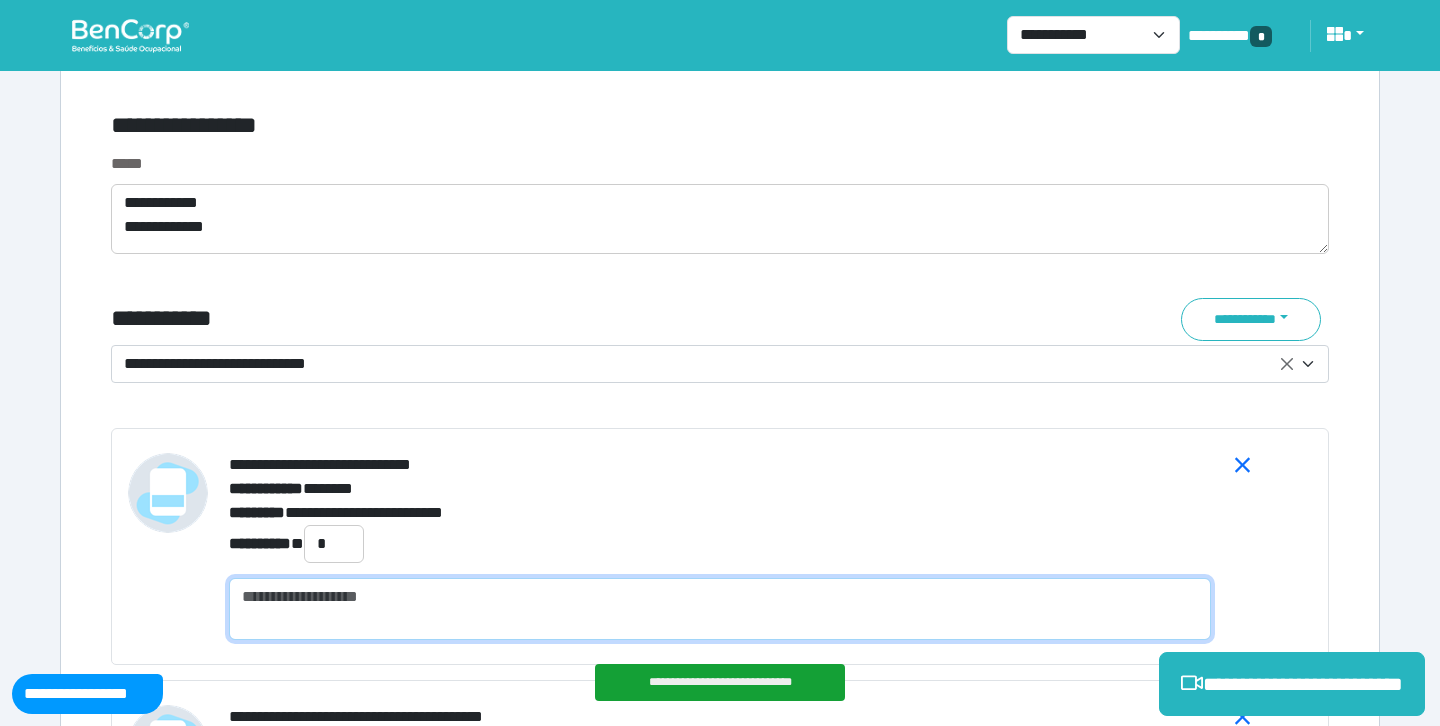 click at bounding box center (720, 609) 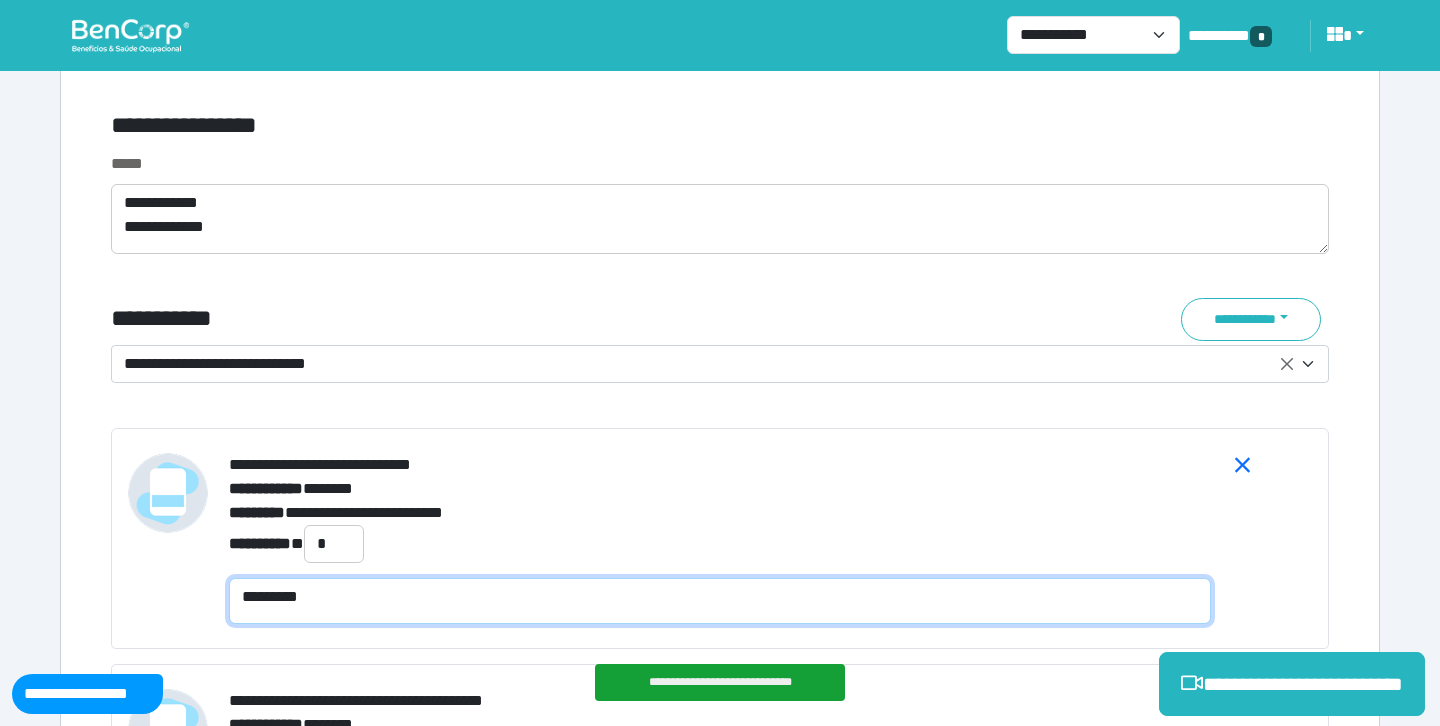 scroll, scrollTop: 0, scrollLeft: 0, axis: both 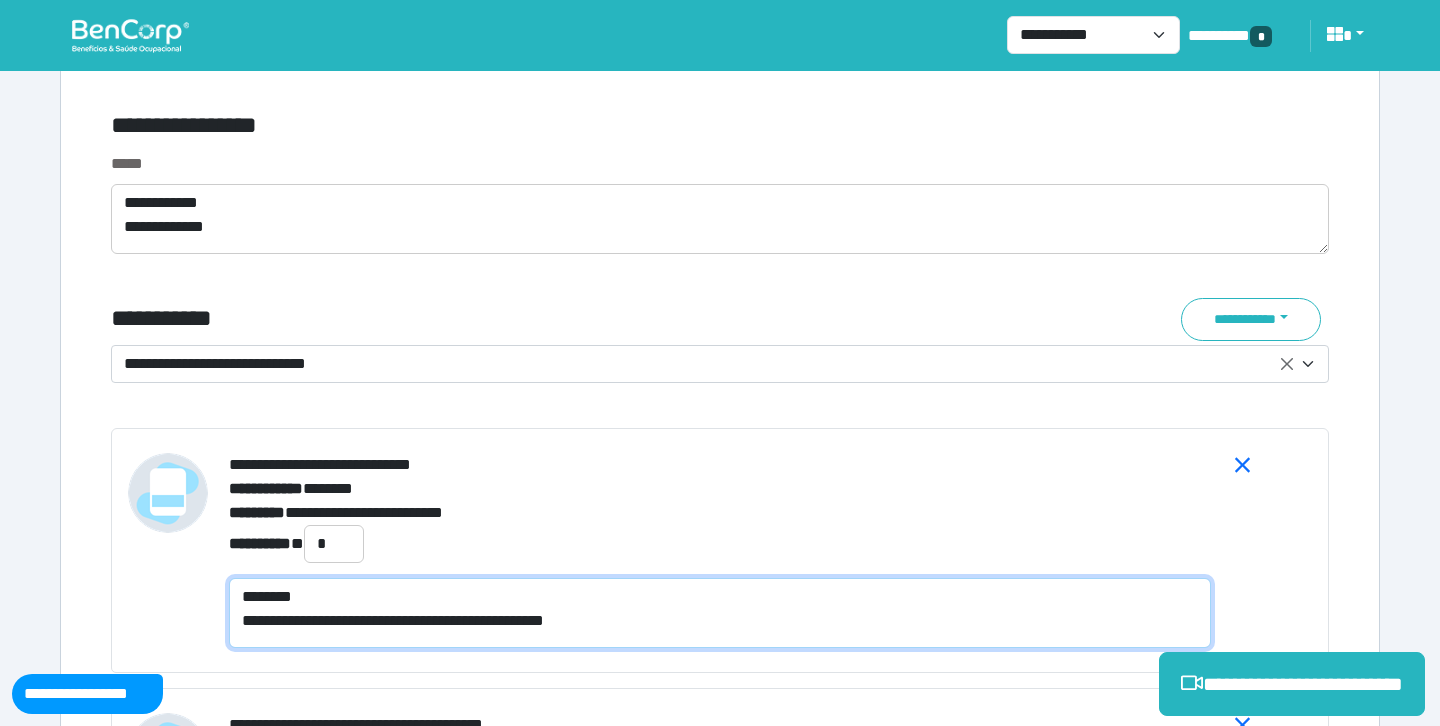 type on "**********" 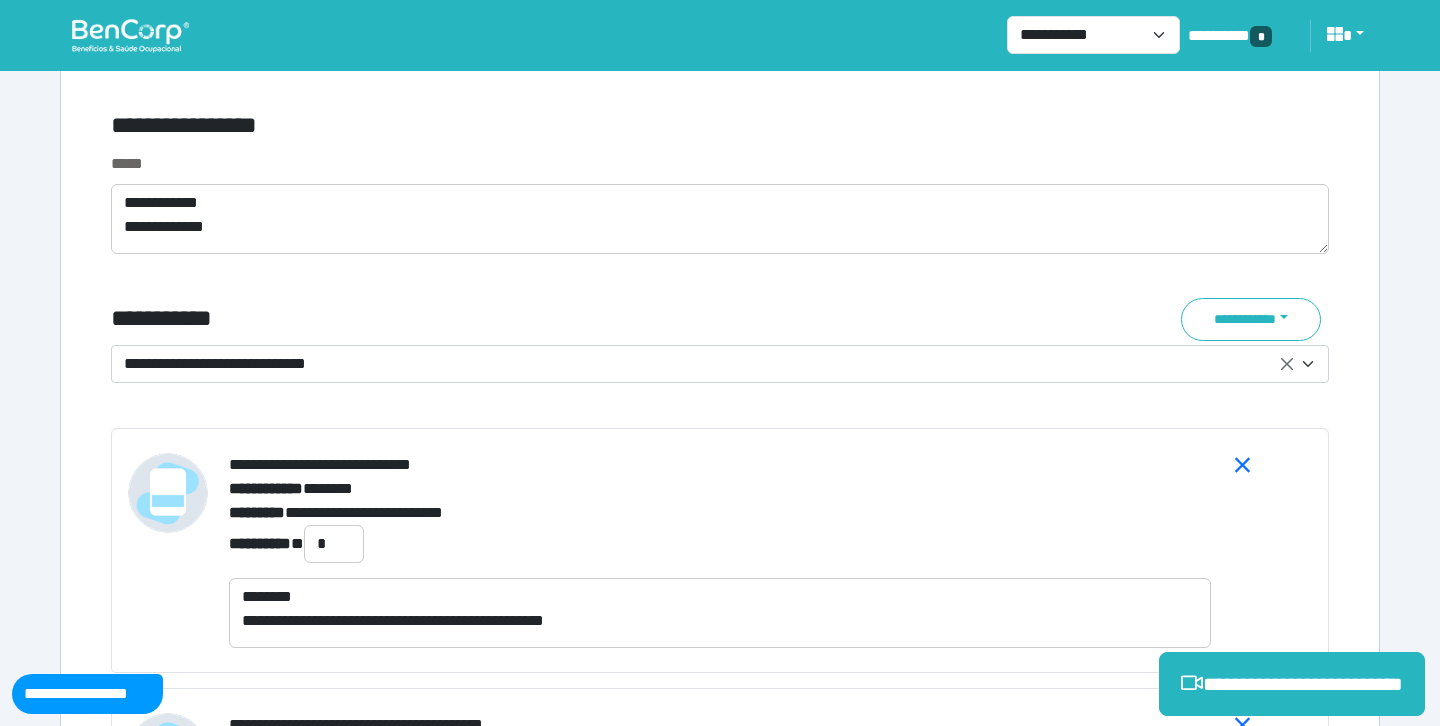 click on "**********" at bounding box center (513, 319) 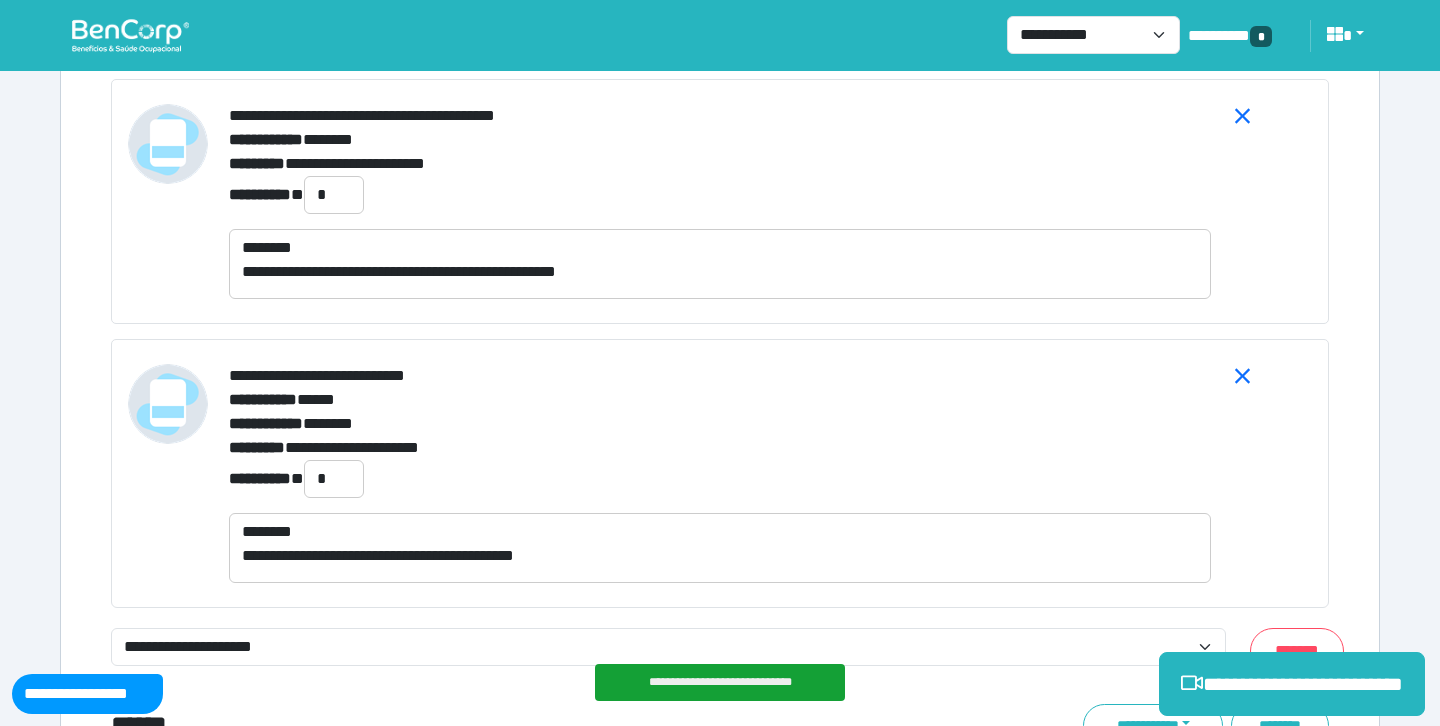 scroll, scrollTop: 8027, scrollLeft: 0, axis: vertical 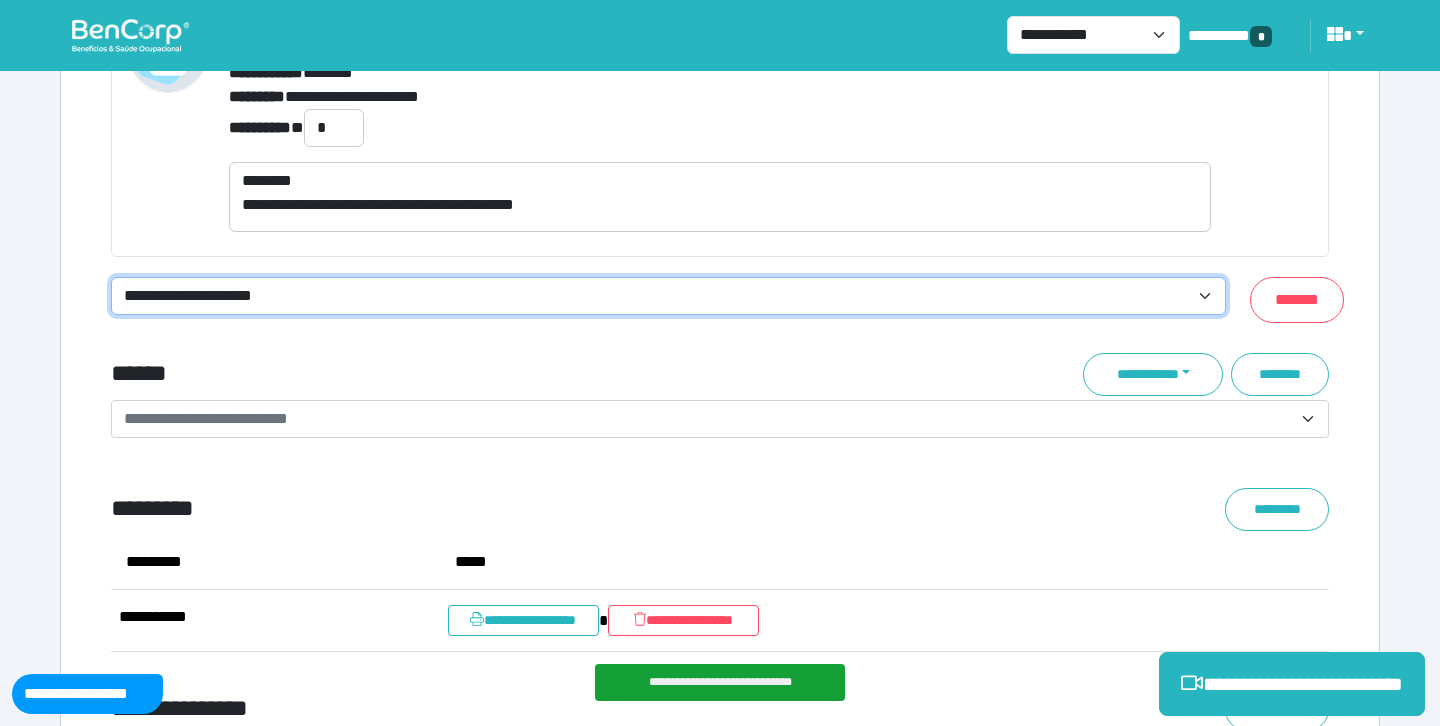 click on "**********" at bounding box center [668, 296] 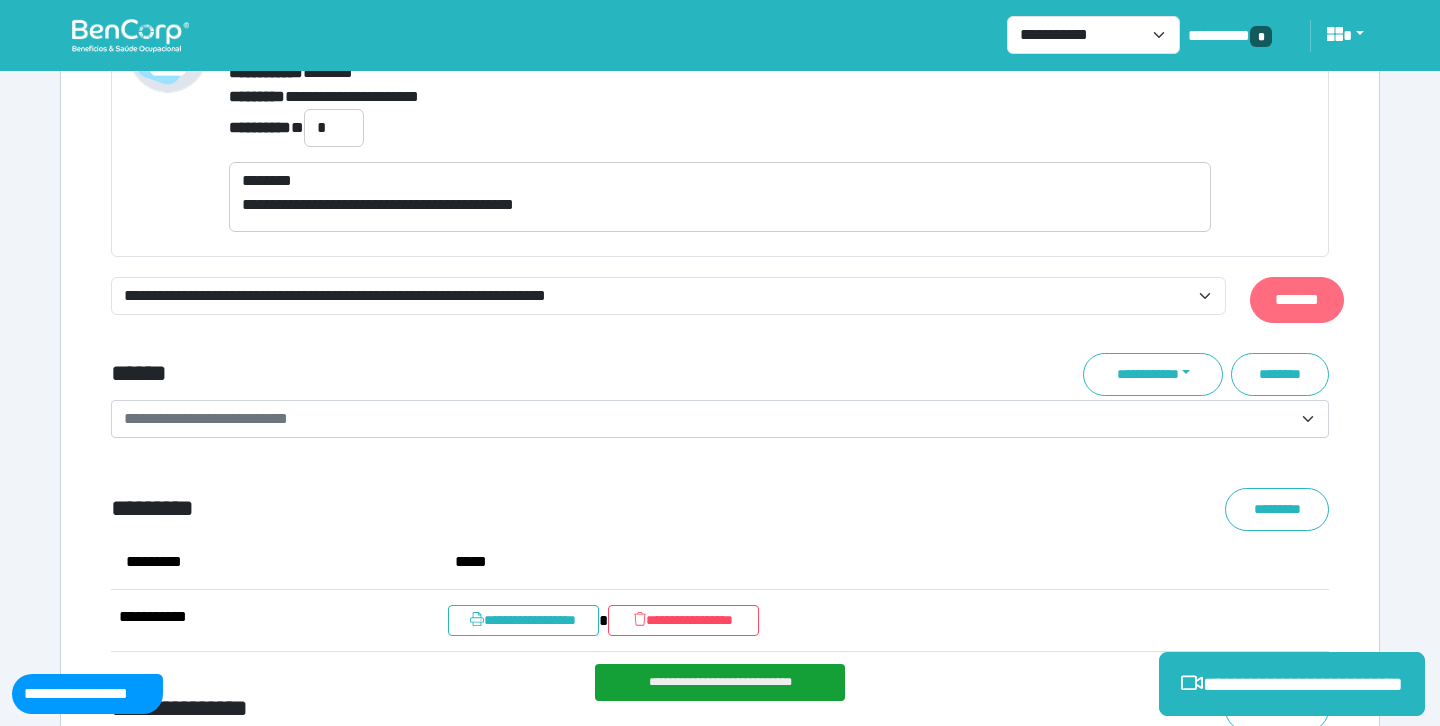 click on "*******" at bounding box center [1297, 300] 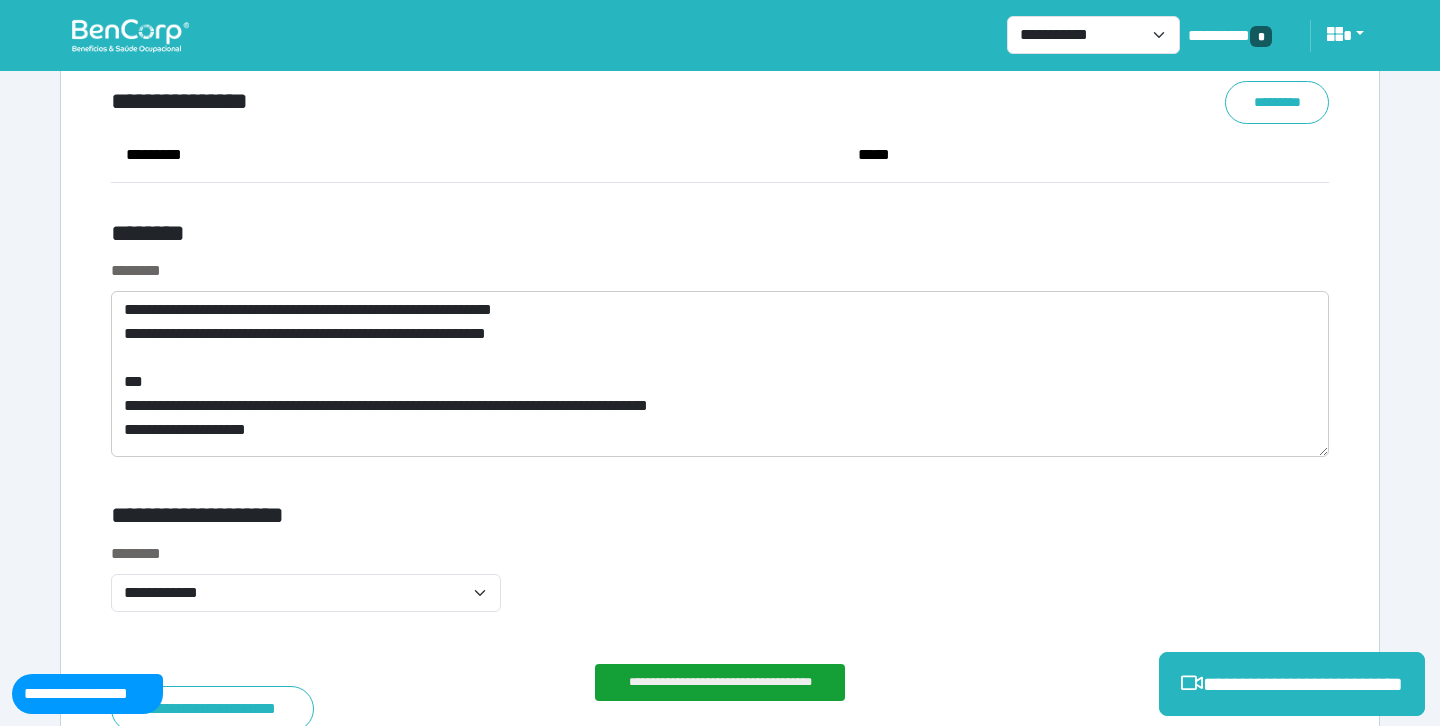 scroll, scrollTop: 8522, scrollLeft: 0, axis: vertical 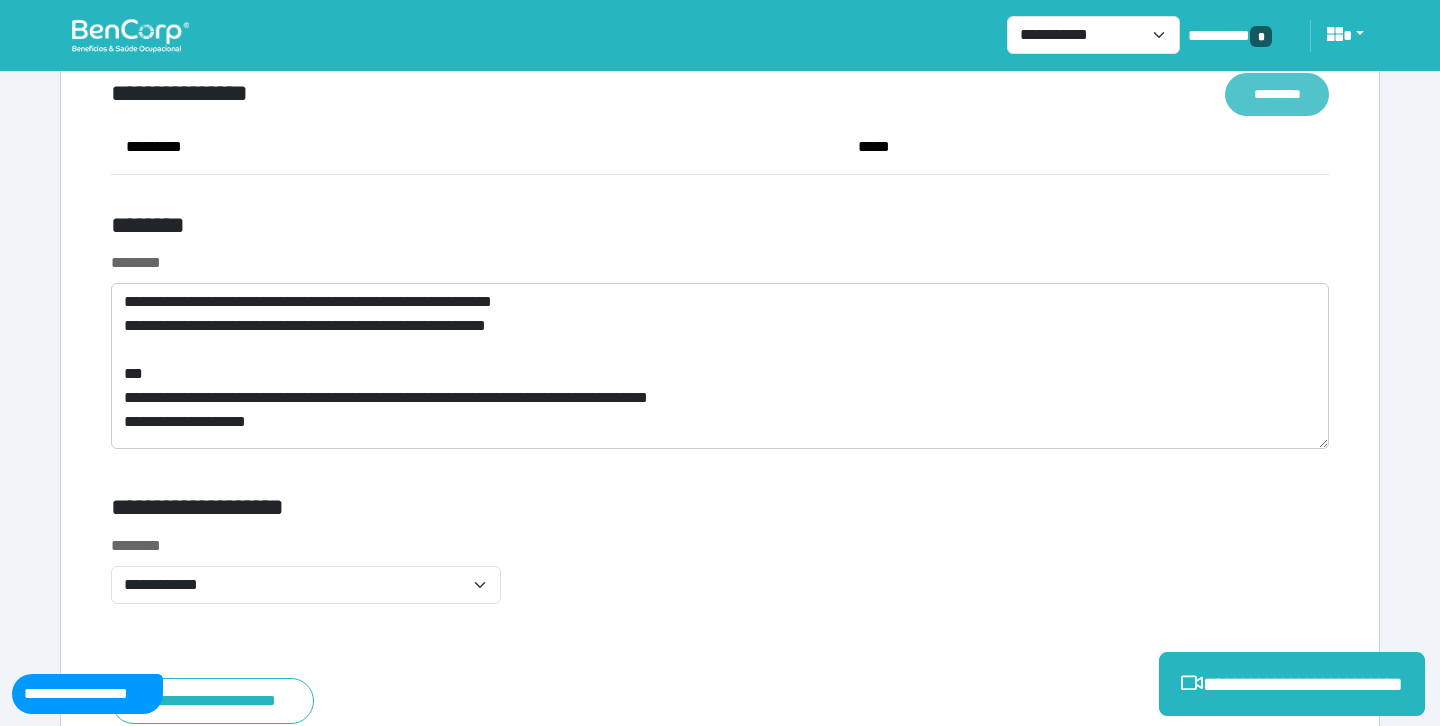 click on "*********" at bounding box center (1277, 94) 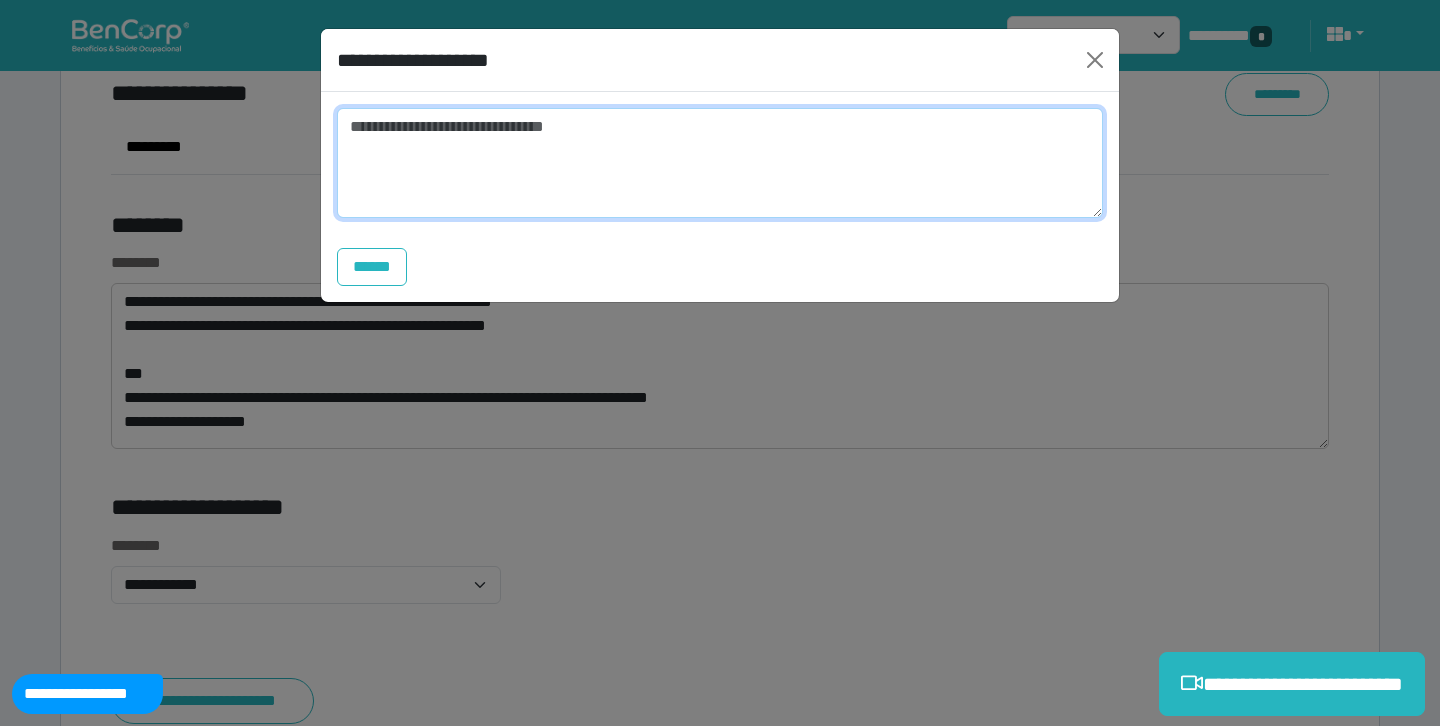 click at bounding box center (720, 163) 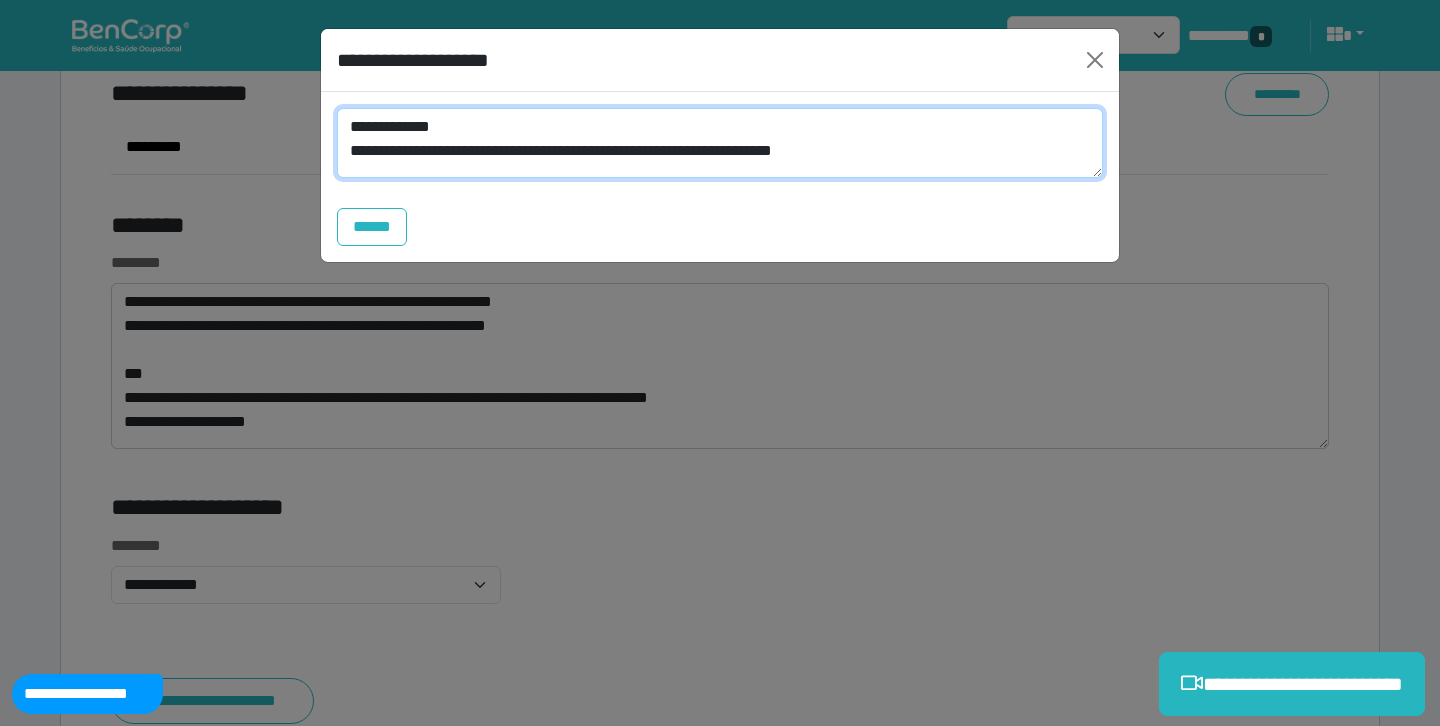 scroll, scrollTop: 0, scrollLeft: 0, axis: both 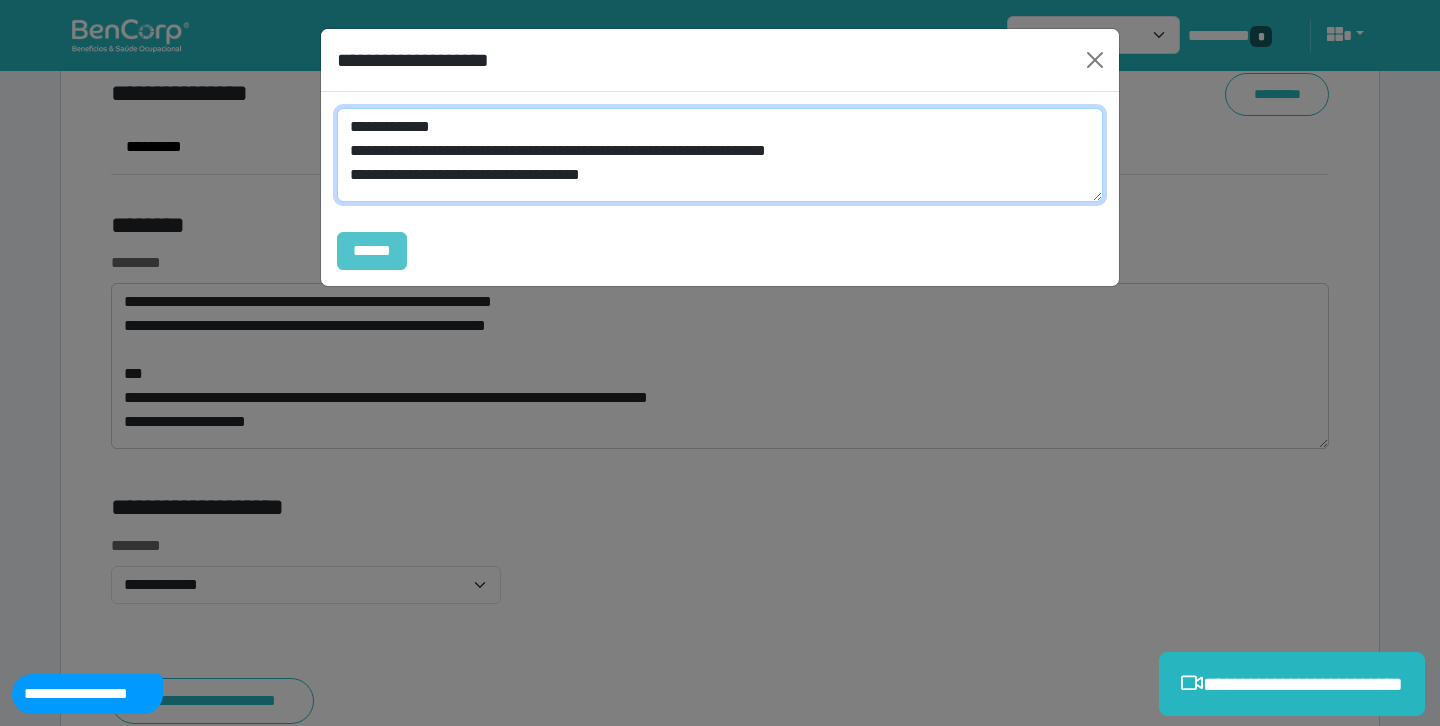 type on "**********" 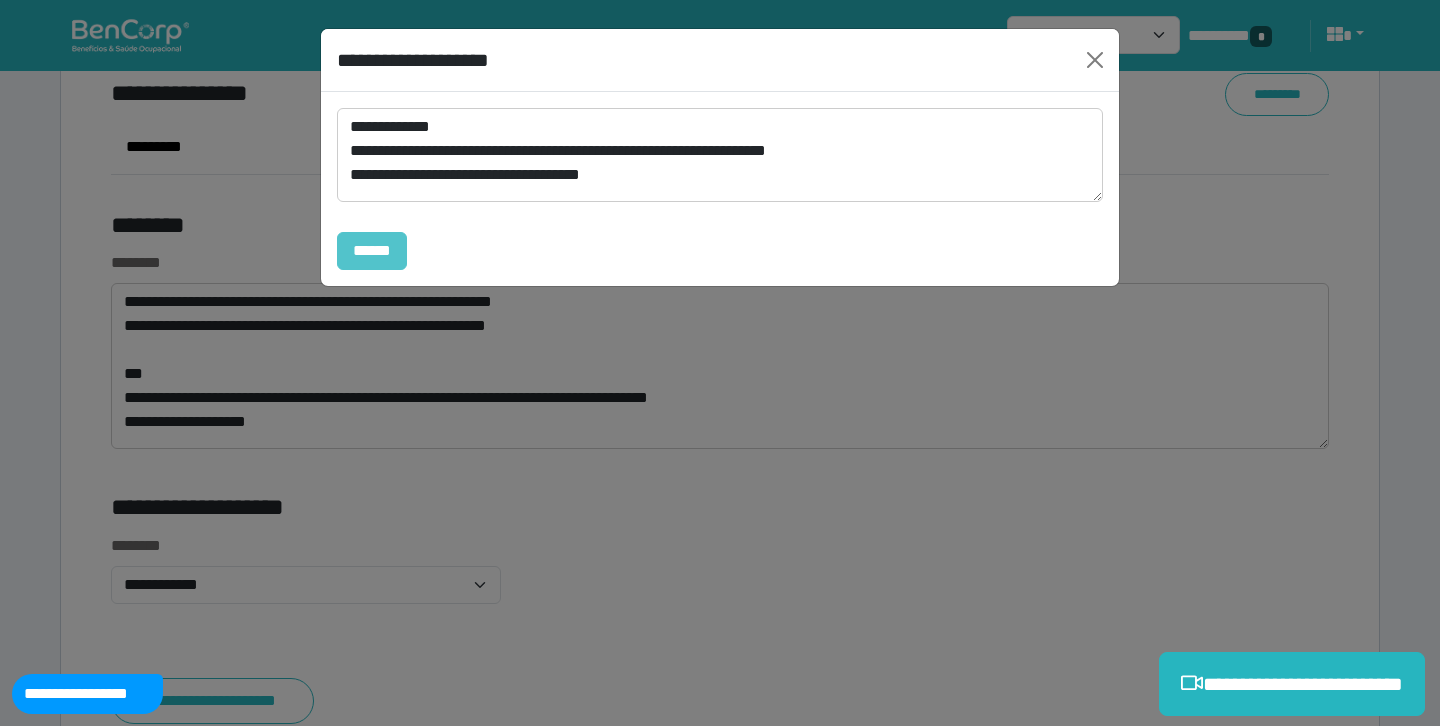 click on "******" at bounding box center (372, 251) 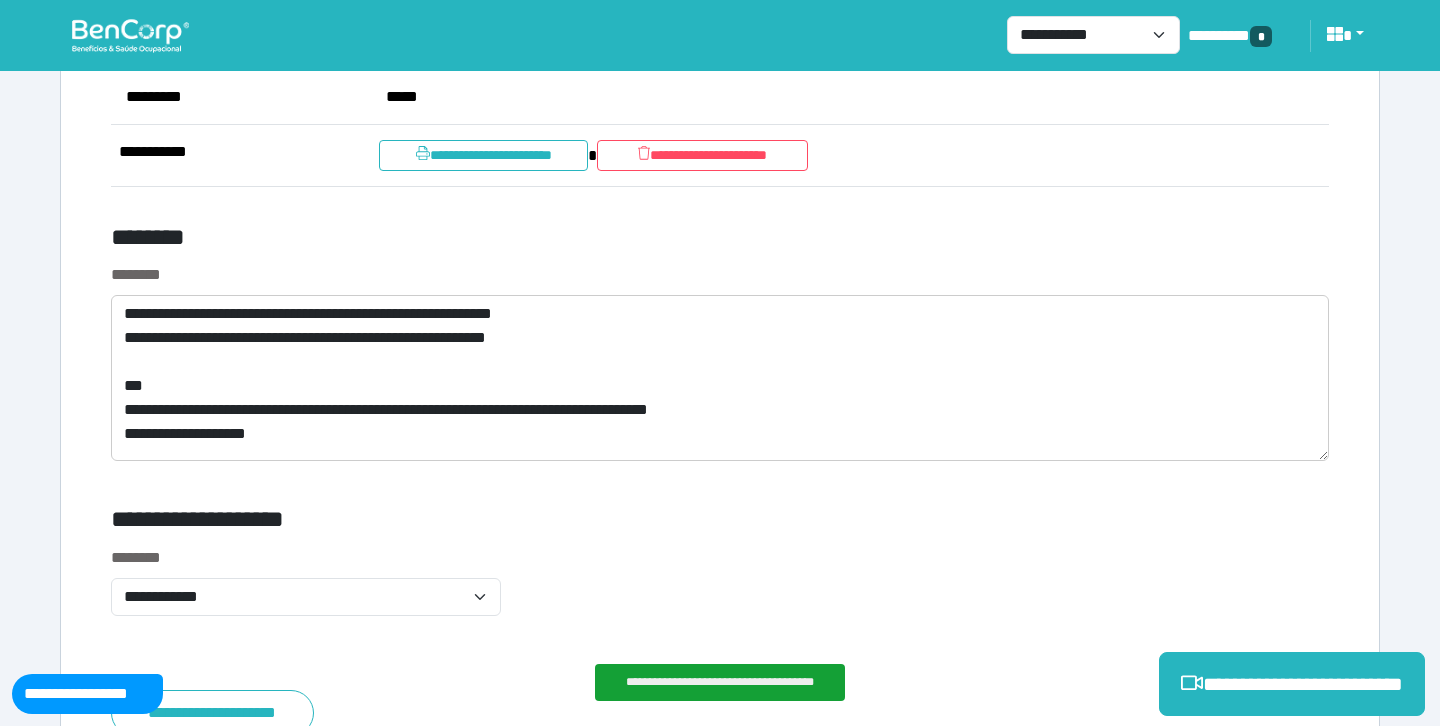scroll, scrollTop: 8803, scrollLeft: 0, axis: vertical 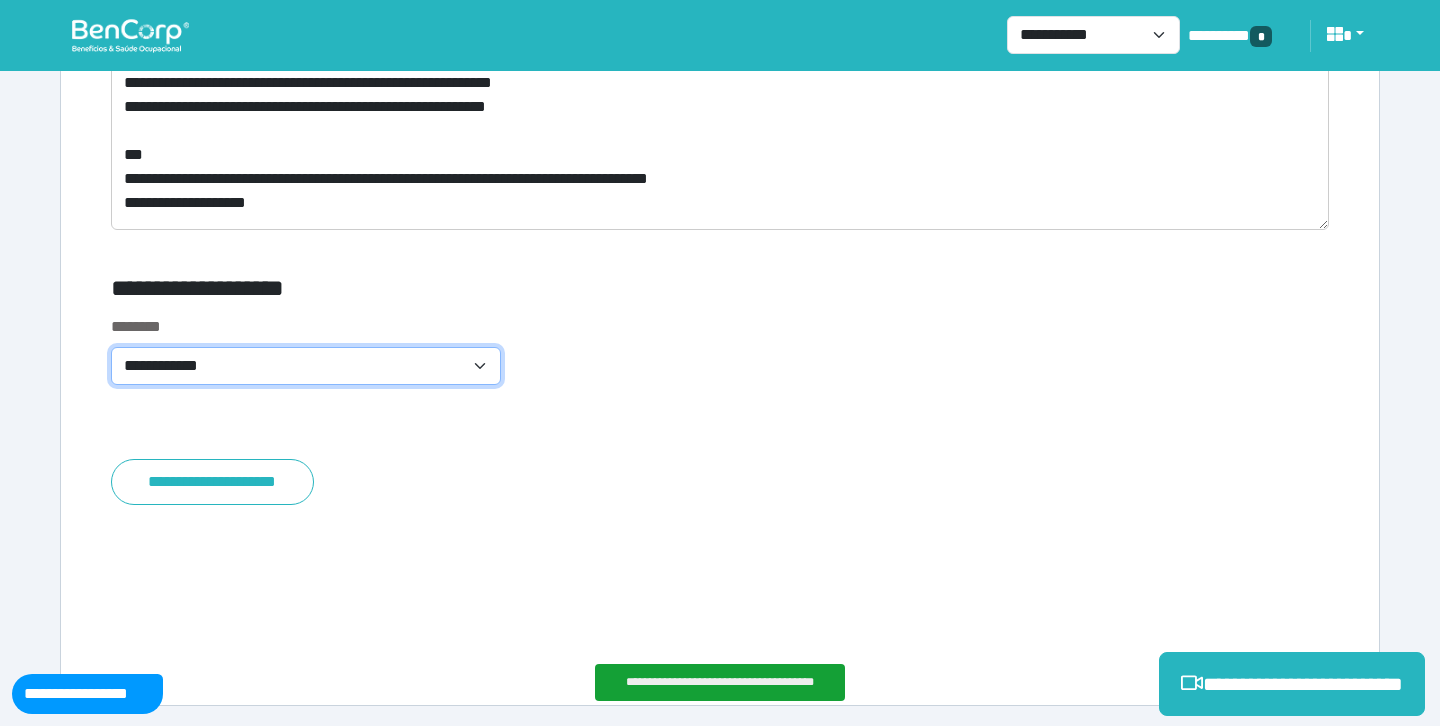 click on "**********" at bounding box center (306, 366) 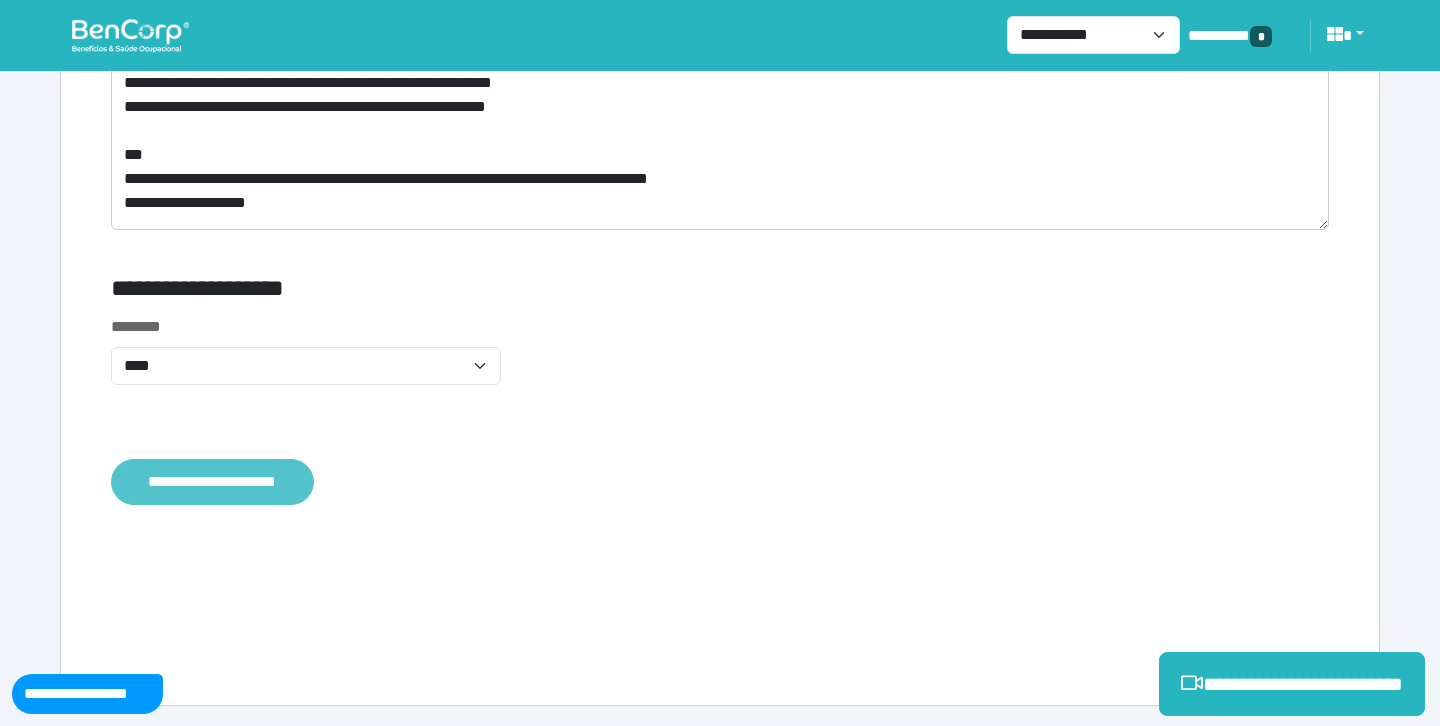 click on "**********" at bounding box center [212, 482] 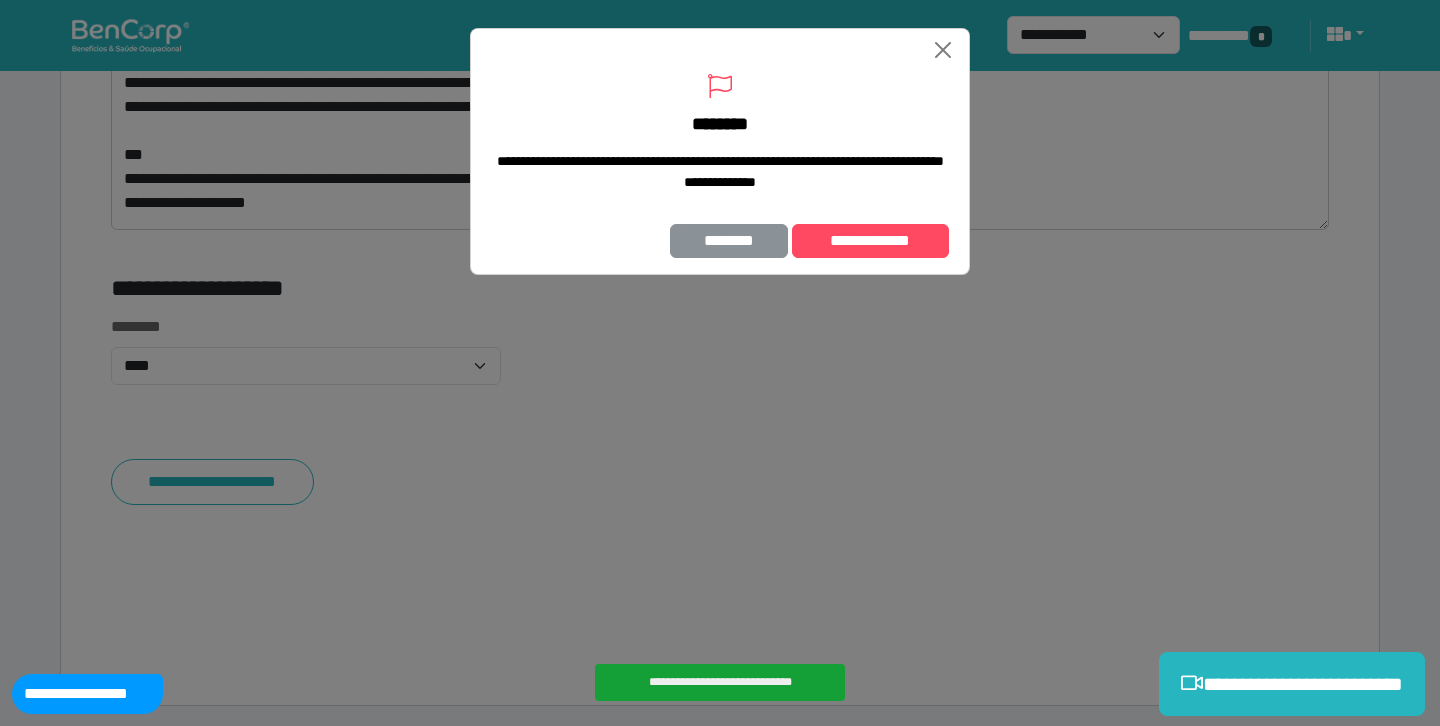 click on "********" at bounding box center [729, 241] 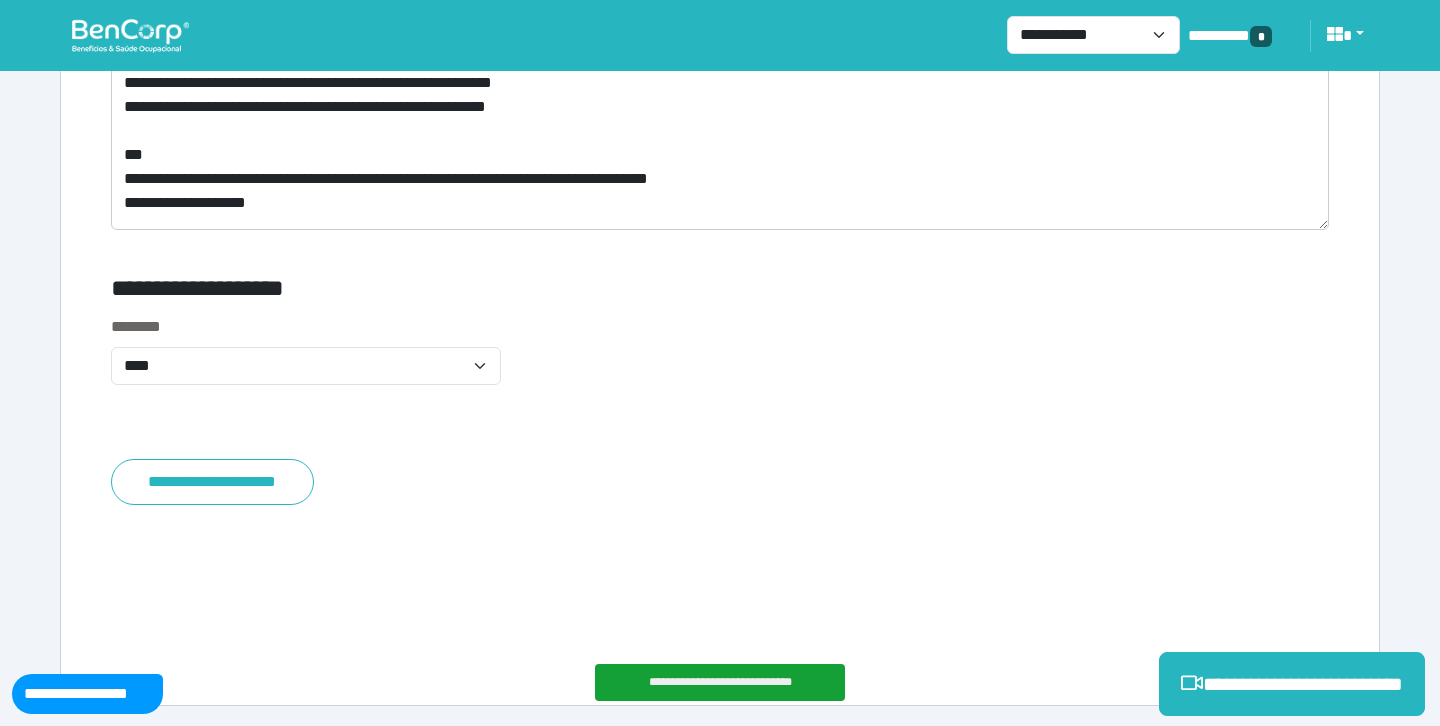 click on "**********" at bounding box center [306, 350] 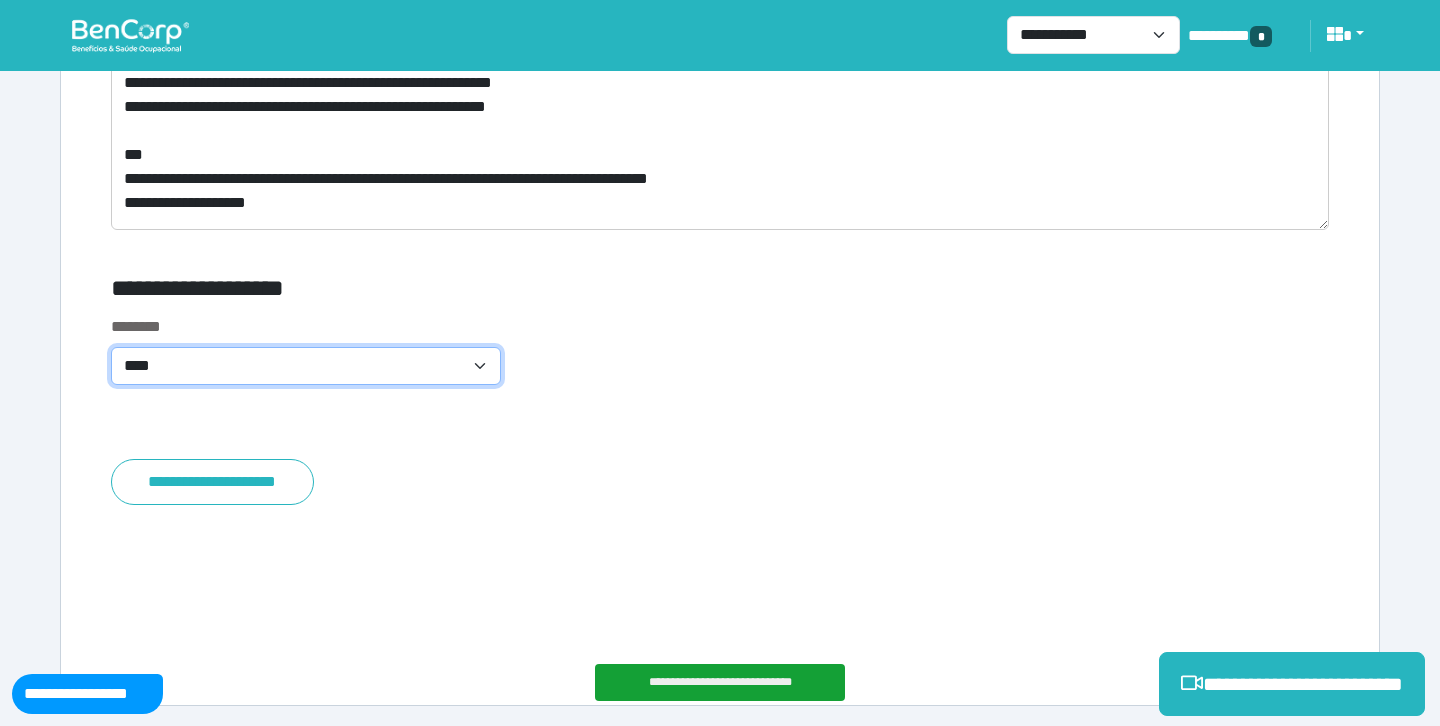click on "**********" at bounding box center (306, 366) 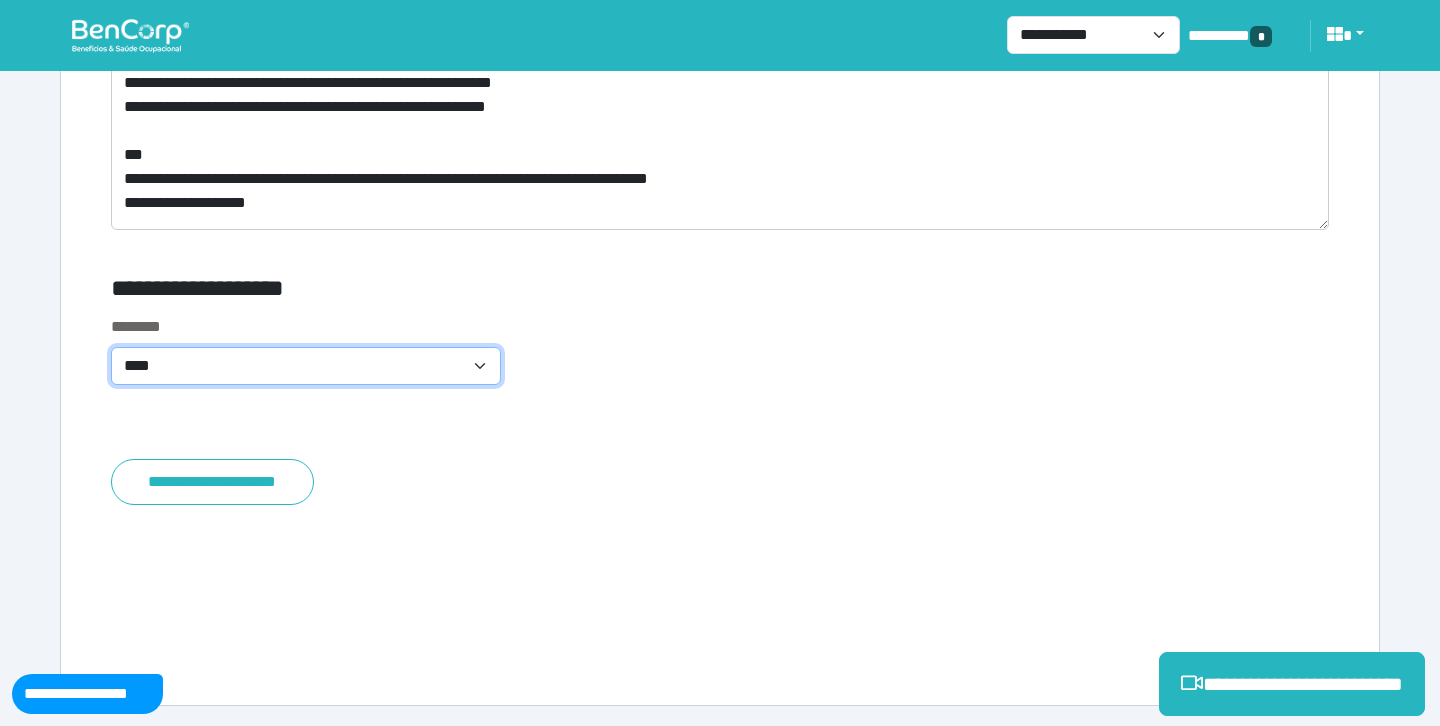 select on "**********" 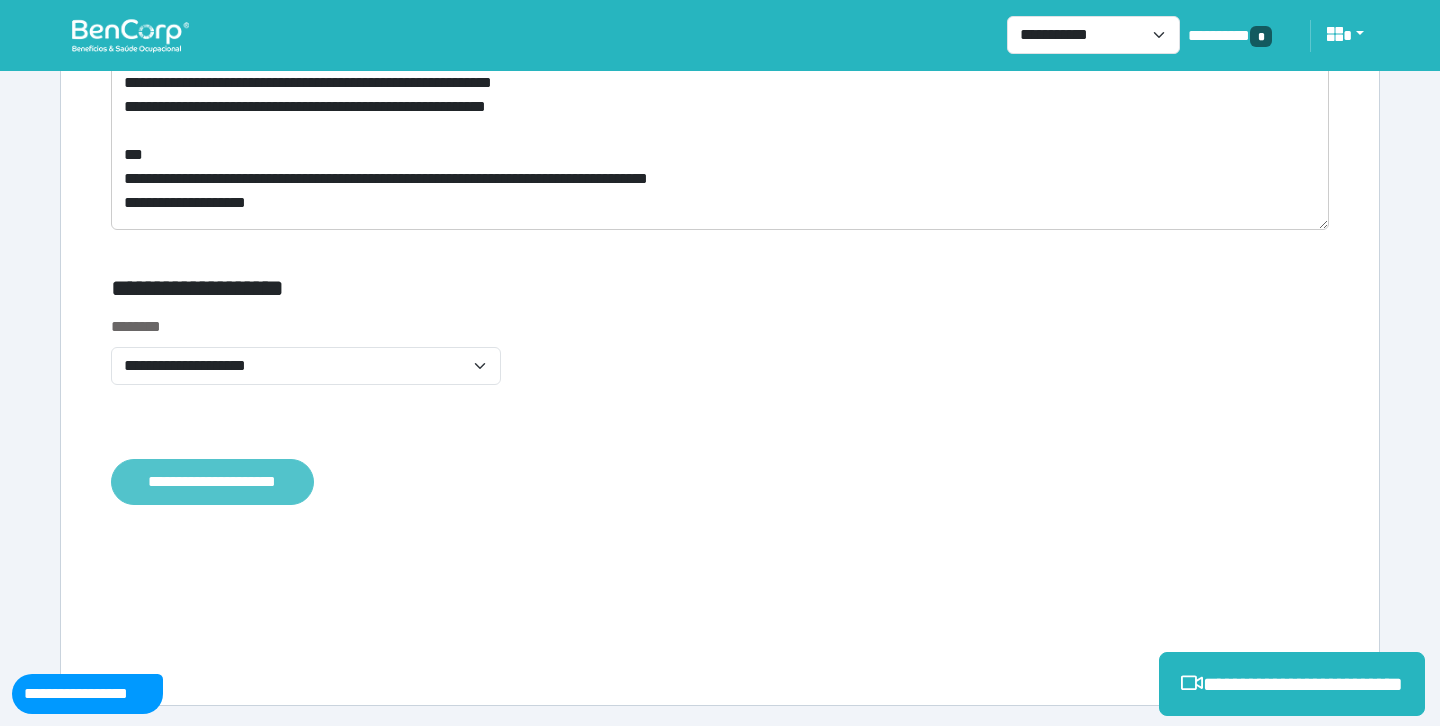 click on "**********" at bounding box center (212, 482) 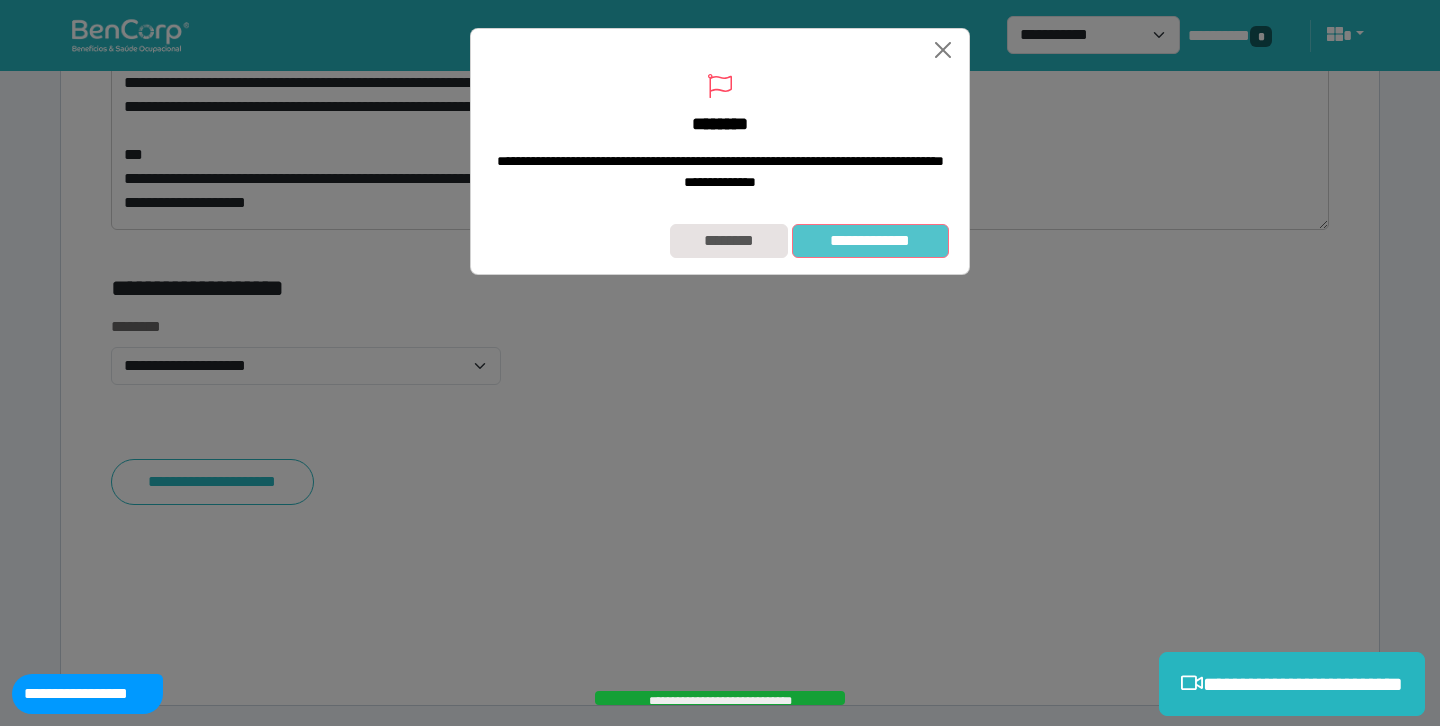 click on "**********" at bounding box center (870, 241) 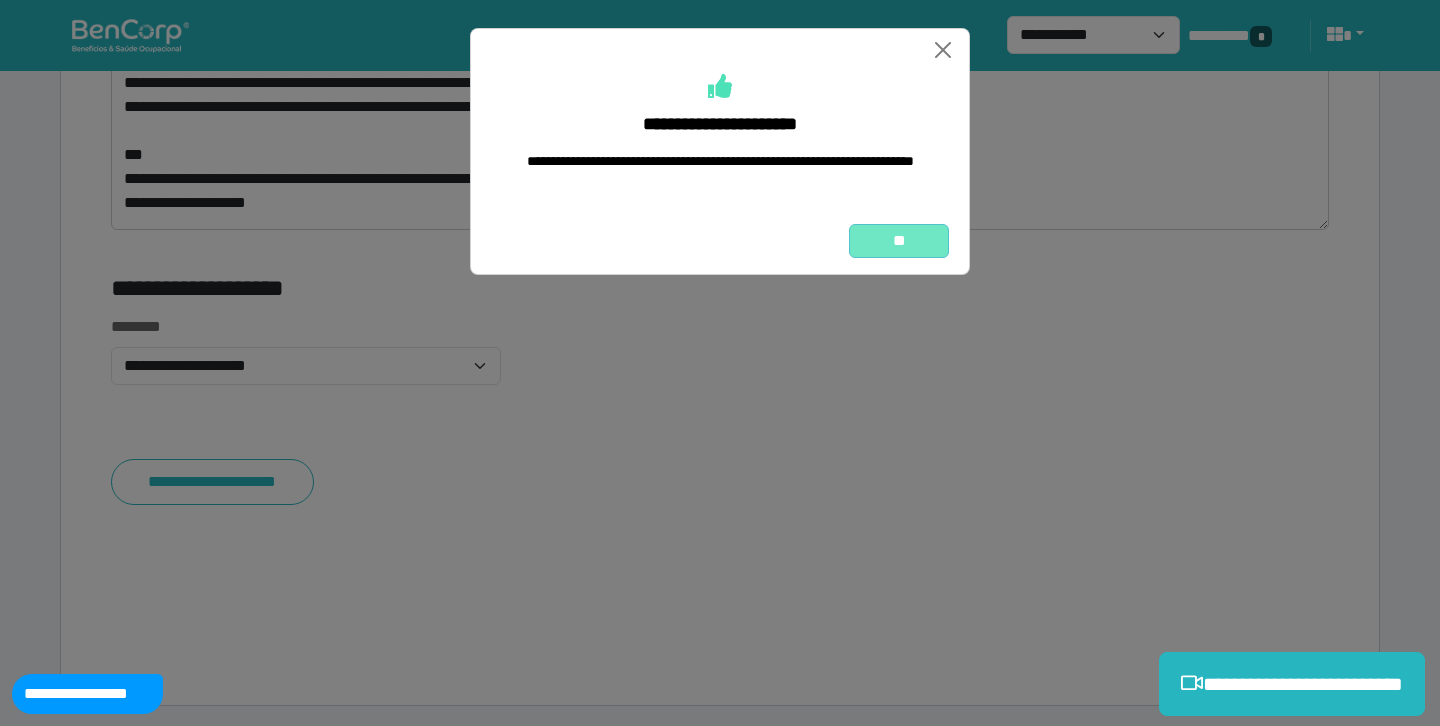 click on "**" at bounding box center [899, 241] 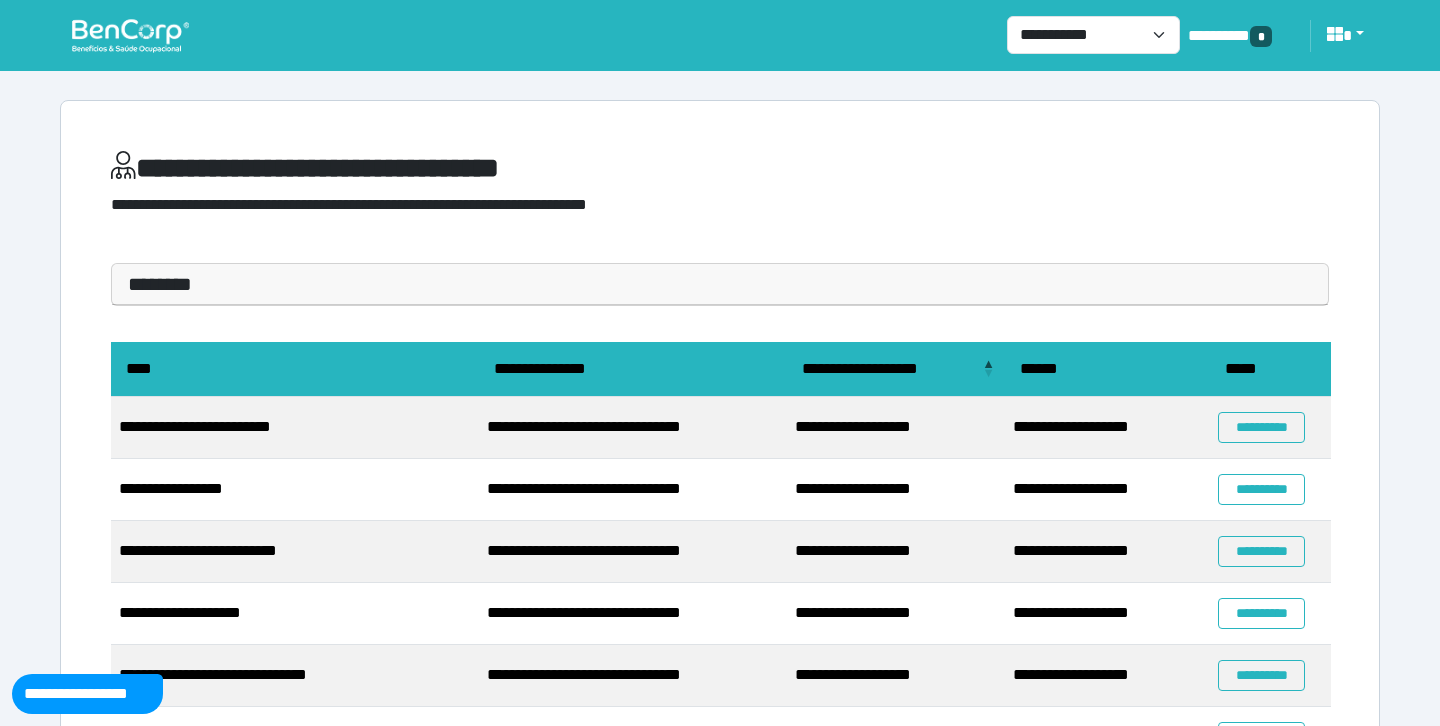 scroll, scrollTop: 0, scrollLeft: 0, axis: both 